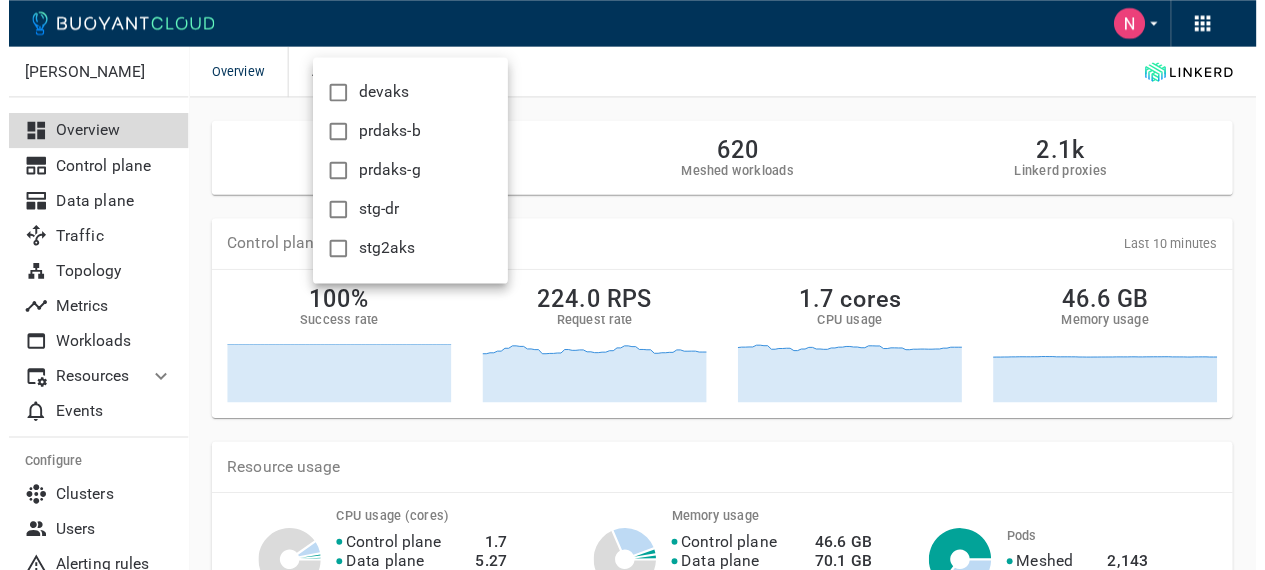 scroll, scrollTop: 100, scrollLeft: 0, axis: vertical 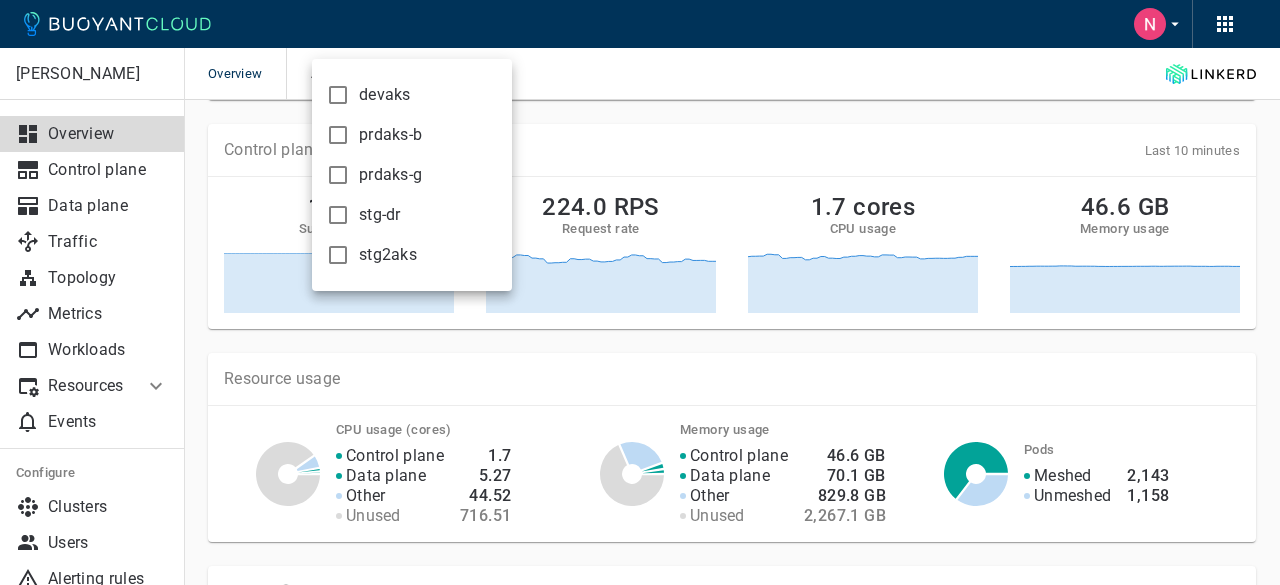 click on "stg2aks" at bounding box center [338, 255] 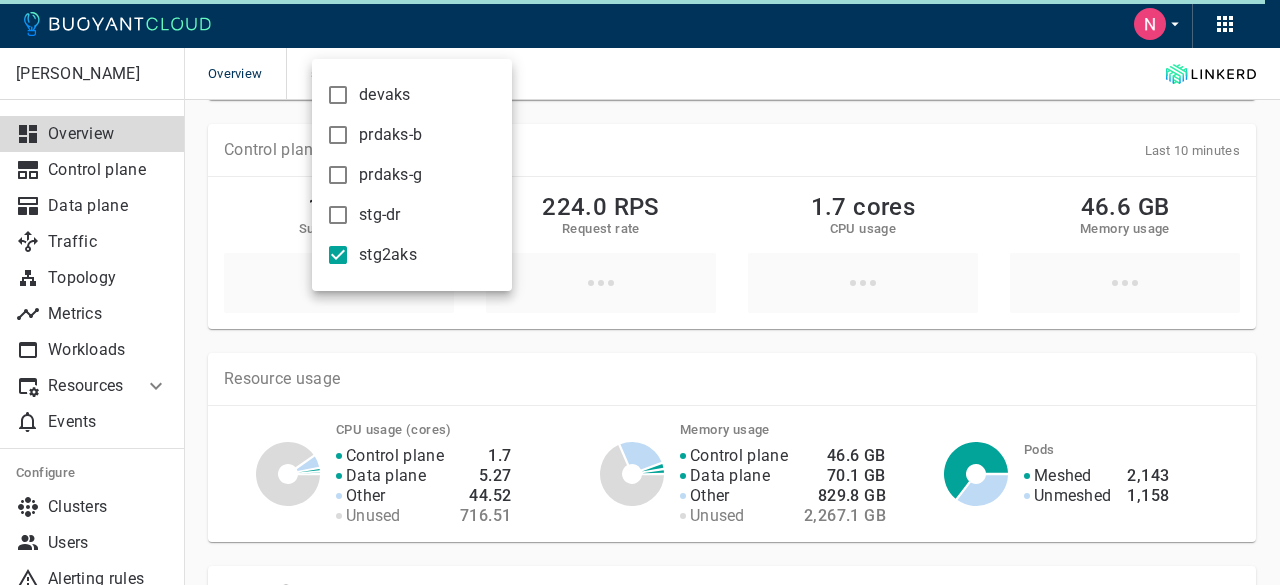 click at bounding box center (640, 292) 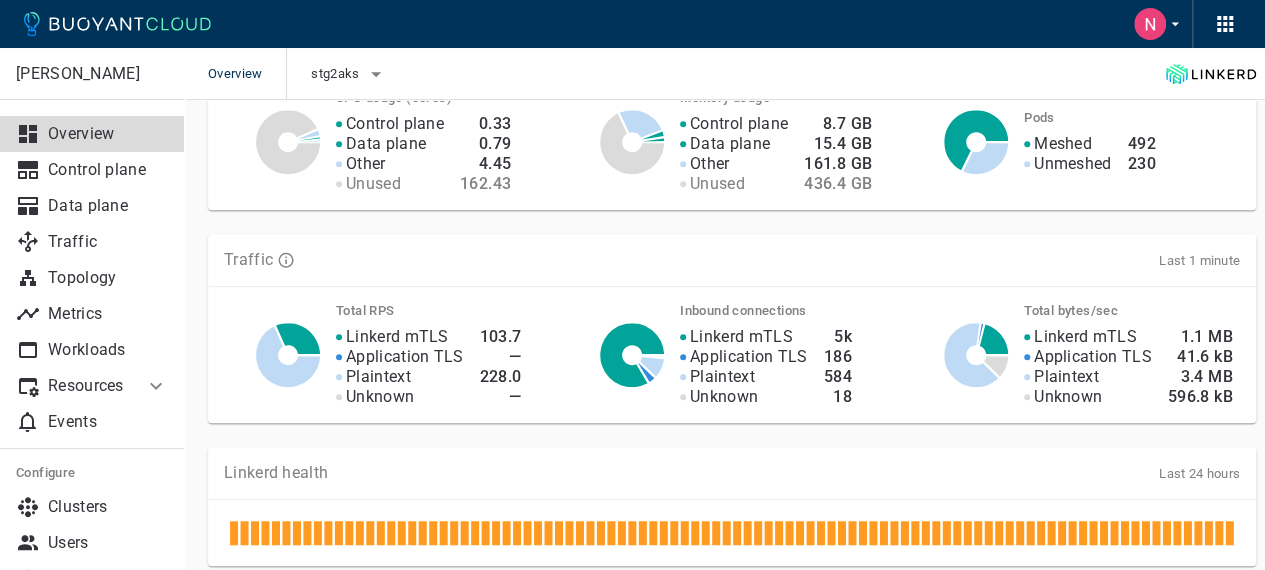 scroll, scrollTop: 500, scrollLeft: 0, axis: vertical 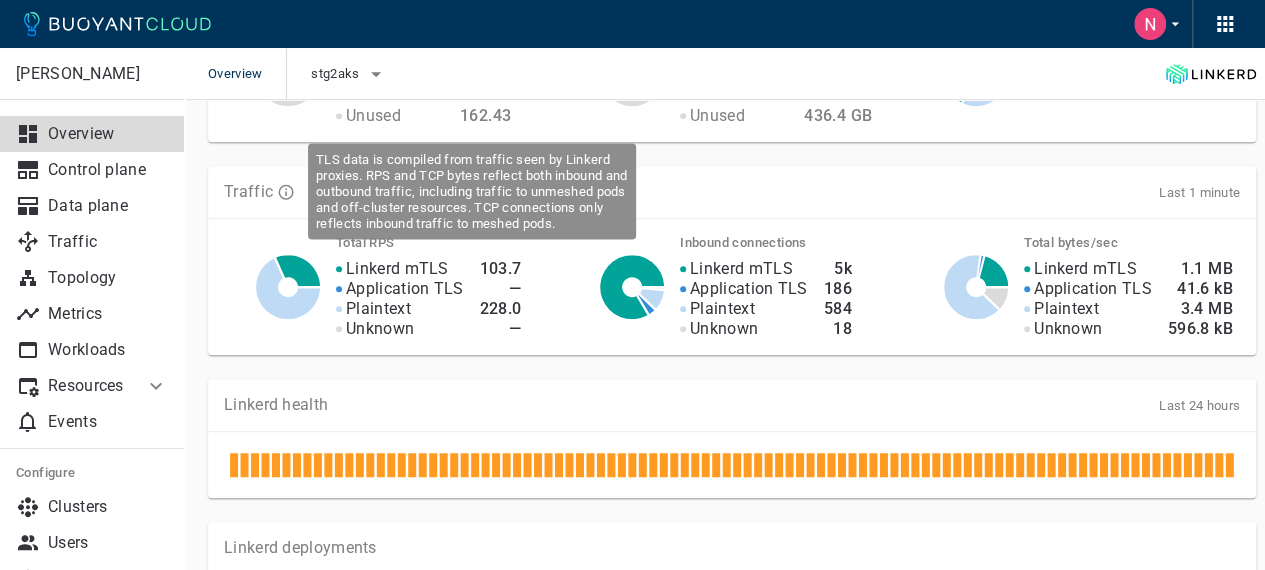 click 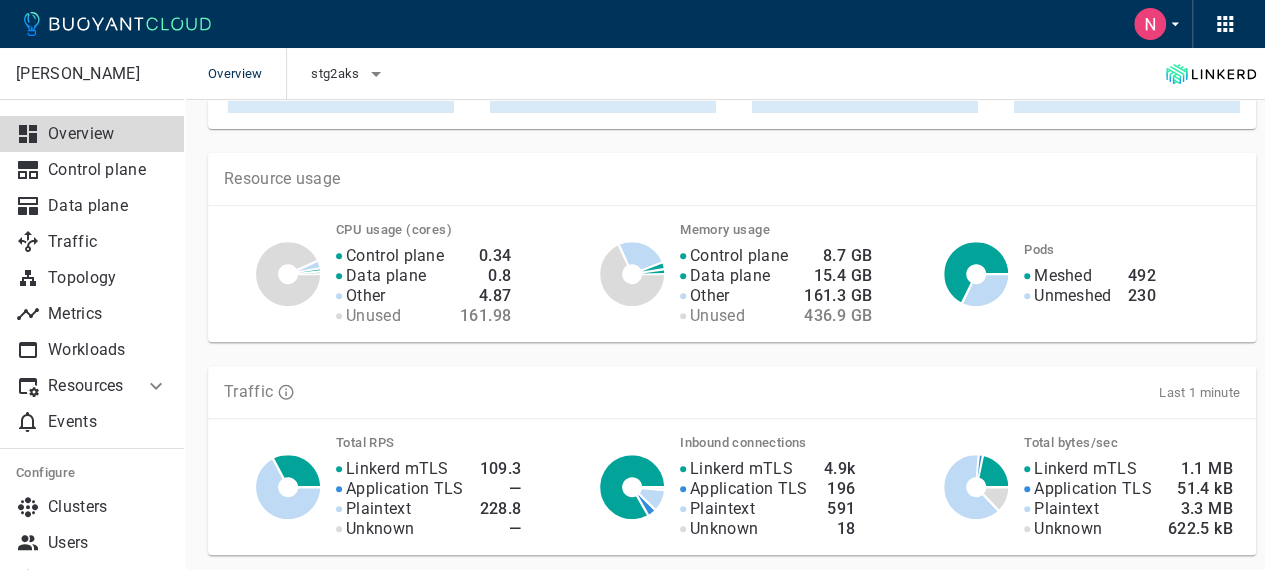 scroll, scrollTop: 500, scrollLeft: 0, axis: vertical 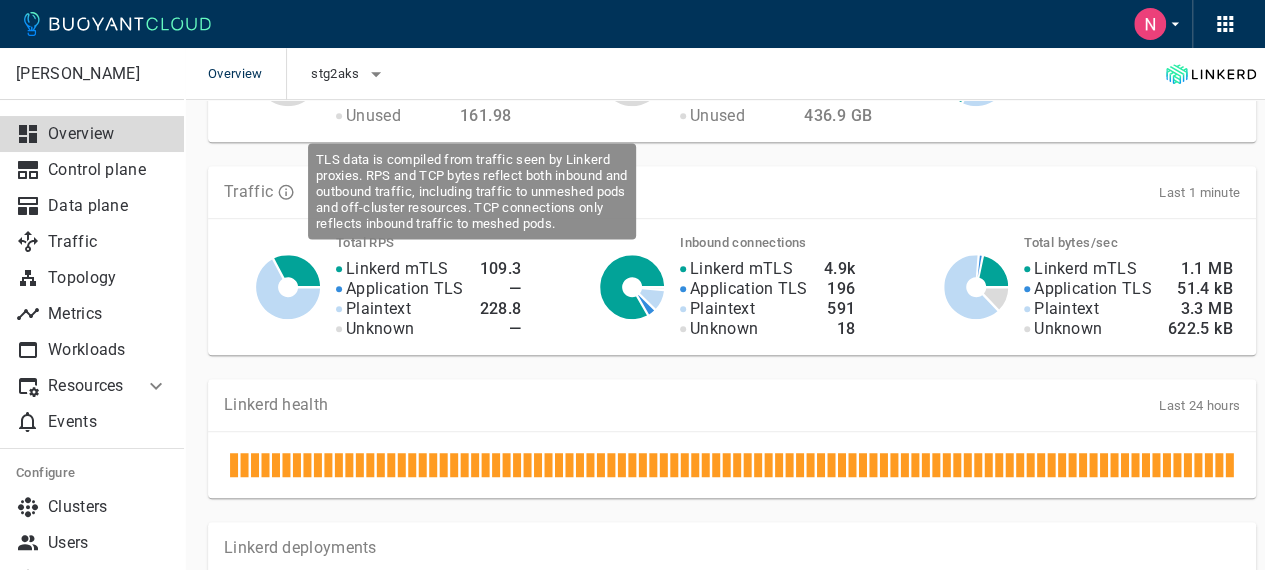 click 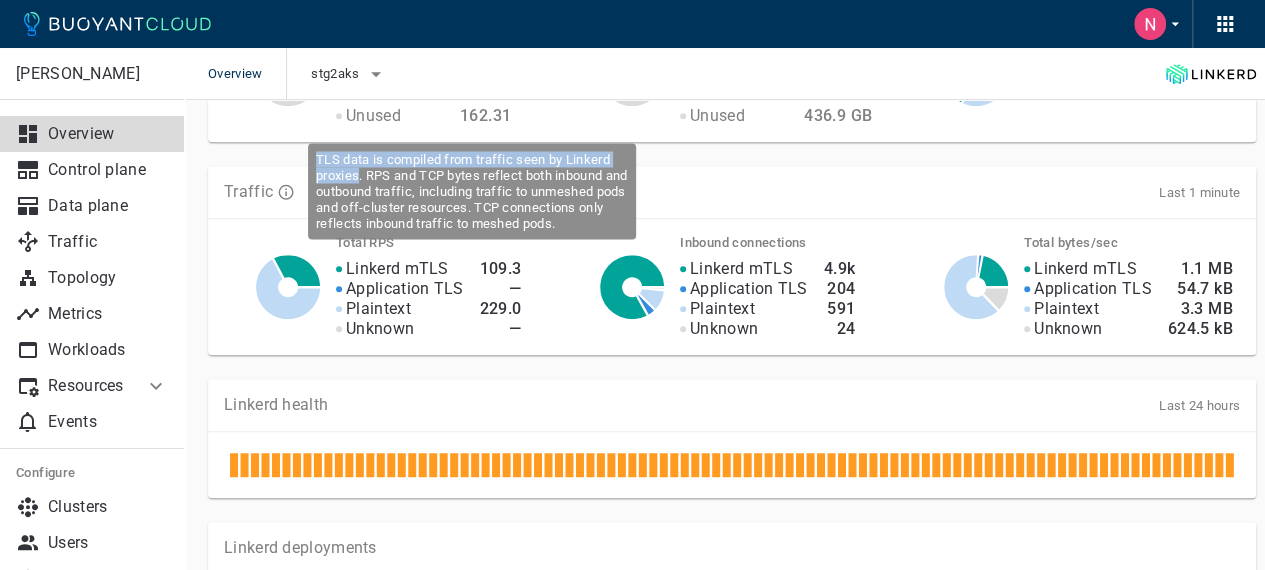drag, startPoint x: 317, startPoint y: 154, endPoint x: 359, endPoint y: 174, distance: 46.518814 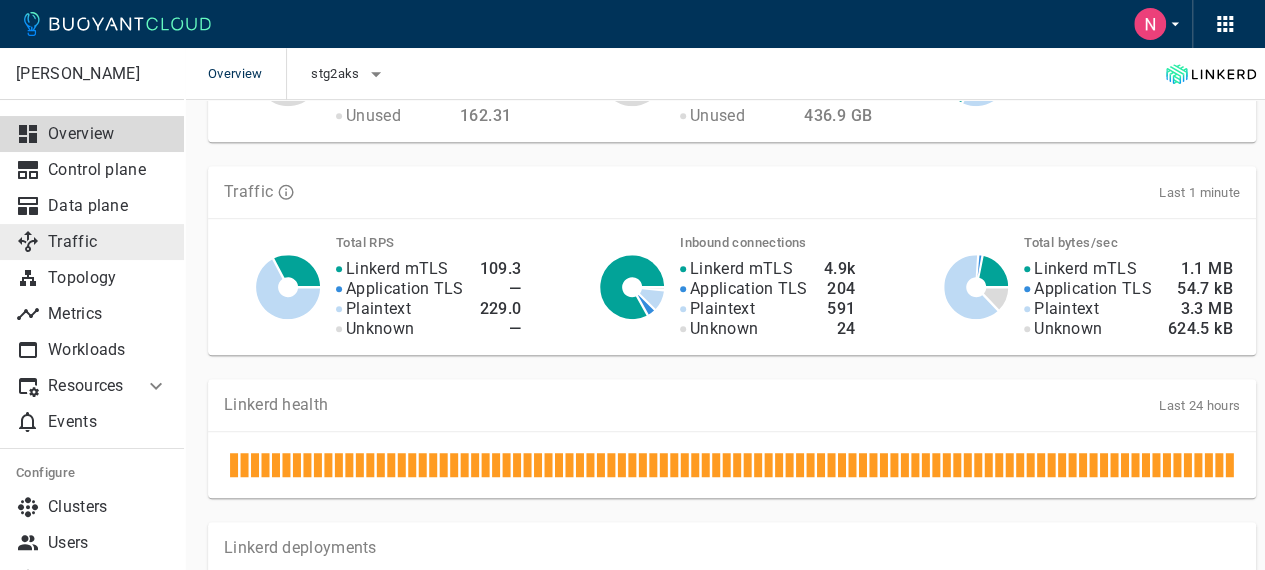 click on "Traffic" at bounding box center (108, 242) 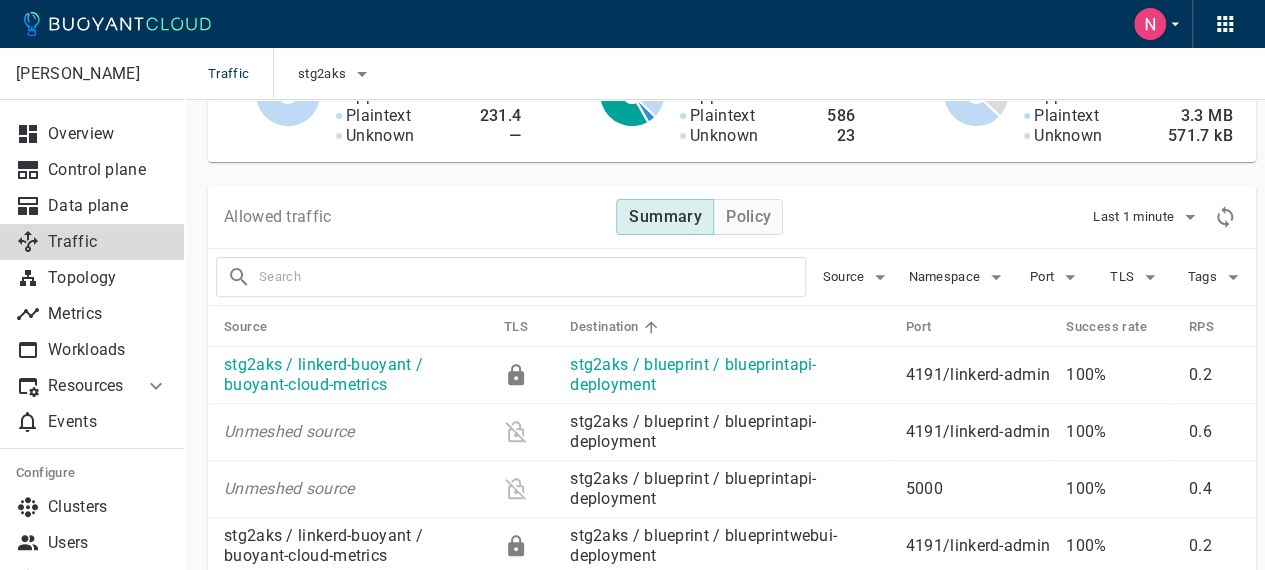 scroll, scrollTop: 0, scrollLeft: 0, axis: both 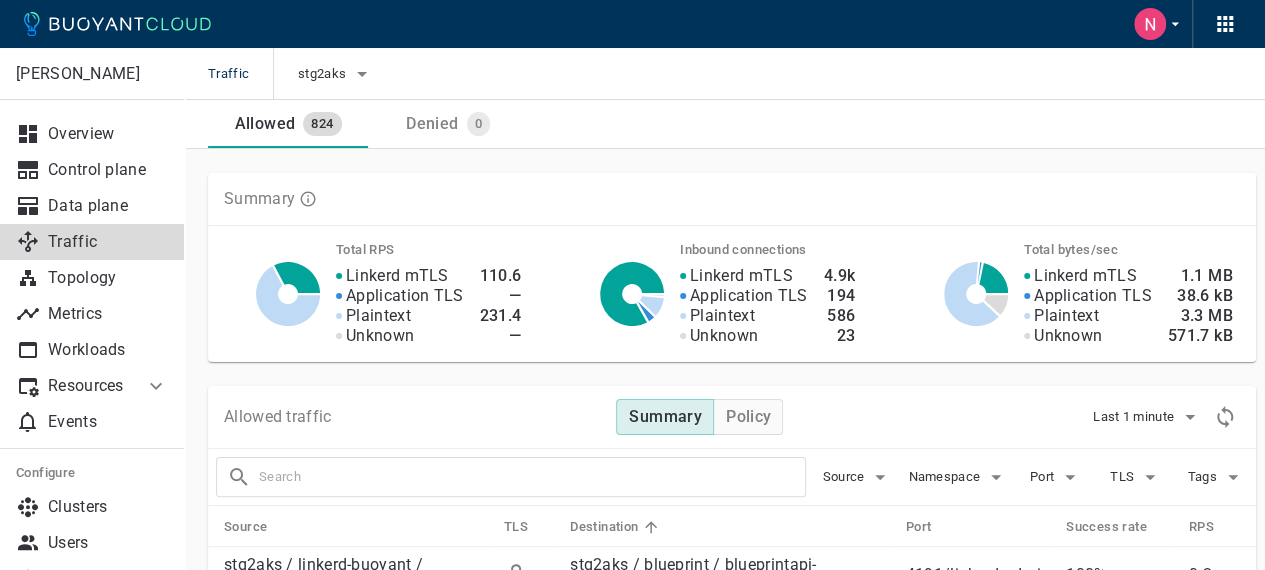 click on "Application TLS" at bounding box center [749, 296] 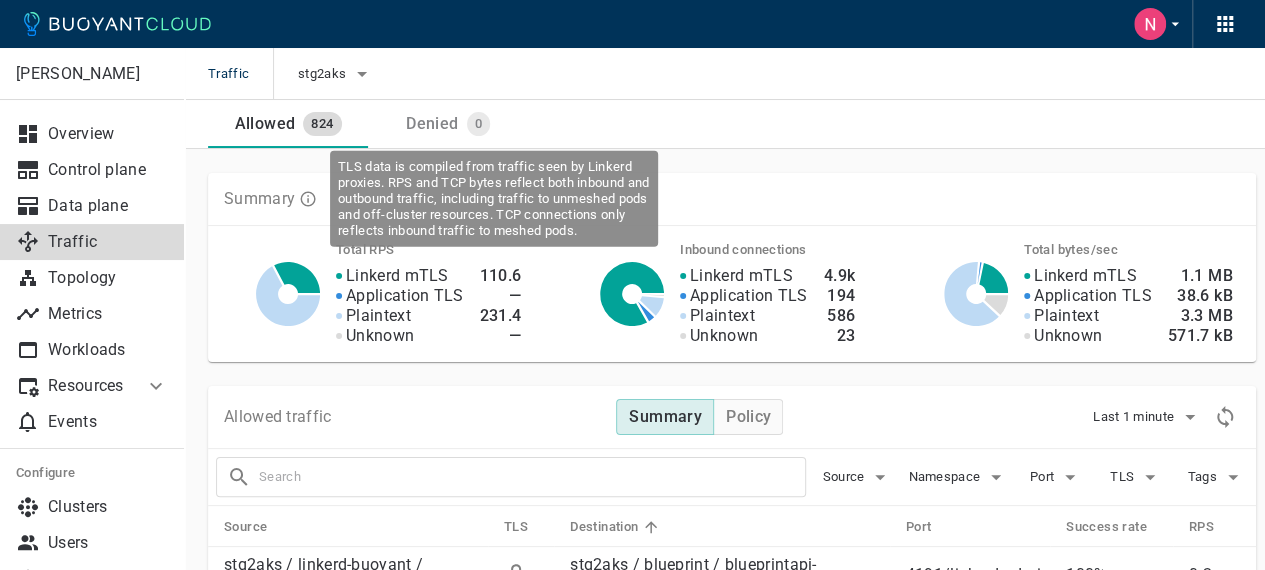 click 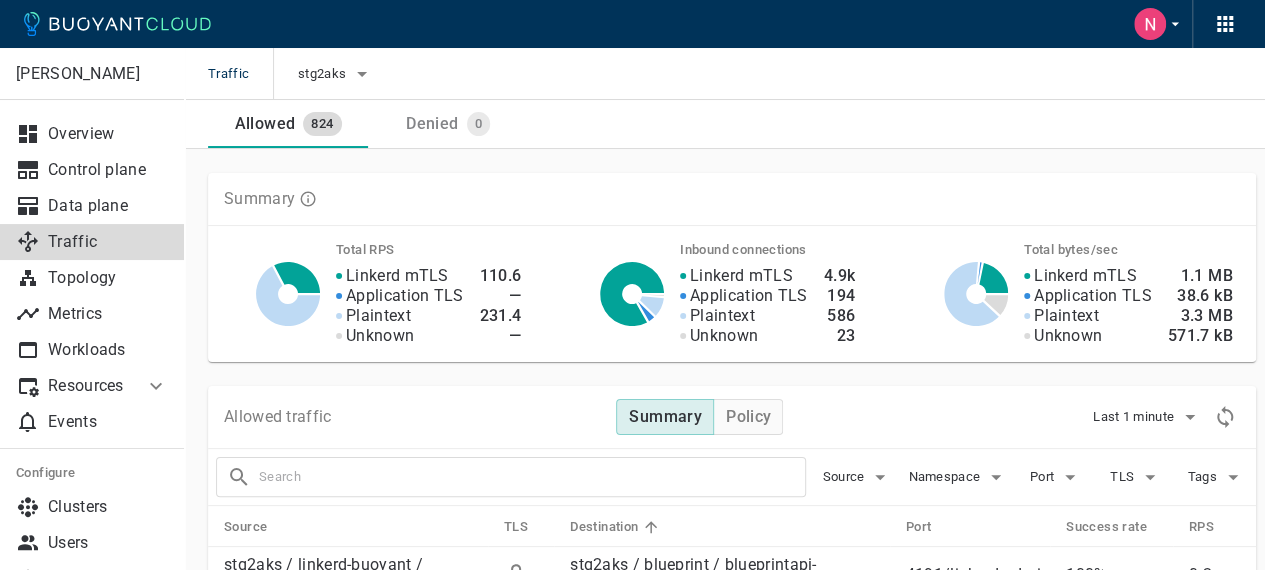 click on "Plaintext" at bounding box center (722, 316) 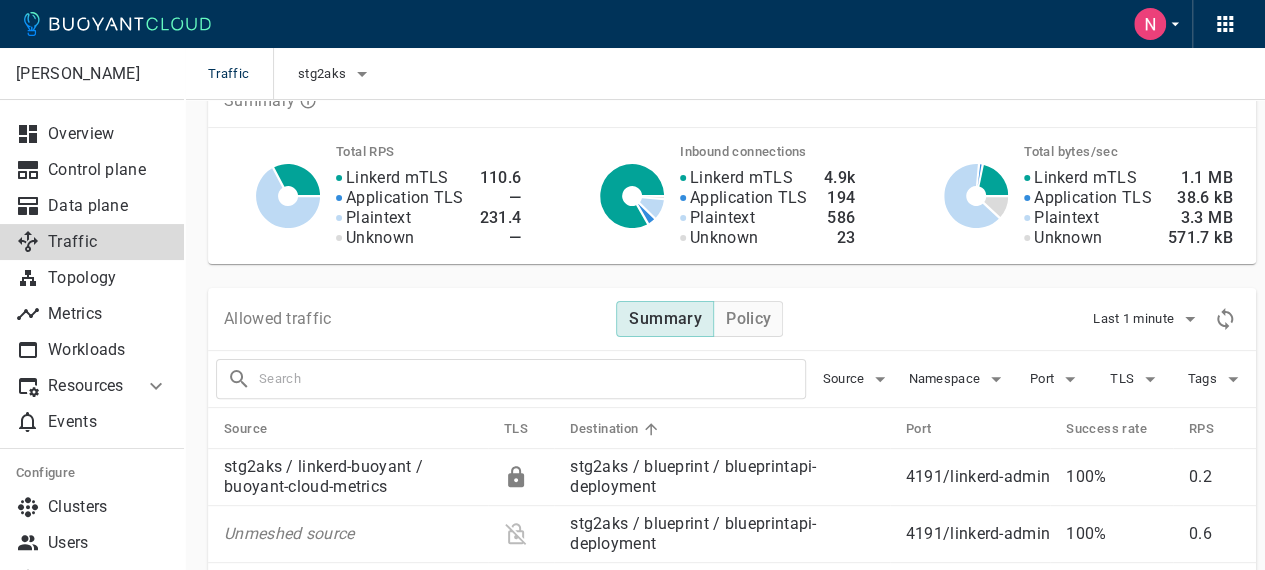 scroll, scrollTop: 0, scrollLeft: 0, axis: both 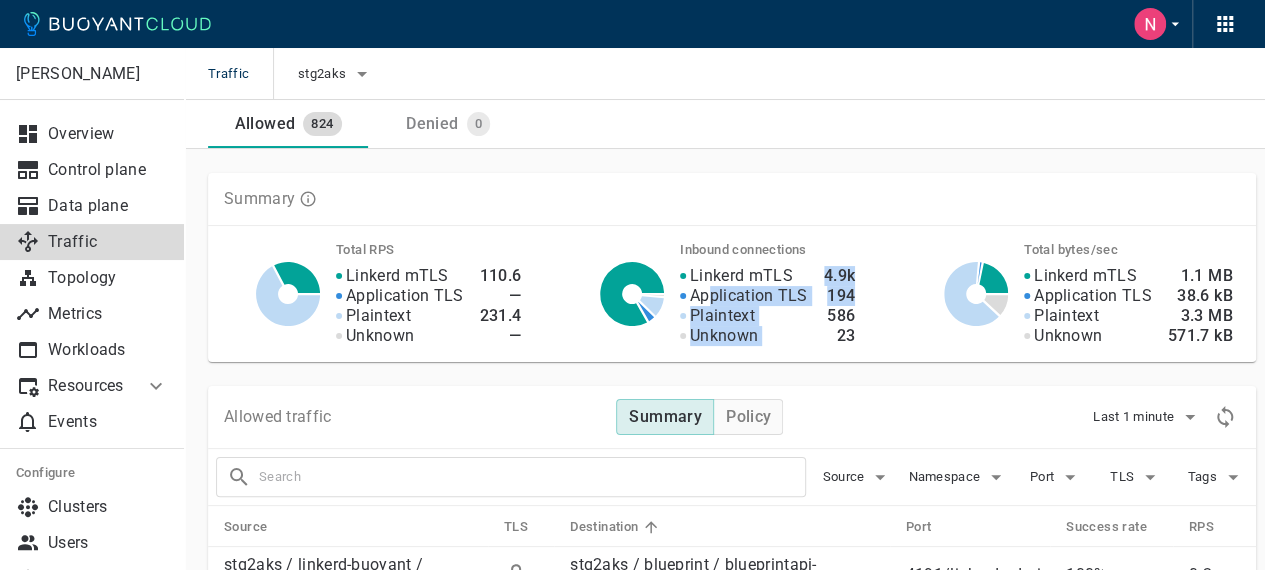 drag, startPoint x: 850, startPoint y: 295, endPoint x: 712, endPoint y: 297, distance: 138.0145 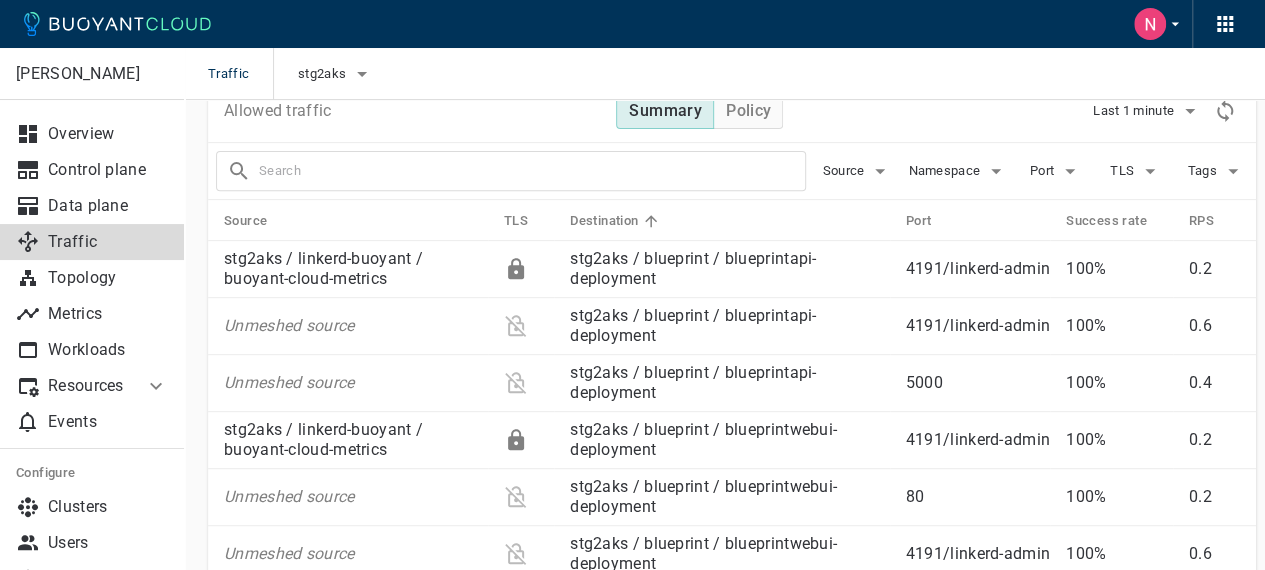 scroll, scrollTop: 200, scrollLeft: 0, axis: vertical 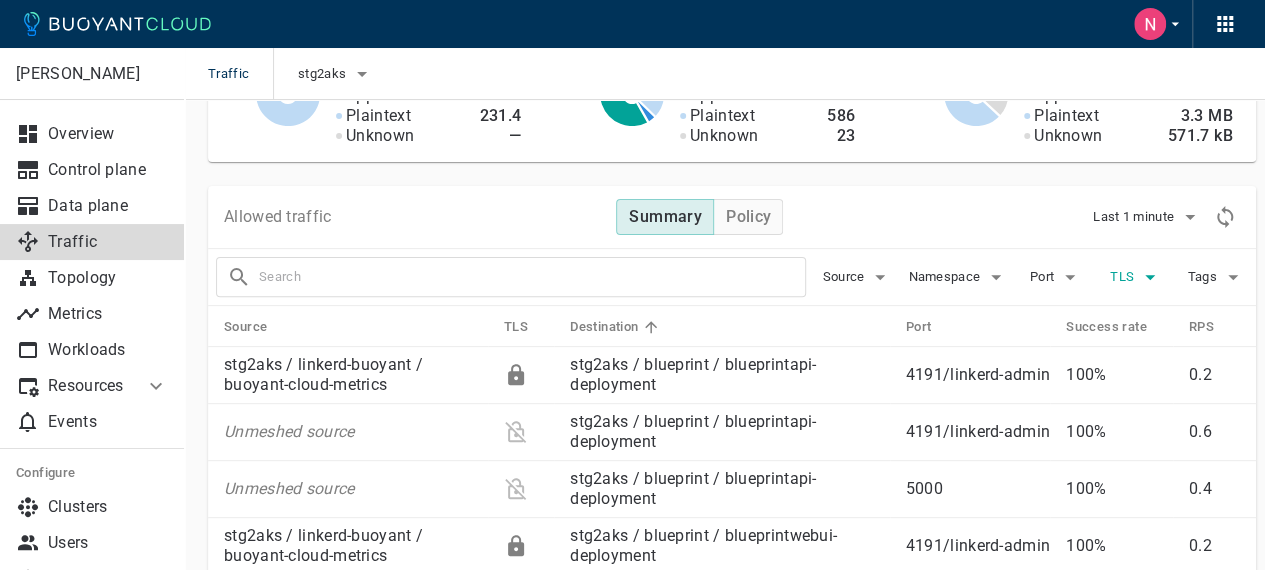 click 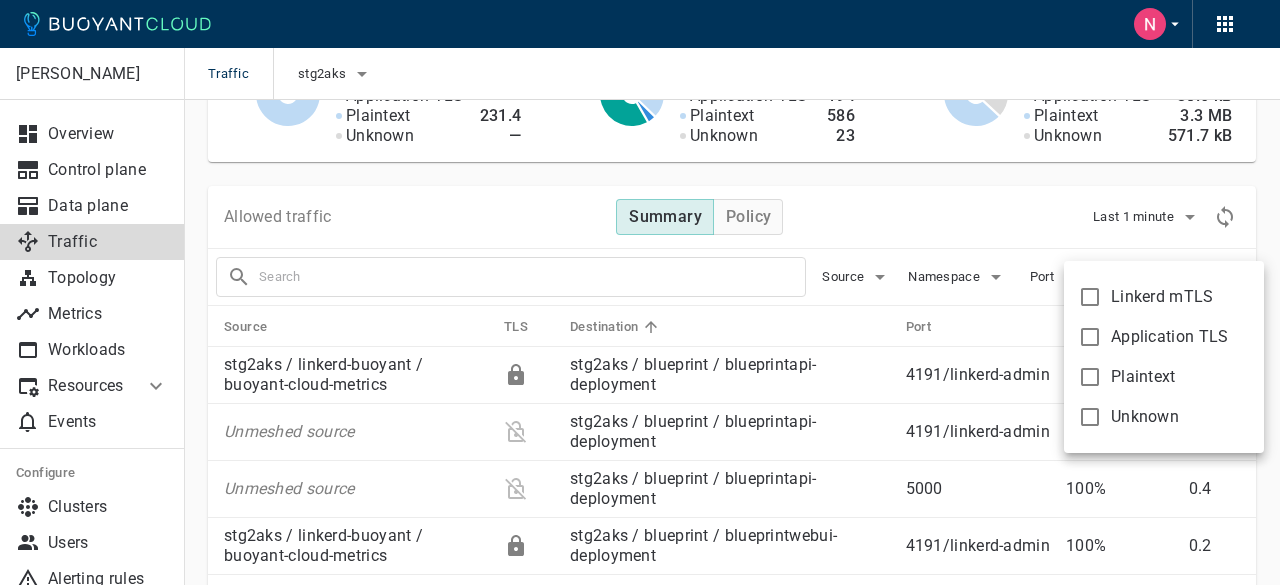 click on "Linkerd mTLS" at bounding box center [1141, 297] 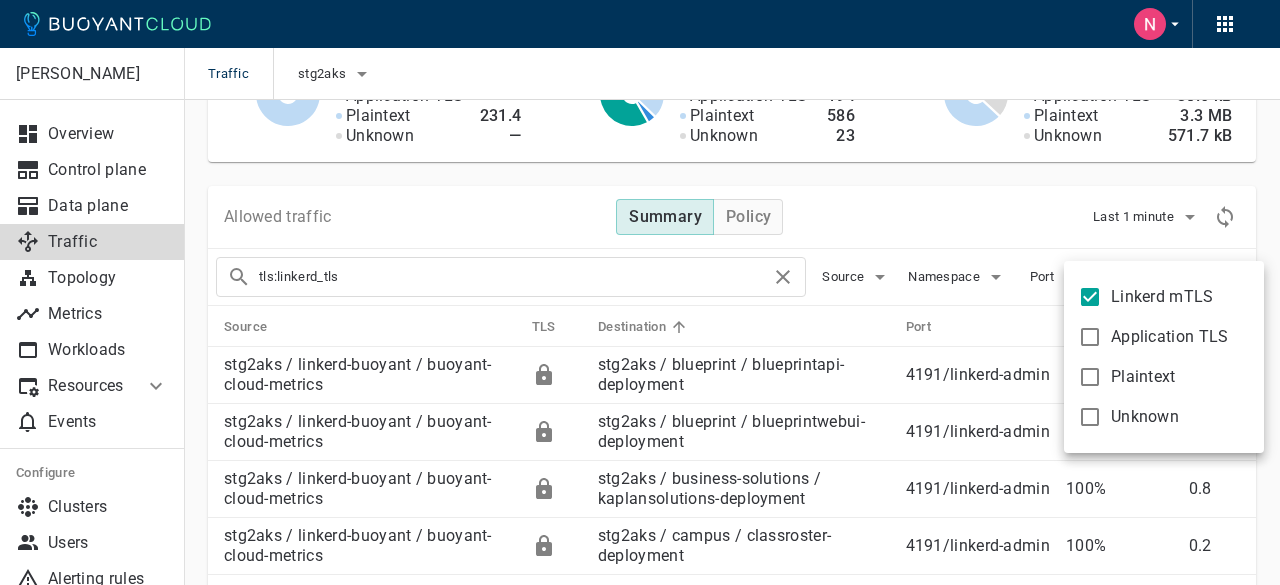 click on "Application TLS" at bounding box center (1090, 337) 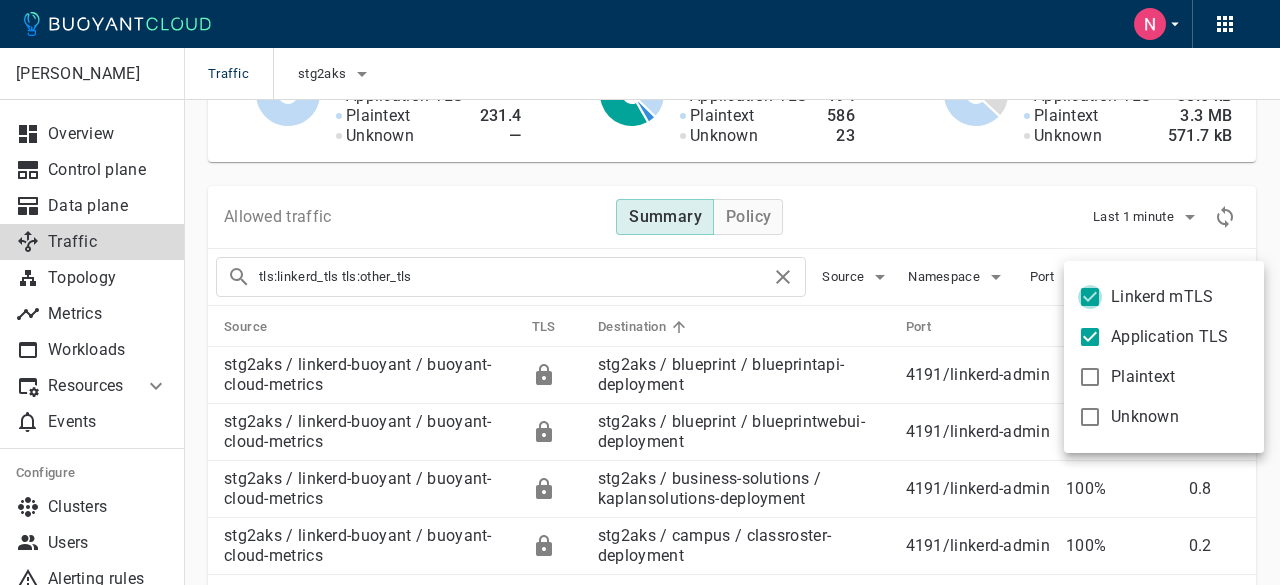 click on "Linkerd mTLS" at bounding box center (1090, 297) 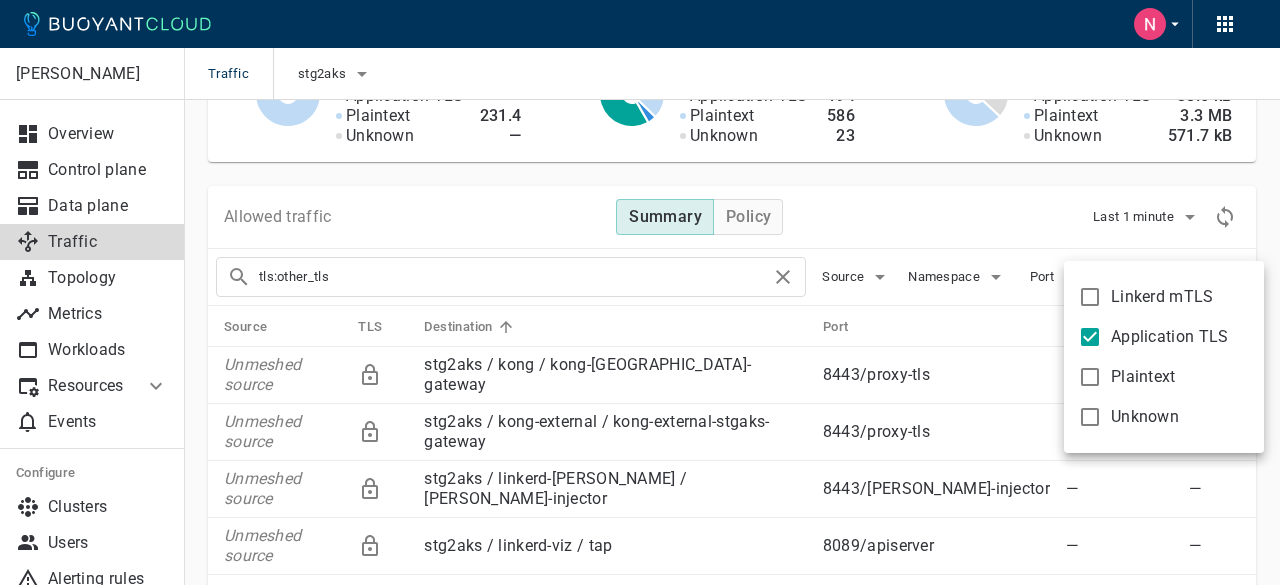 click at bounding box center [640, 292] 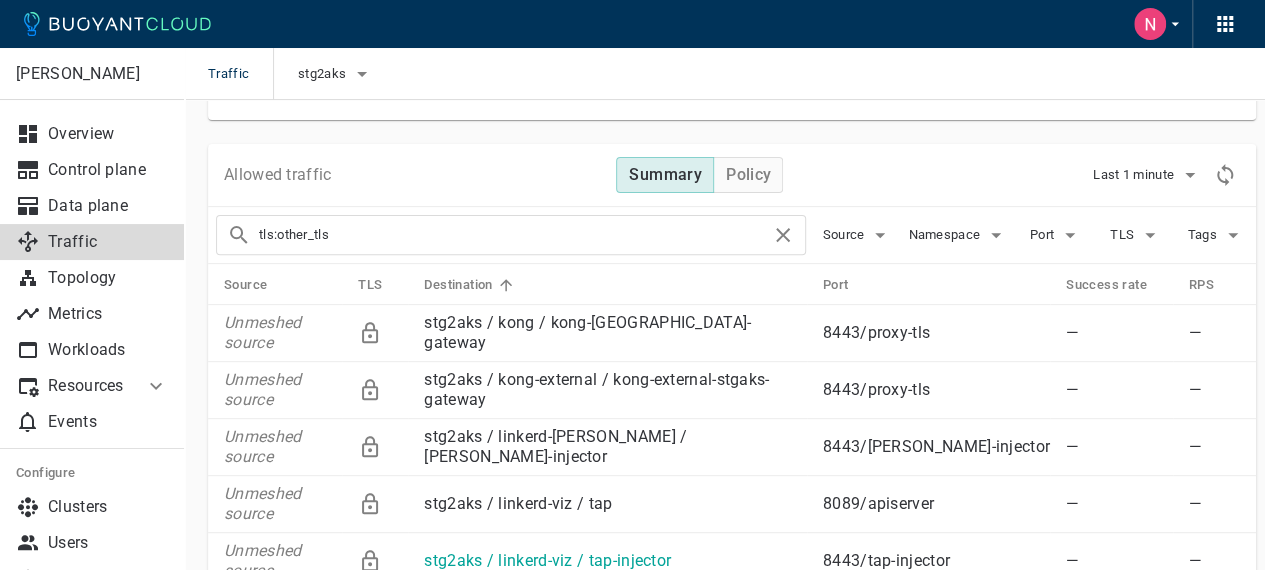 scroll, scrollTop: 210, scrollLeft: 0, axis: vertical 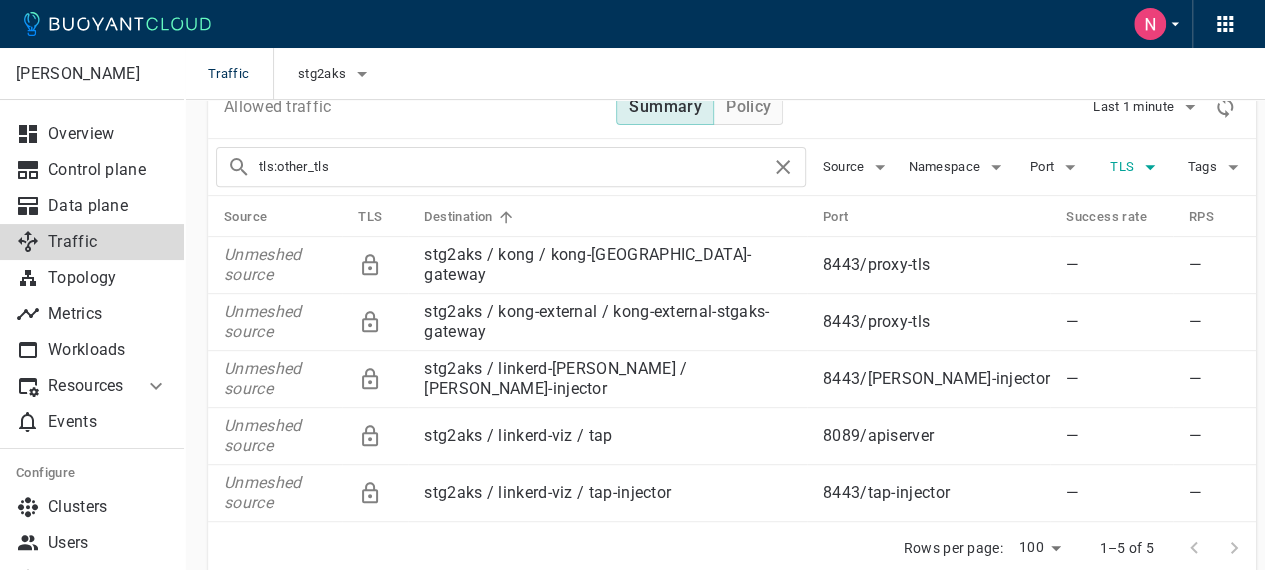 click on "TLS" at bounding box center [1136, 167] 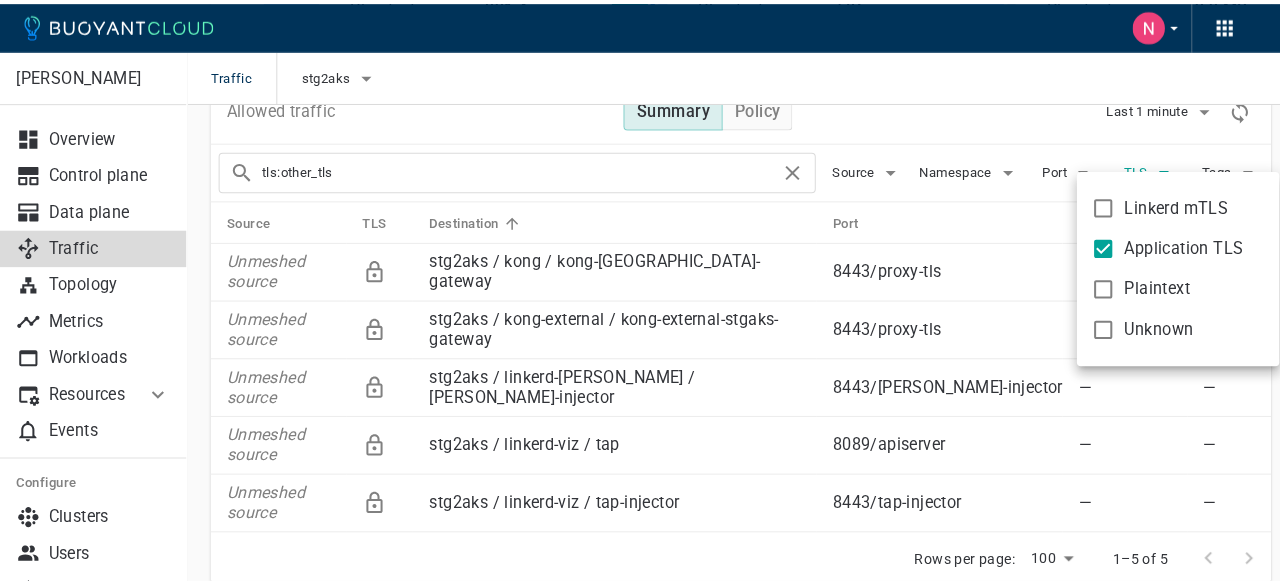 scroll, scrollTop: 295, scrollLeft: 0, axis: vertical 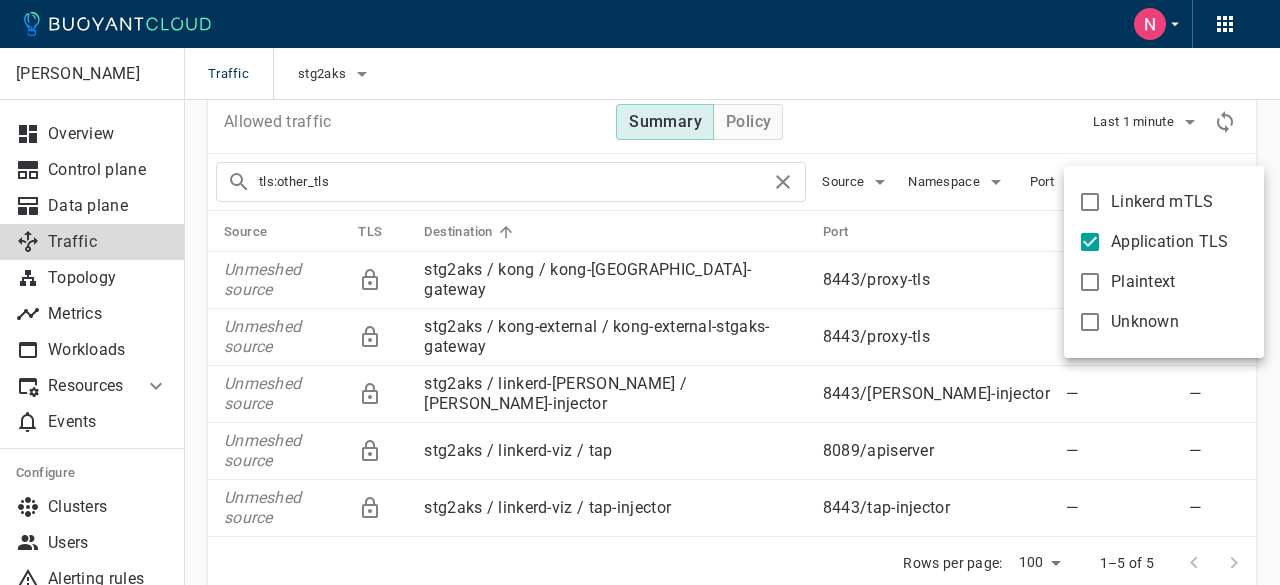 click at bounding box center [640, 292] 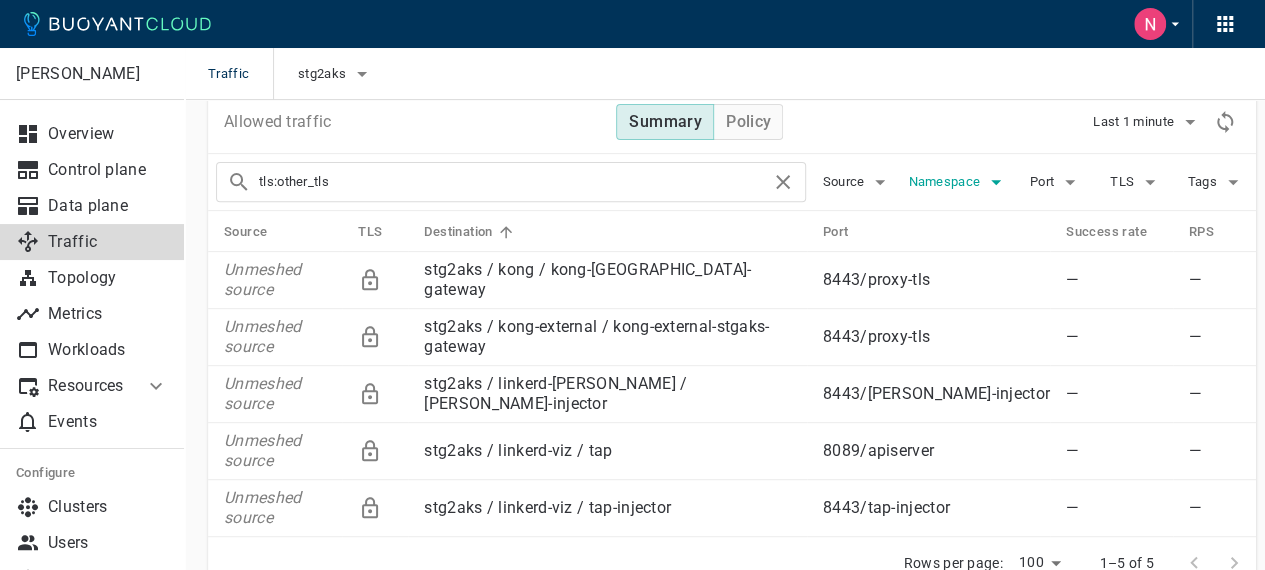 click on "Namespace" at bounding box center (946, 182) 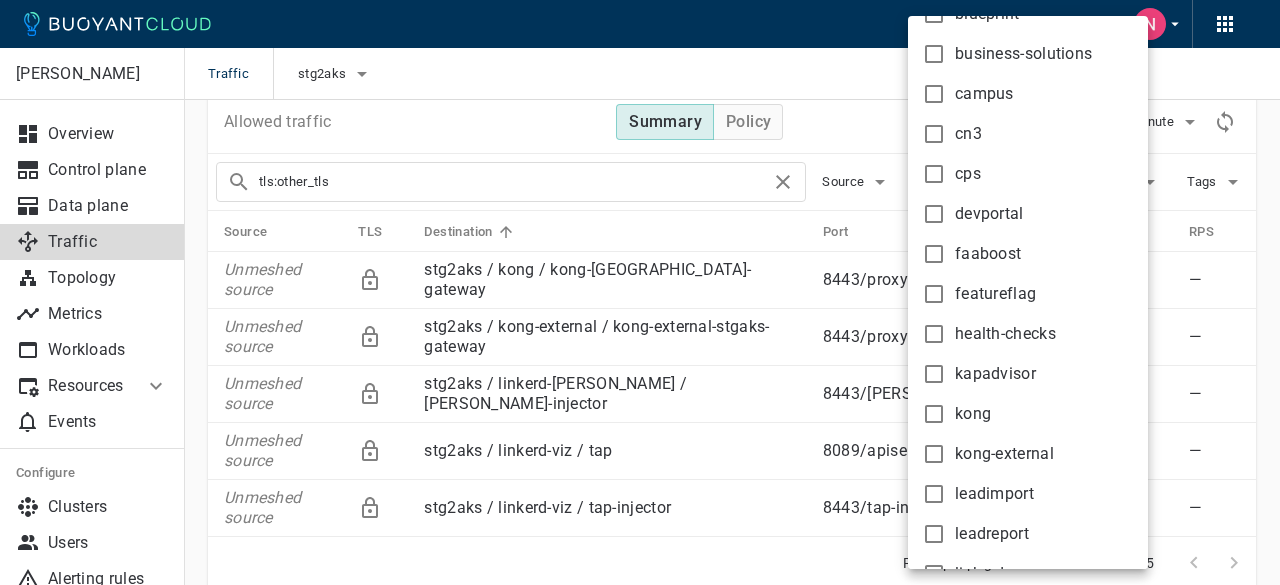 scroll, scrollTop: 0, scrollLeft: 0, axis: both 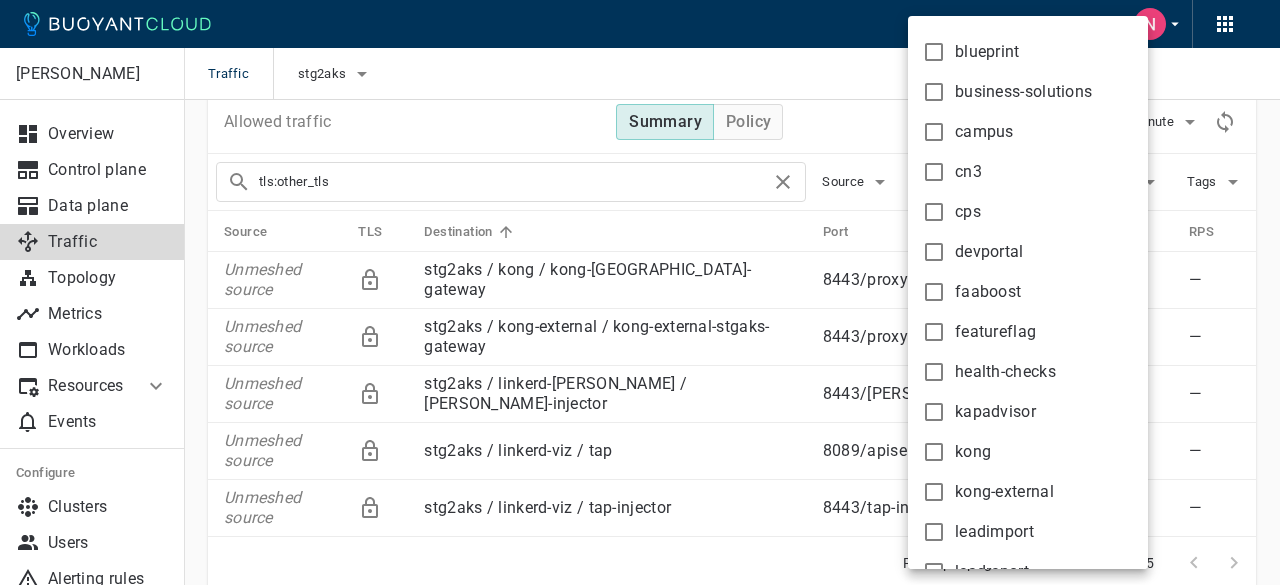 click on "blueprint" at bounding box center (934, 52) 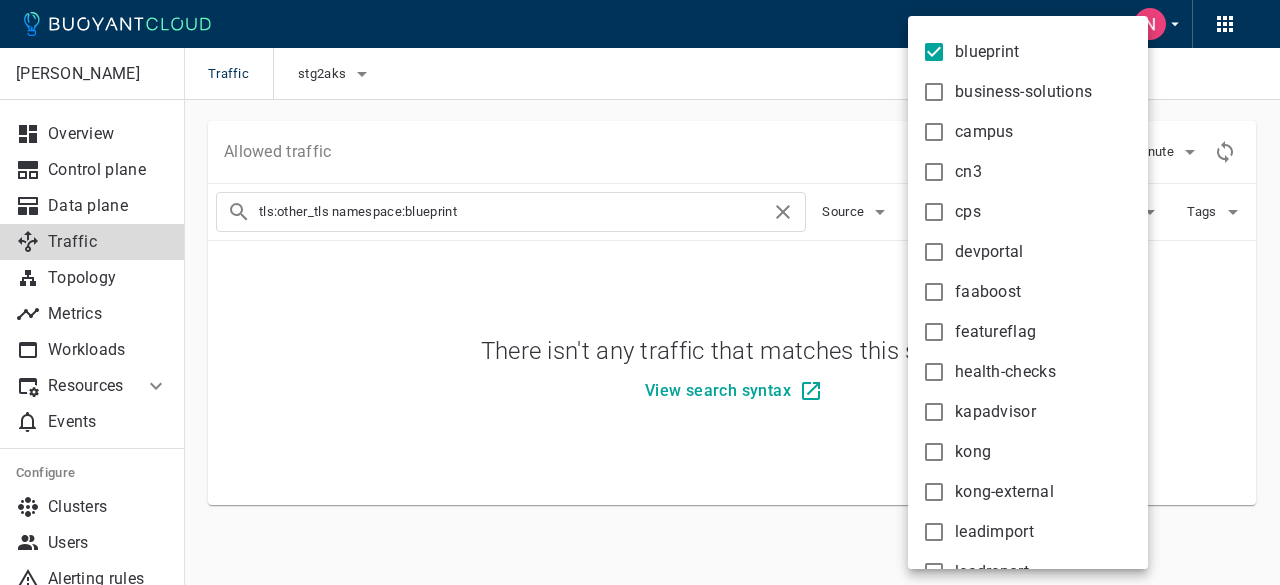 scroll, scrollTop: 263, scrollLeft: 0, axis: vertical 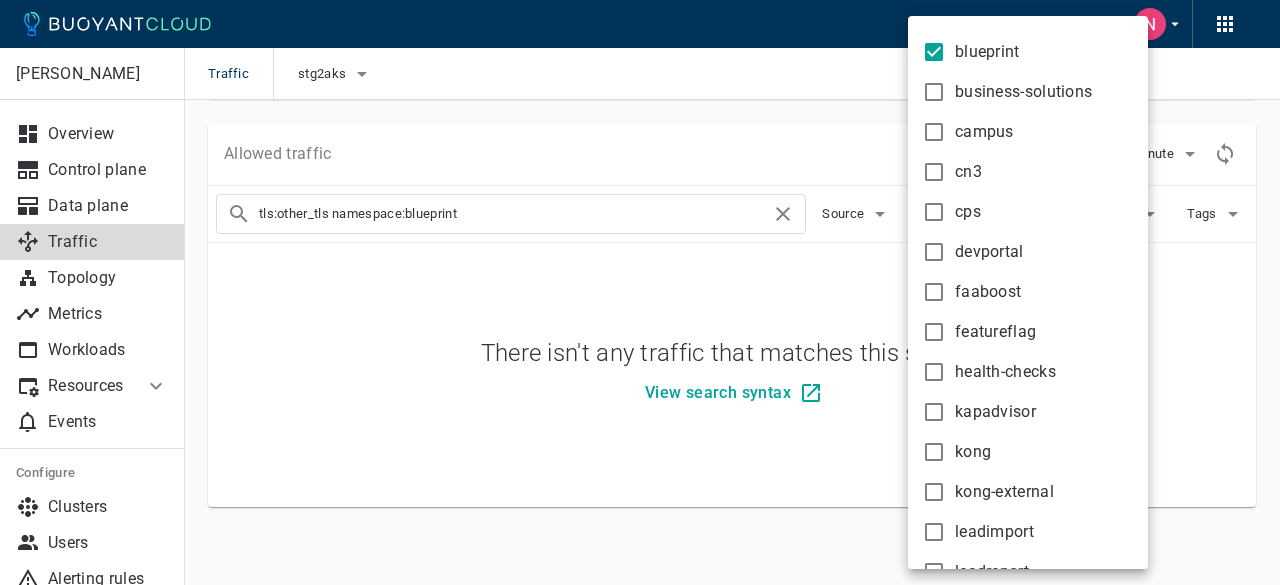 click on "business-solutions" at bounding box center [934, 92] 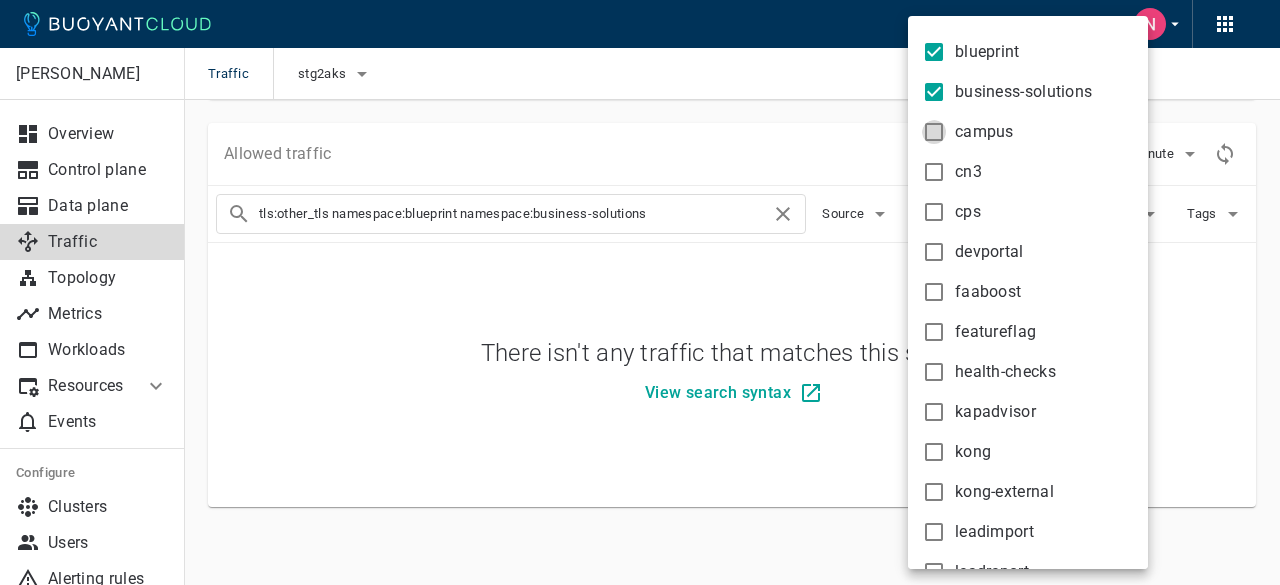 click on "campus" at bounding box center [934, 132] 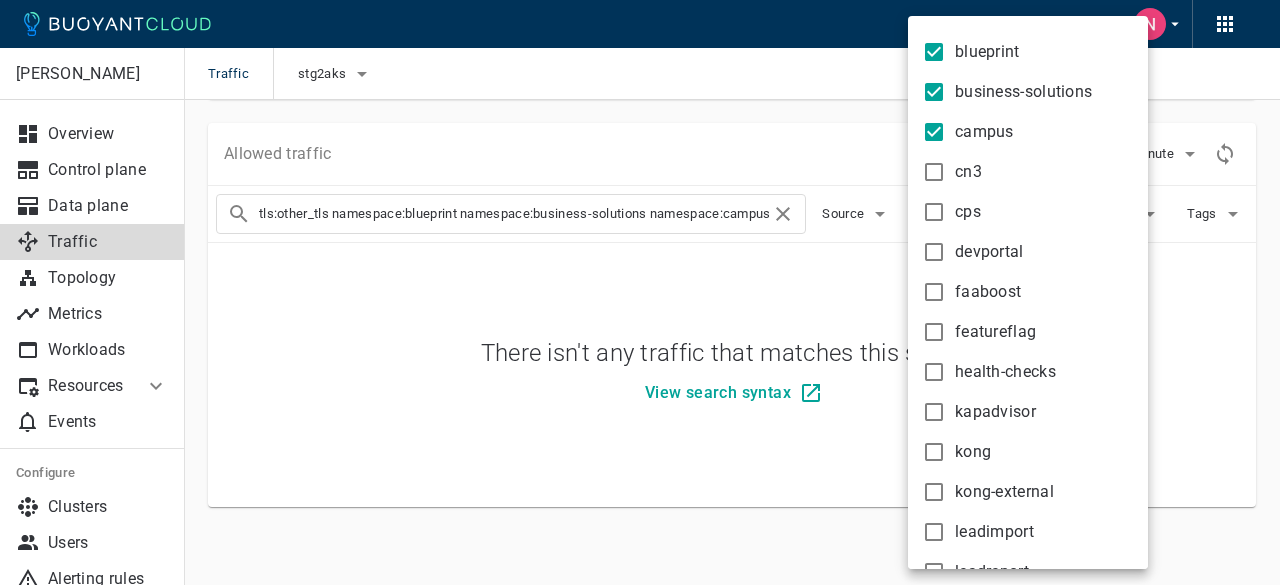 click on "cn3" at bounding box center (947, 172) 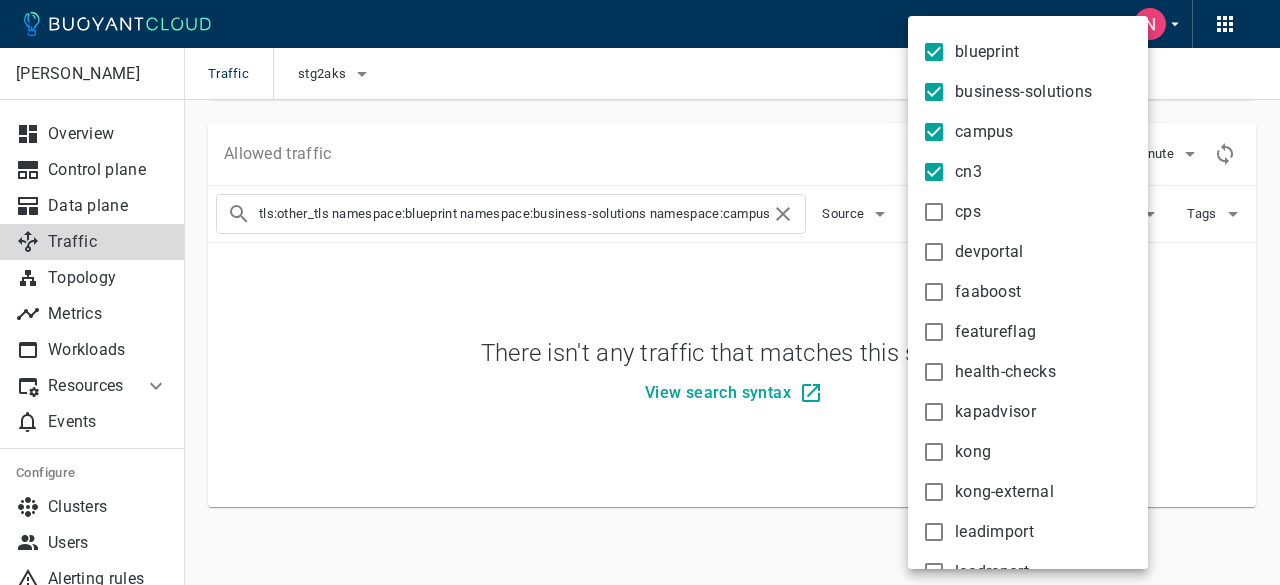 click on "cps" at bounding box center [934, 212] 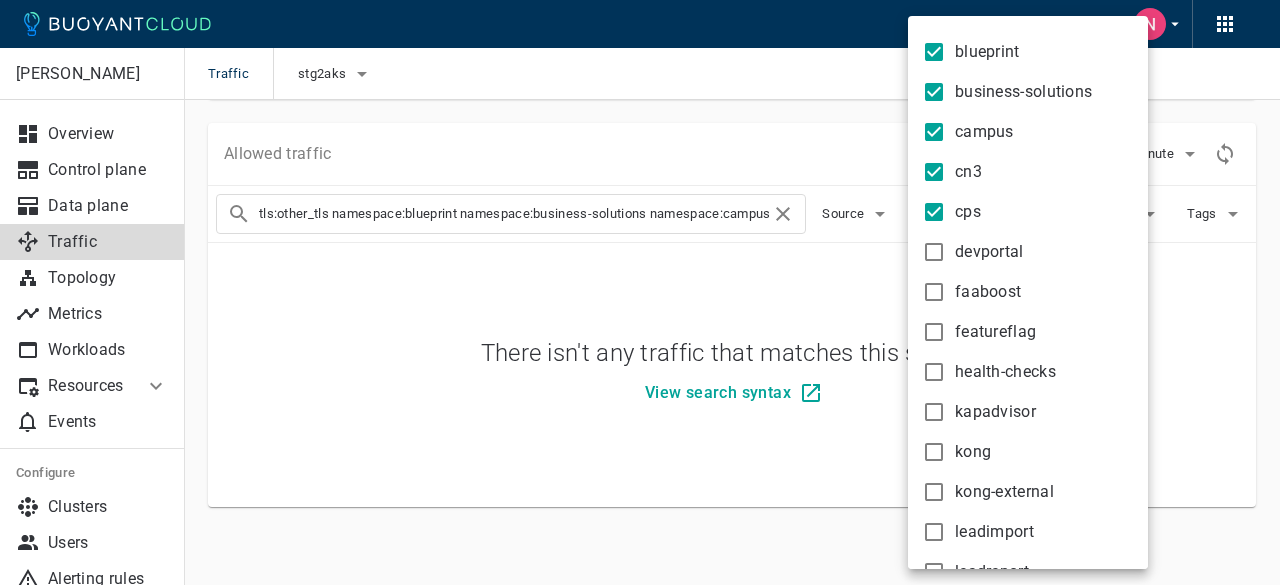 click on "devportal" at bounding box center (934, 252) 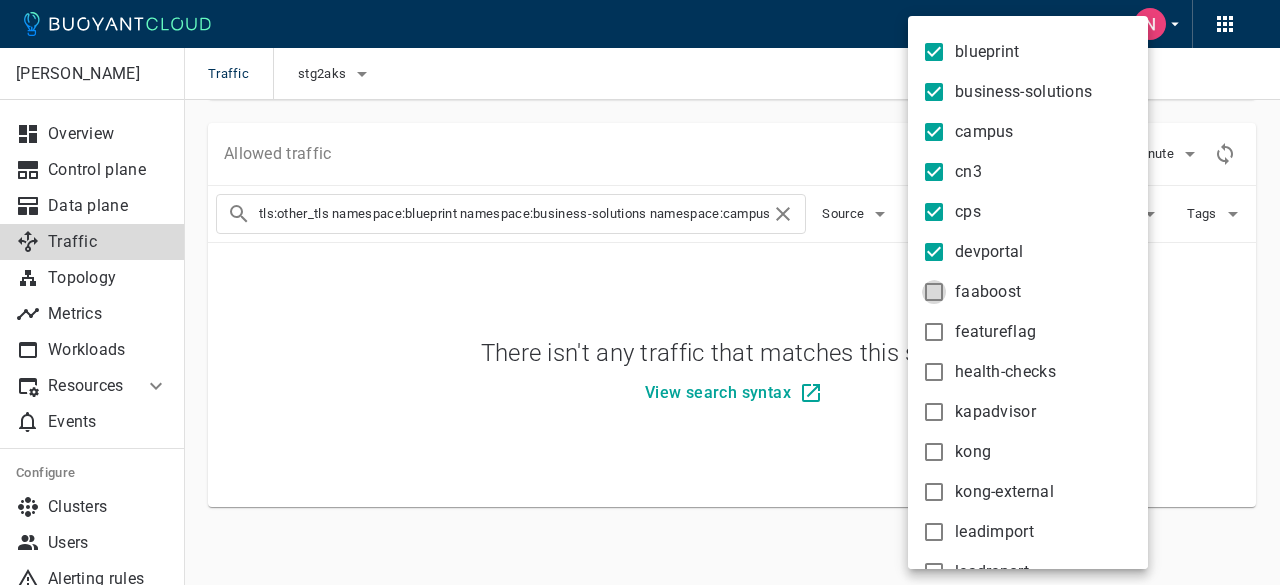 click on "faaboost" at bounding box center (934, 292) 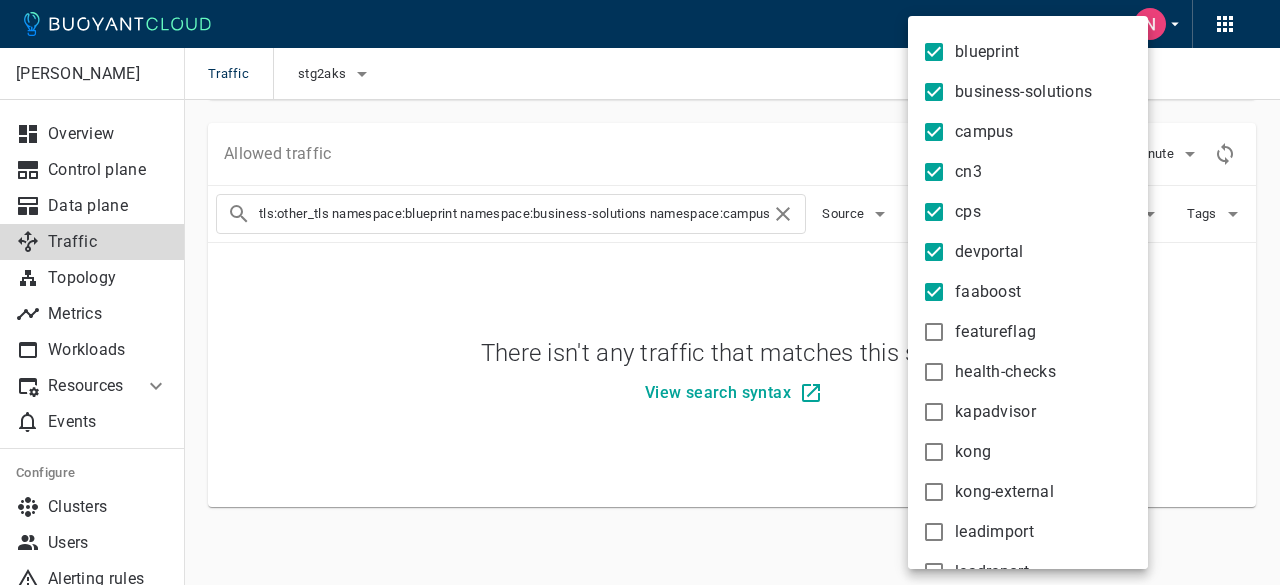 drag, startPoint x: 930, startPoint y: 321, endPoint x: 930, endPoint y: 341, distance: 20 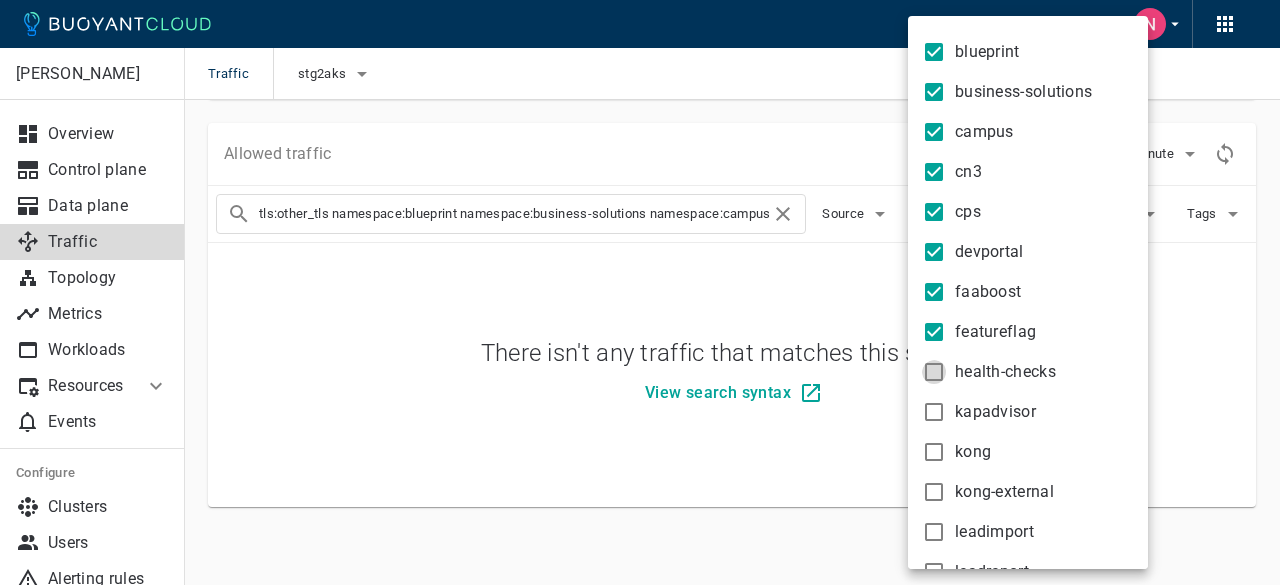 click on "health-checks" at bounding box center [934, 372] 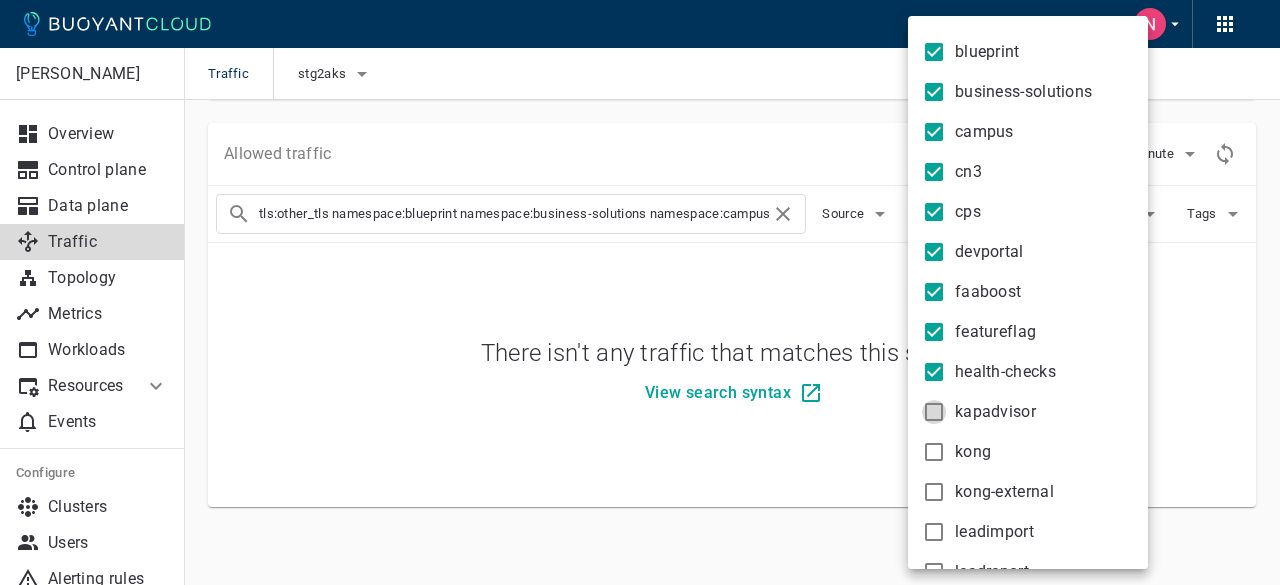 drag, startPoint x: 935, startPoint y: 400, endPoint x: 935, endPoint y: 413, distance: 13 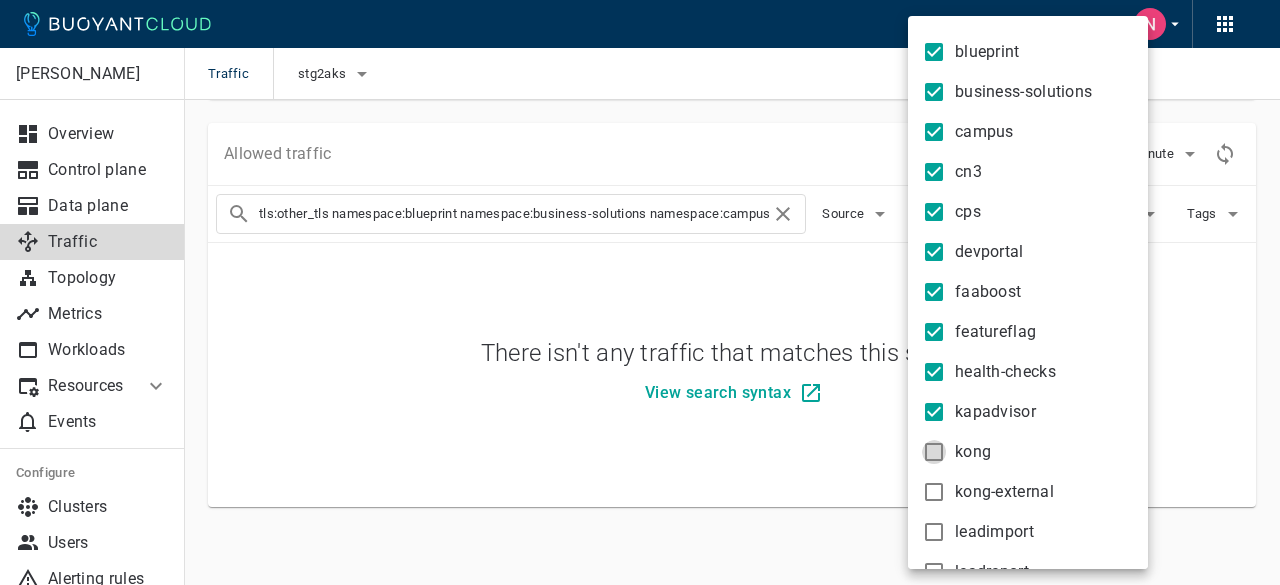 click on "kong" at bounding box center (934, 452) 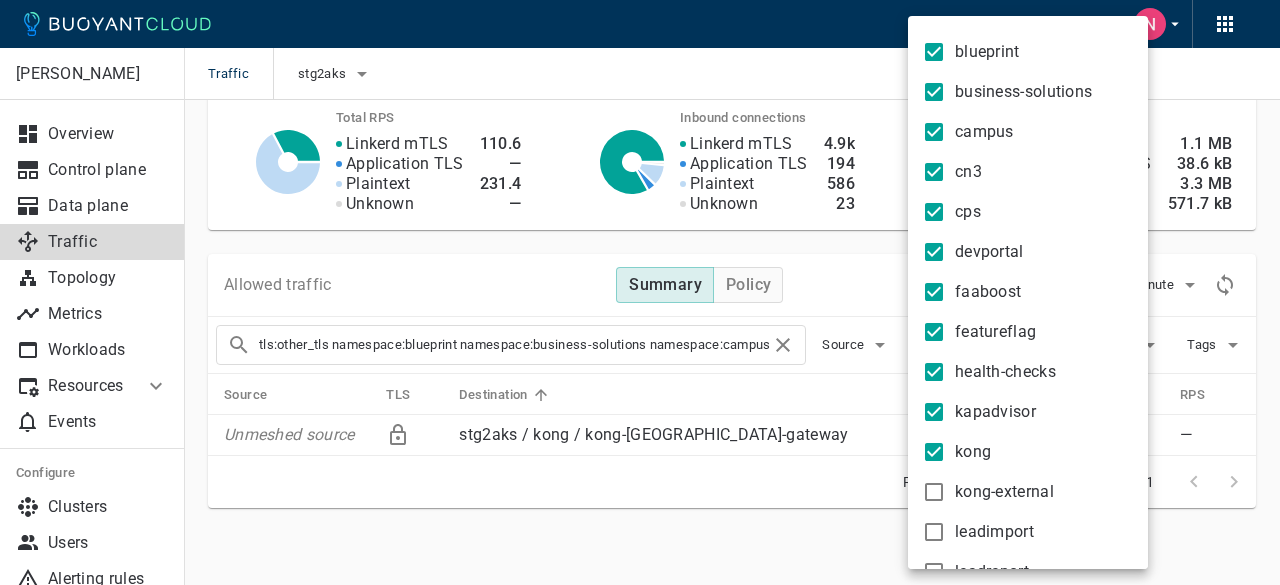 click on "kong-external" at bounding box center (934, 492) 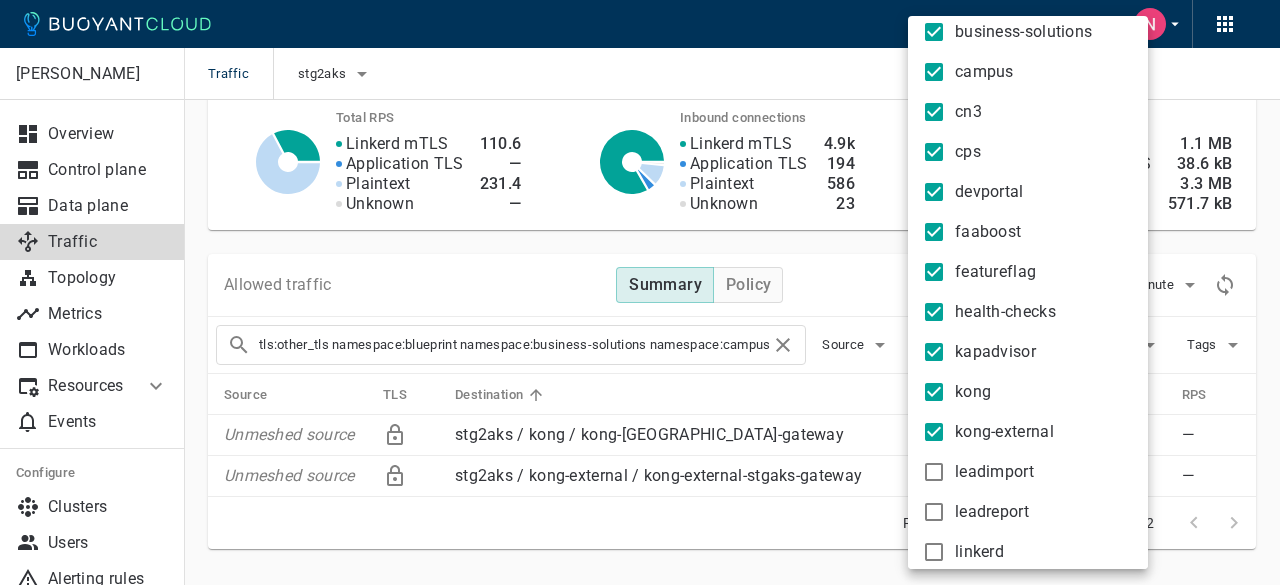 scroll, scrollTop: 100, scrollLeft: 0, axis: vertical 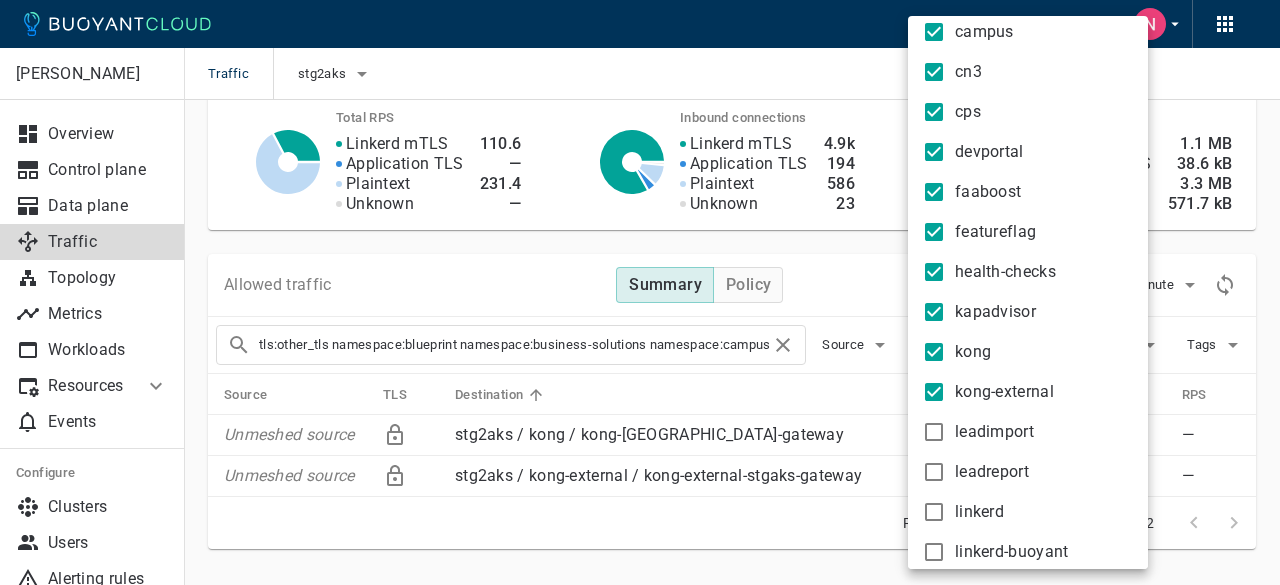 click on "leadimport" at bounding box center [934, 432] 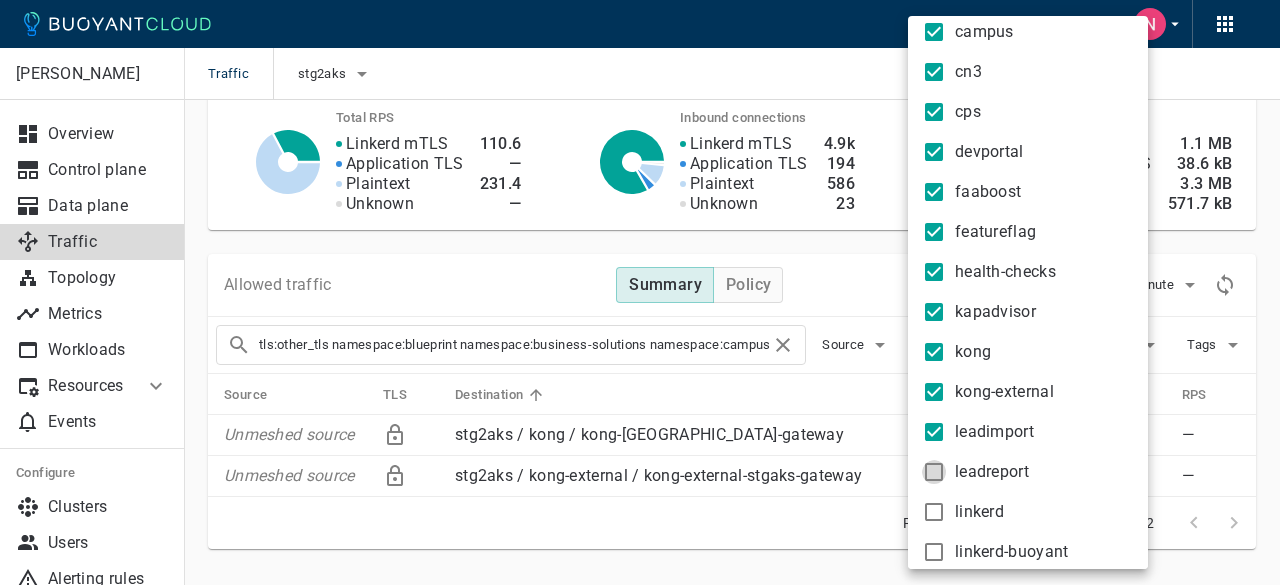 click on "leadreport" at bounding box center [934, 472] 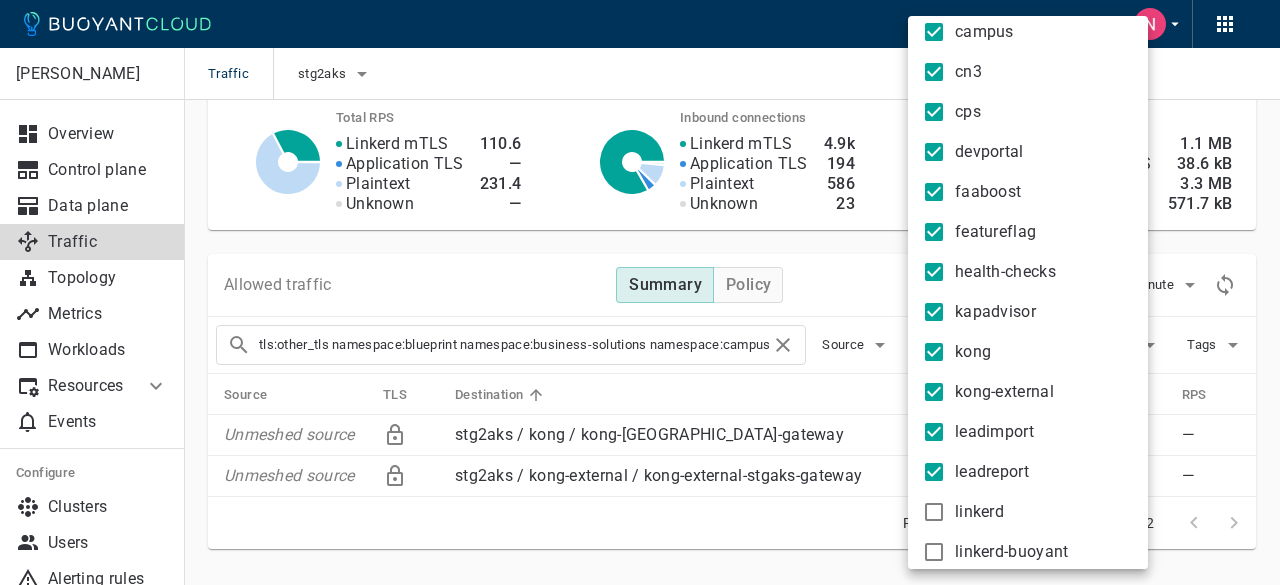 click on "linkerd" at bounding box center (934, 512) 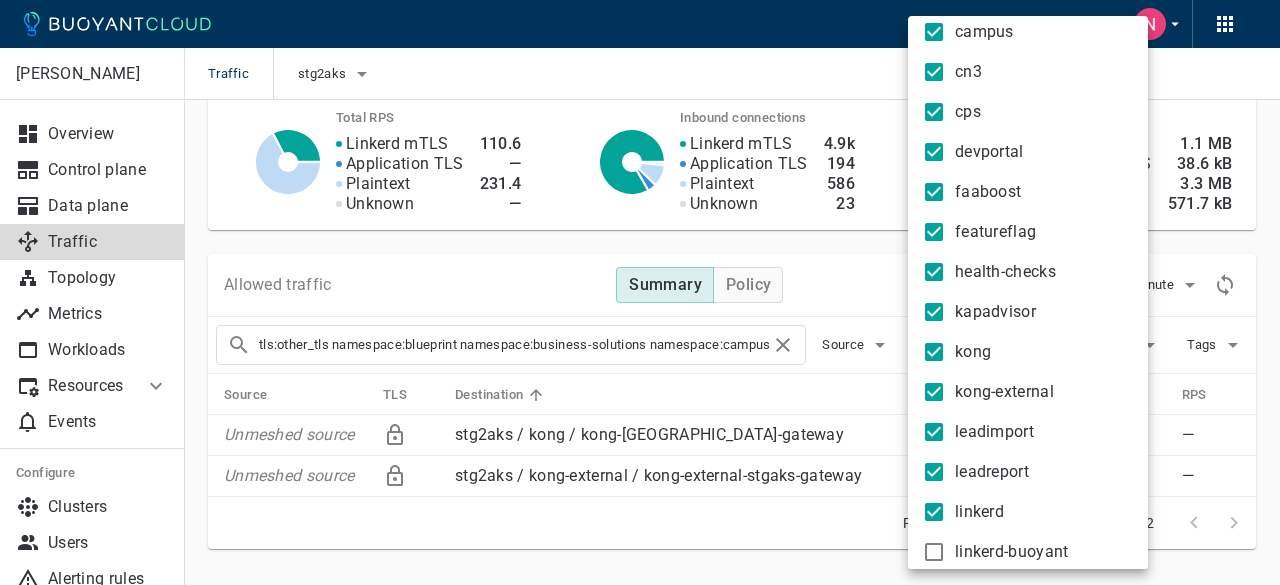 click on "linkerd-buoyant" at bounding box center [934, 552] 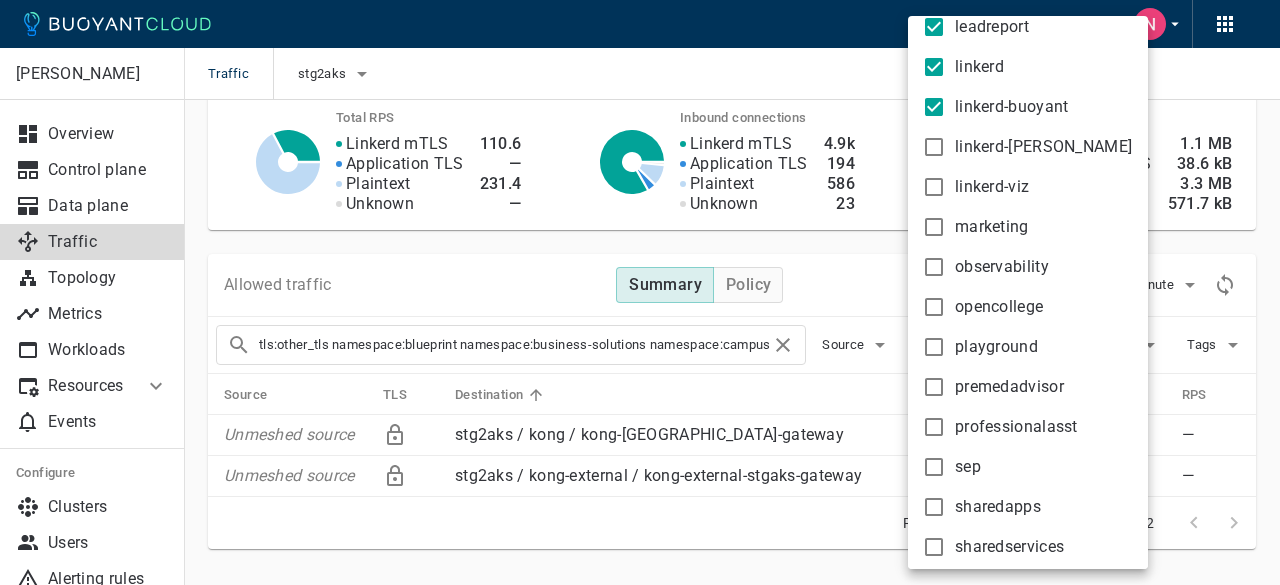 scroll, scrollTop: 500, scrollLeft: 0, axis: vertical 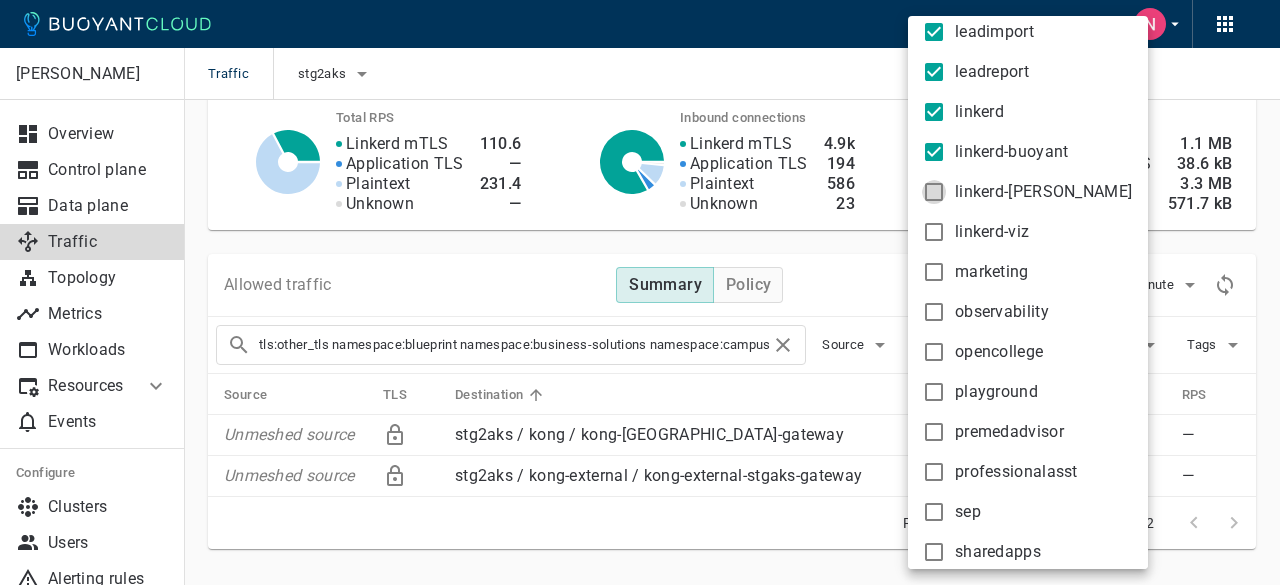 click on "linkerd-jaeger" at bounding box center [934, 192] 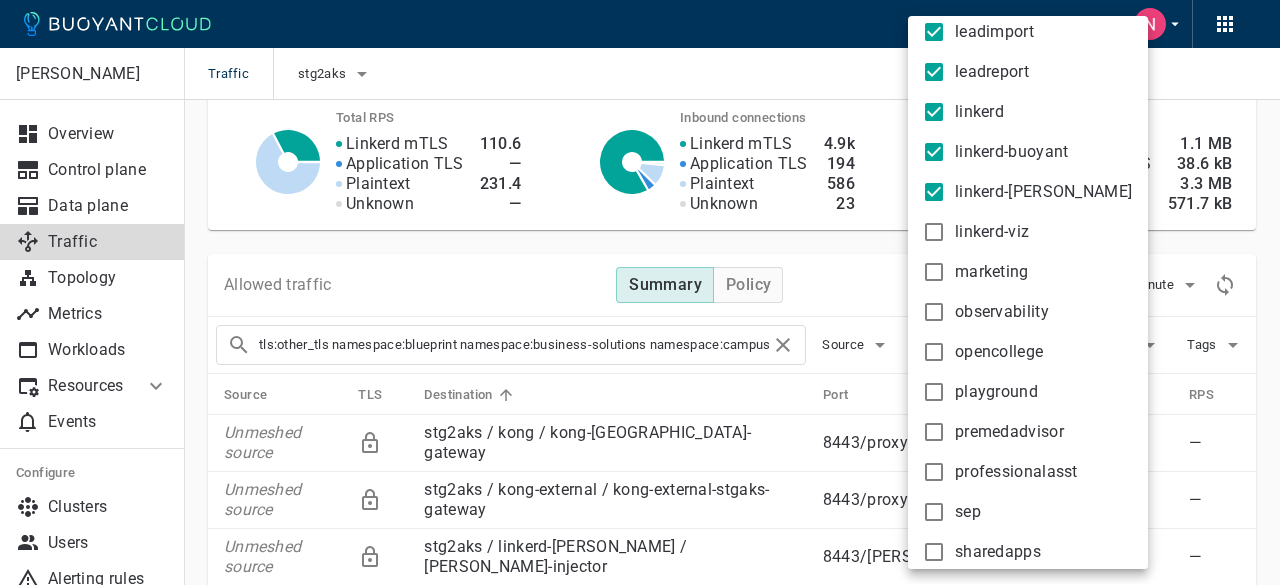 click on "linkerd-viz" at bounding box center (934, 232) 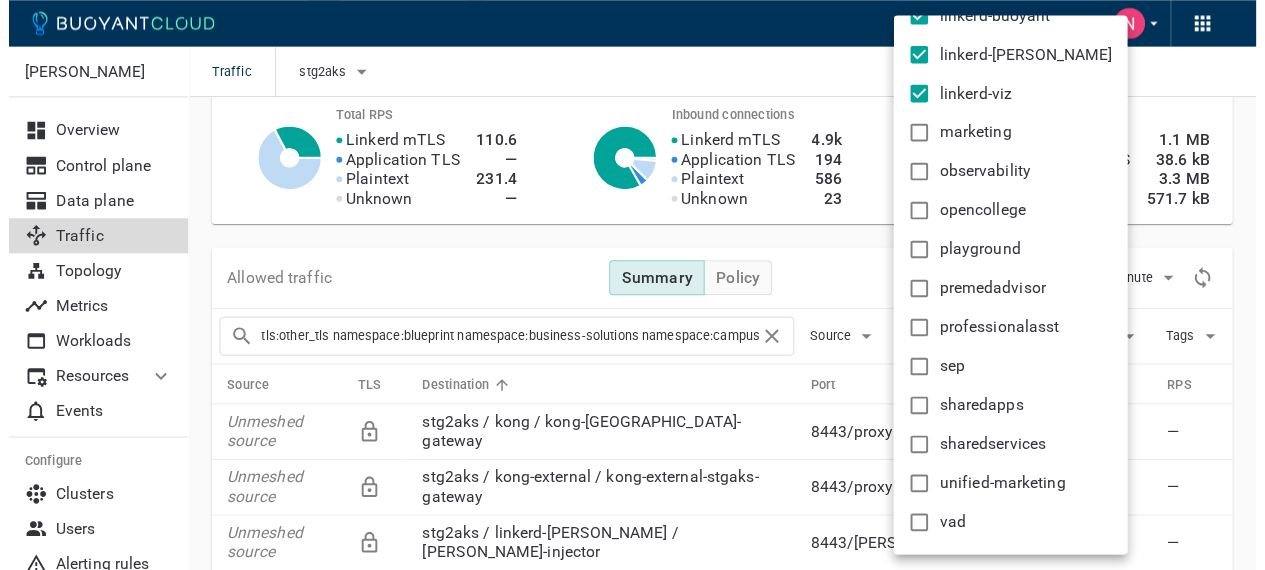scroll, scrollTop: 638, scrollLeft: 0, axis: vertical 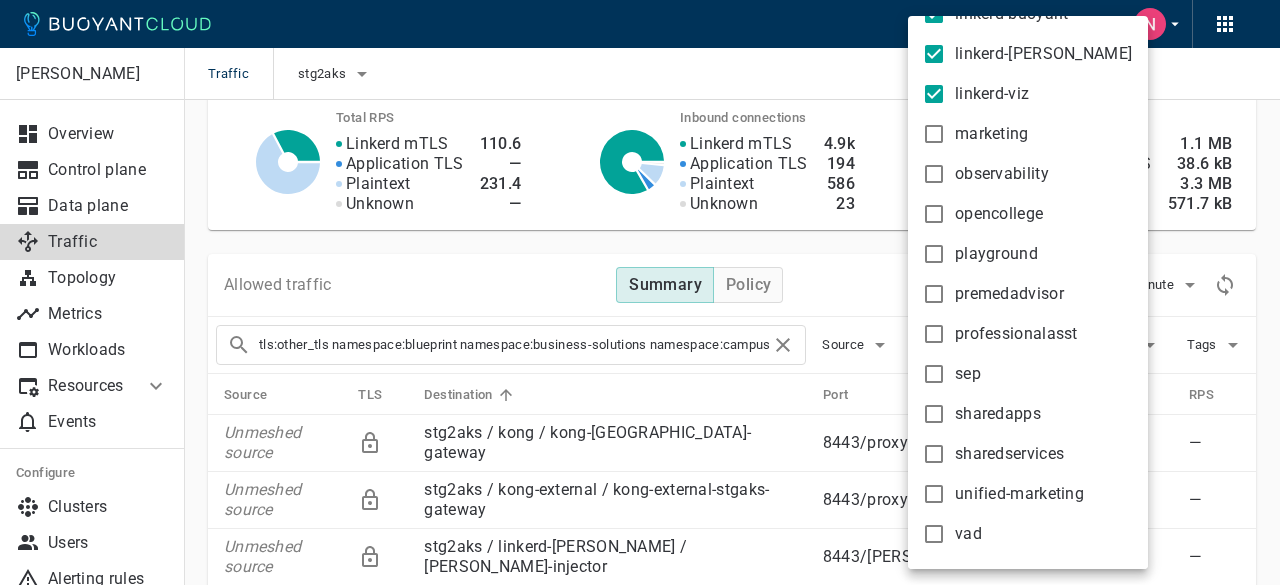 click on "marketing" at bounding box center [934, 134] 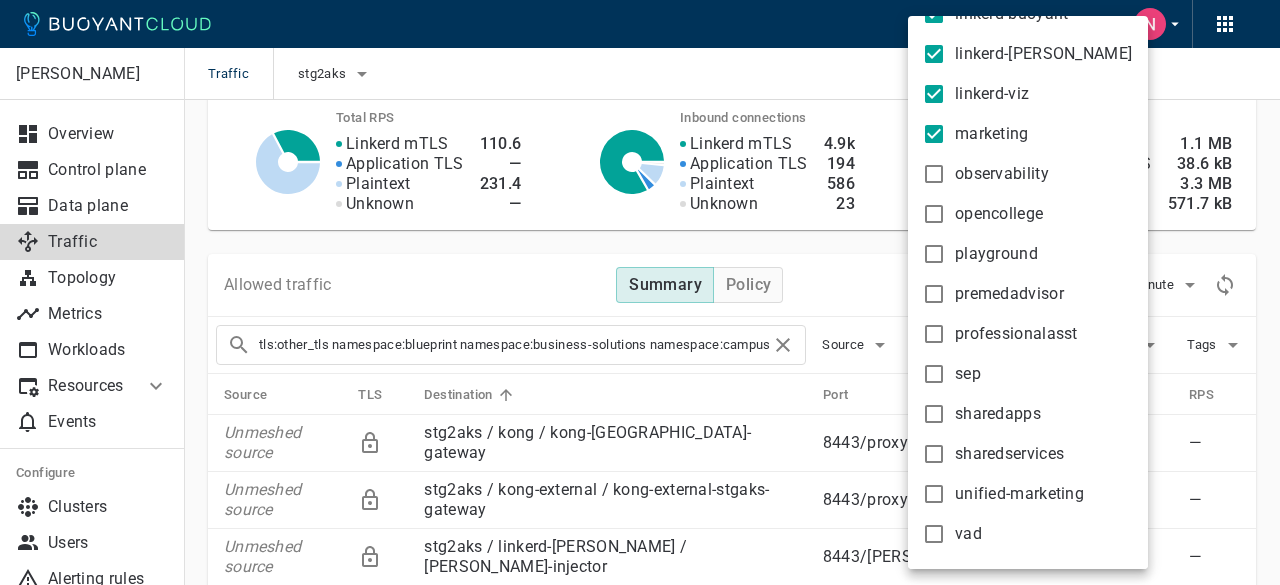click on "observability" at bounding box center (934, 174) 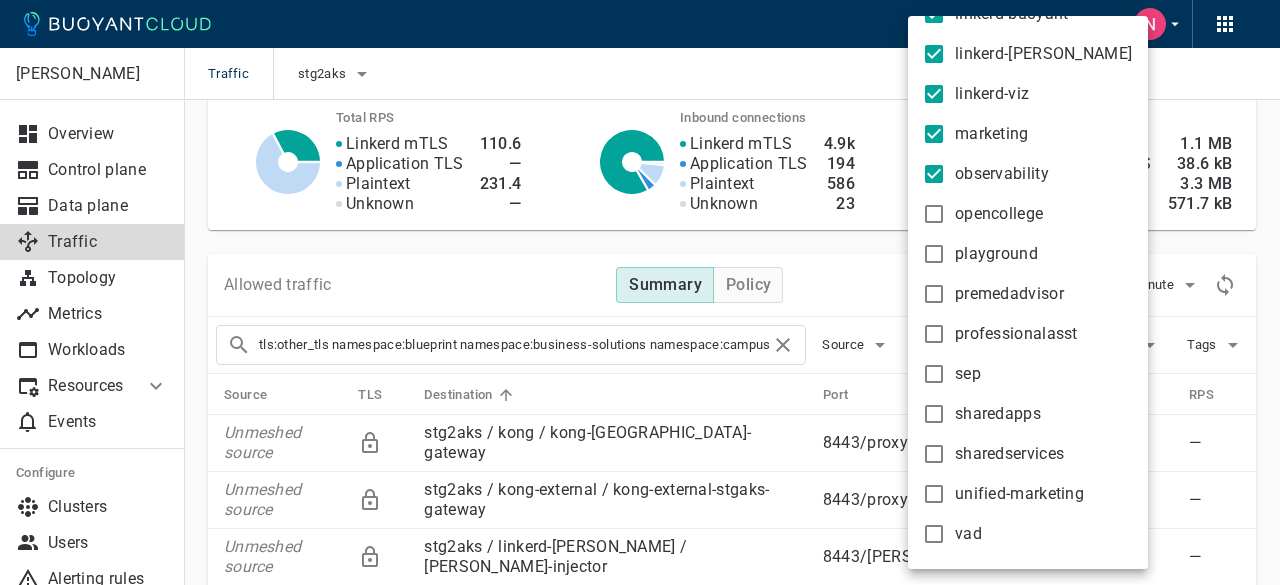 click on "opencollege" at bounding box center (934, 214) 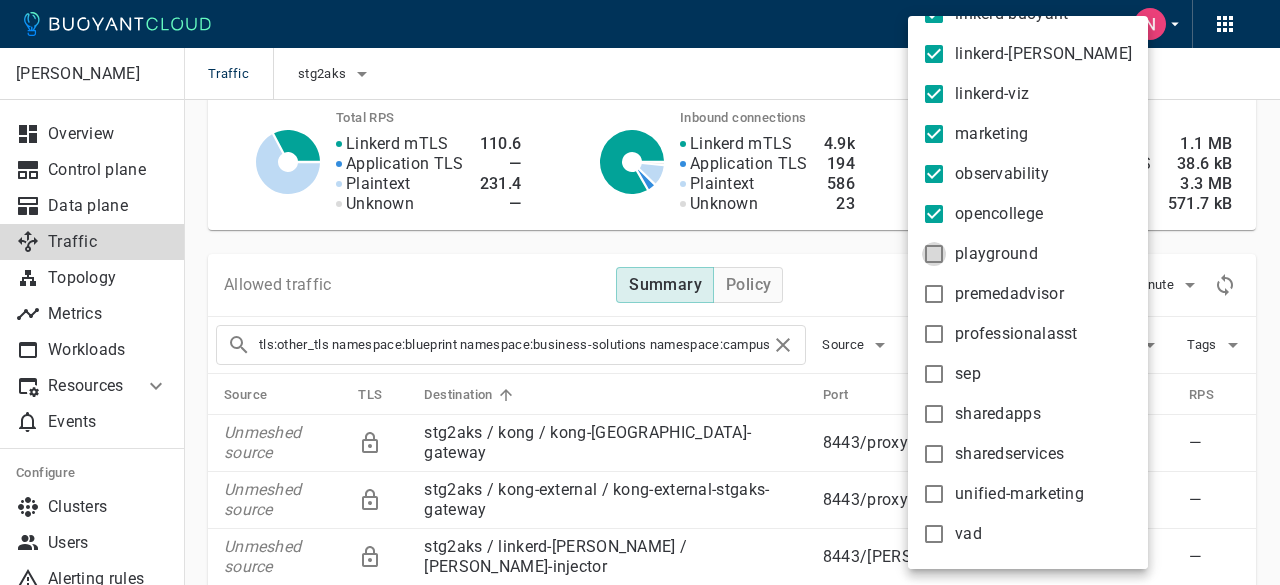 click on "playground" at bounding box center [934, 254] 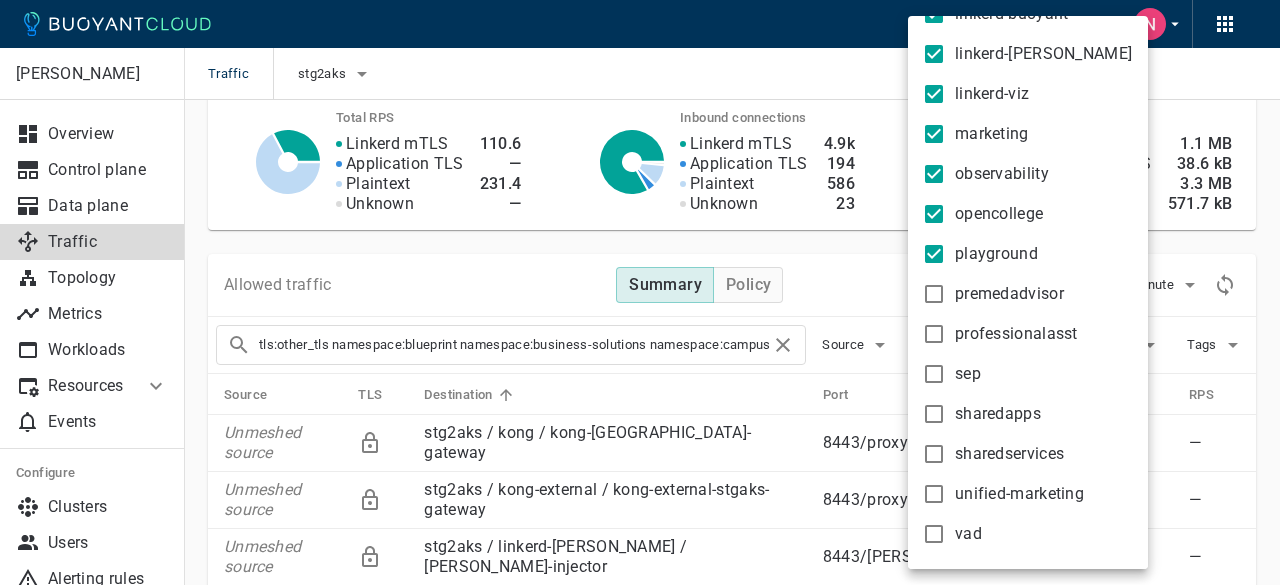 click on "premedadvisor" at bounding box center (934, 294) 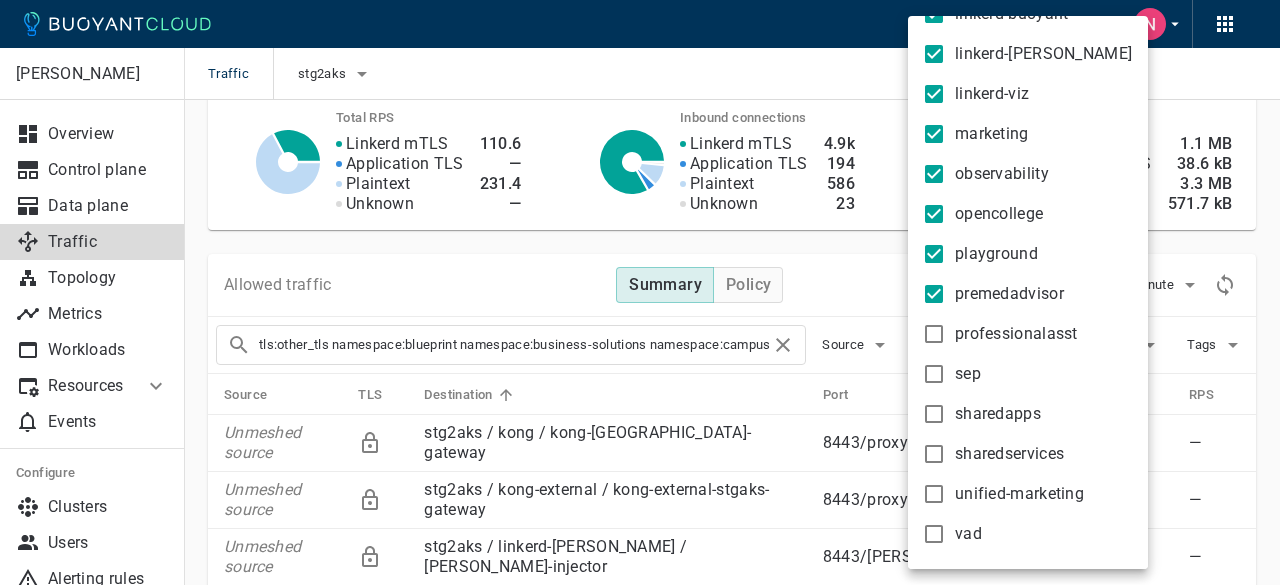 click on "professionalasst" at bounding box center [934, 334] 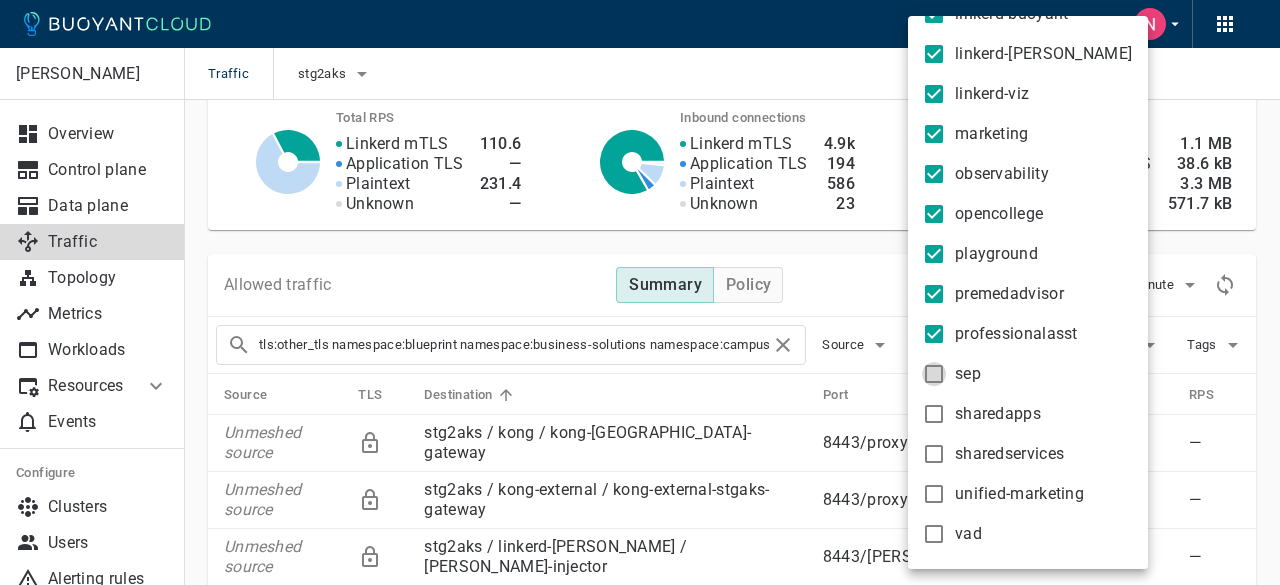click on "sep" at bounding box center [934, 374] 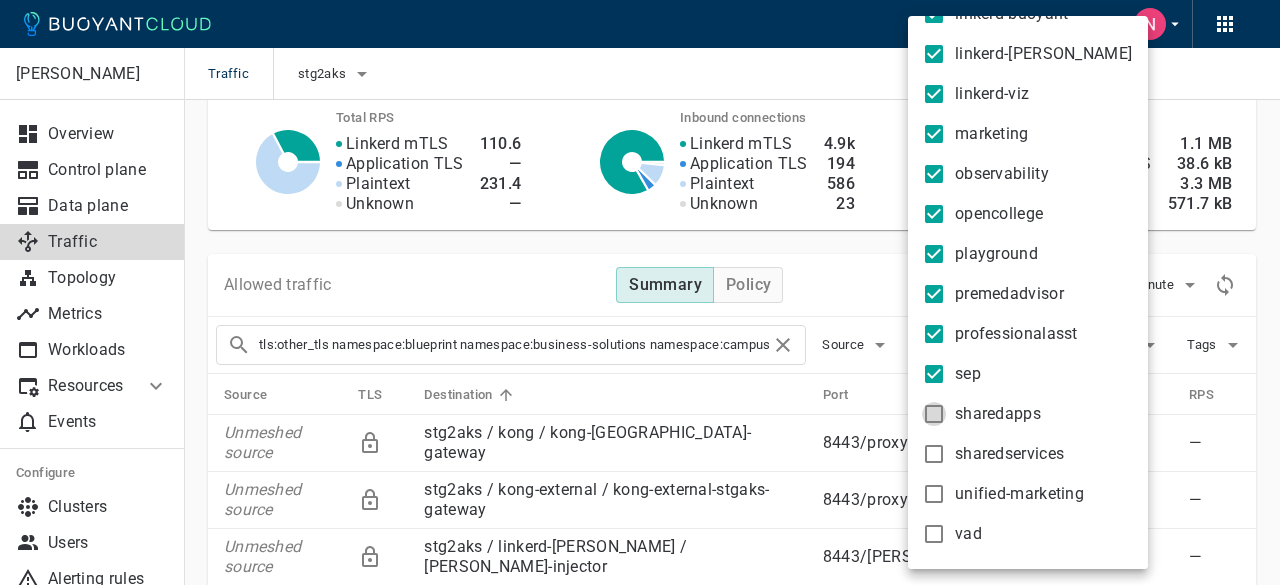 click on "sharedapps" at bounding box center [934, 414] 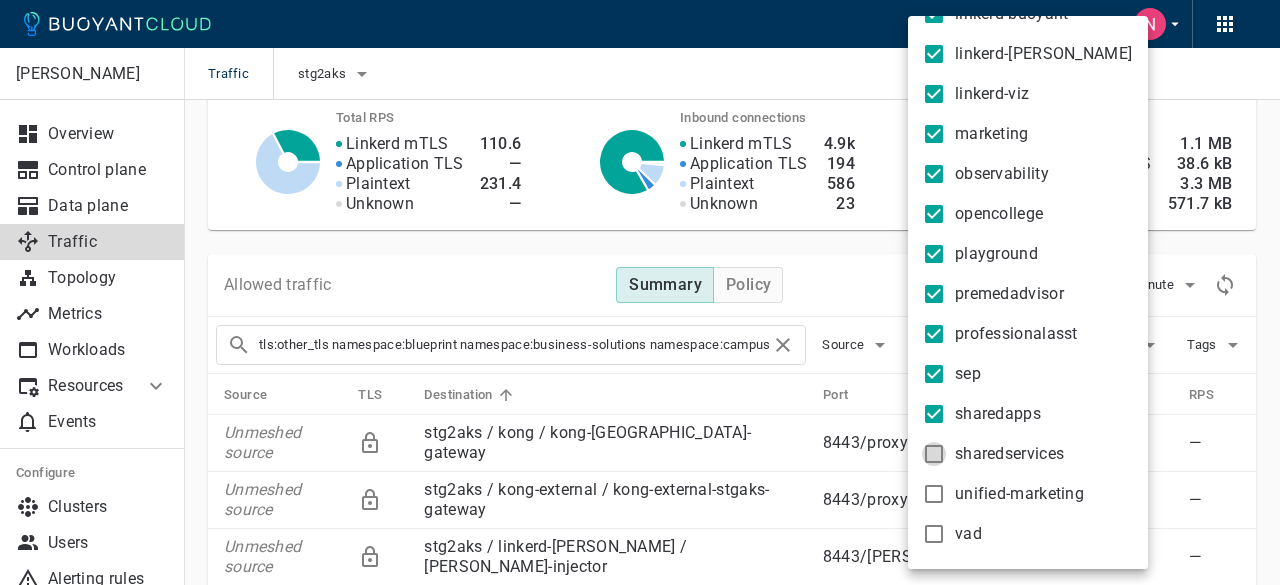 click on "sharedservices" at bounding box center [934, 454] 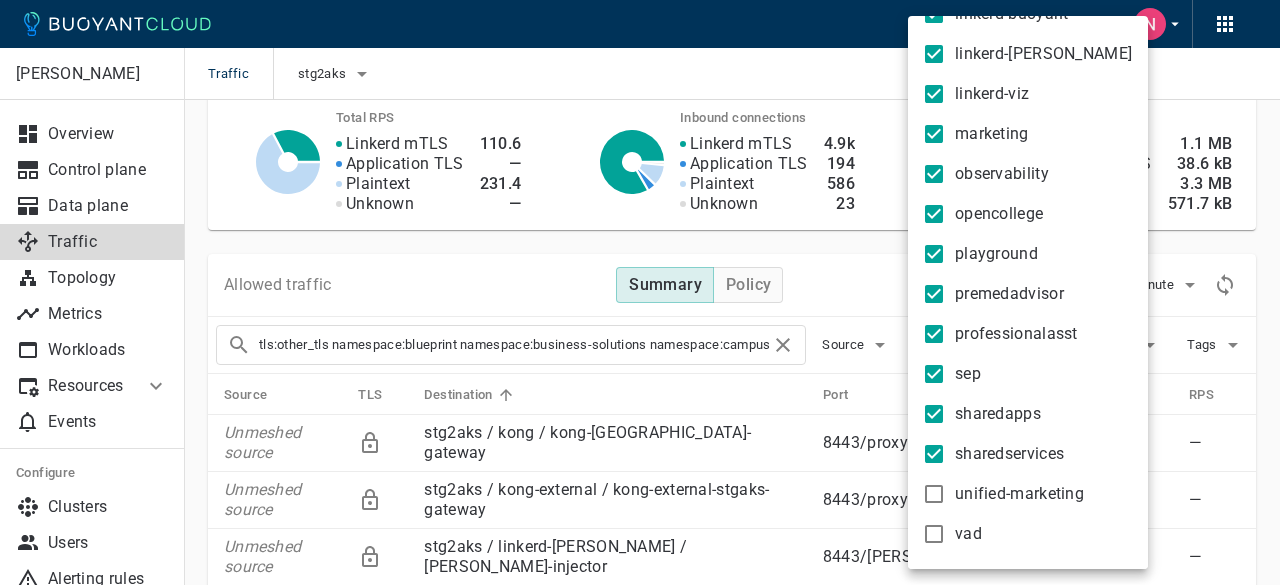 click on "unified-marketing" at bounding box center (934, 494) 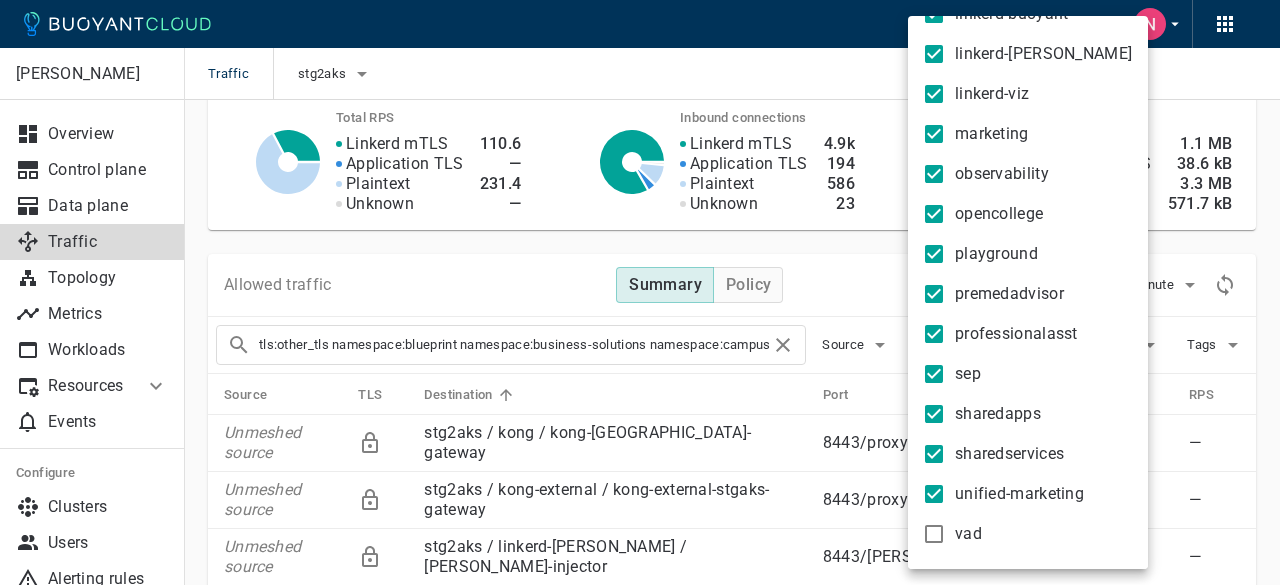 click on "vad" at bounding box center (934, 534) 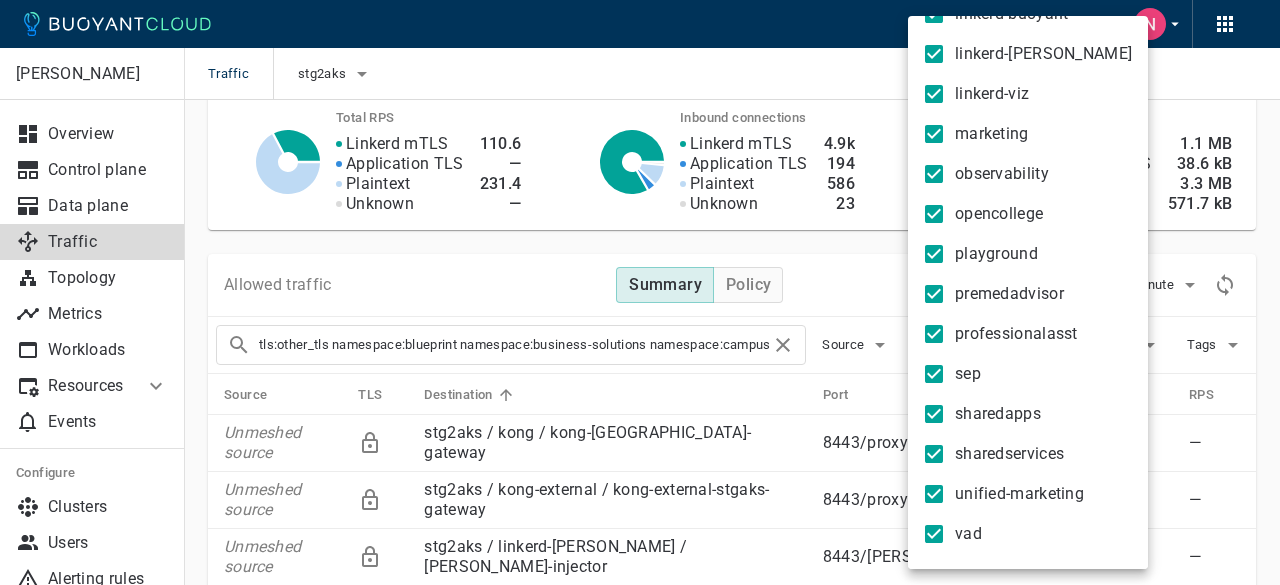 click at bounding box center [640, 292] 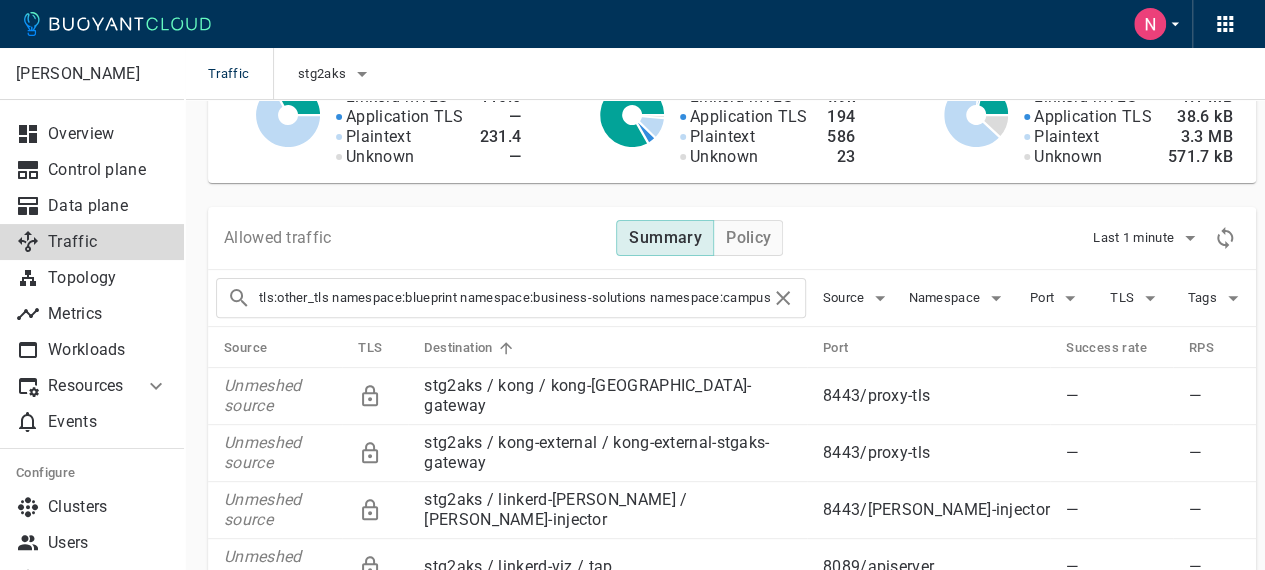 scroll, scrollTop: 210, scrollLeft: 0, axis: vertical 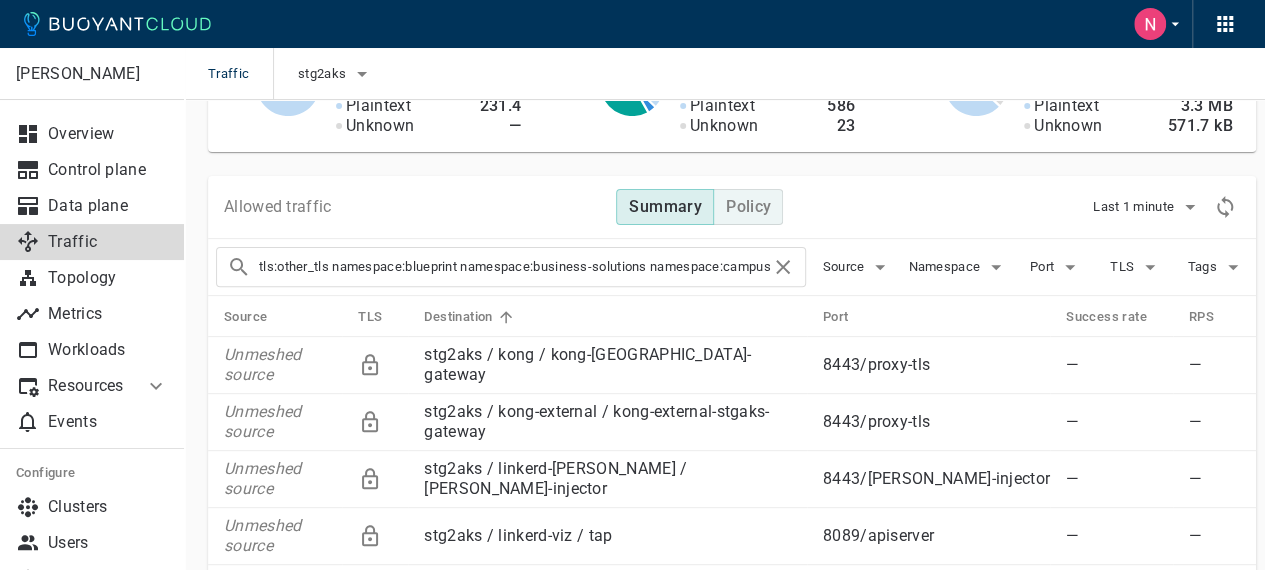 click on "Policy" at bounding box center [748, 207] 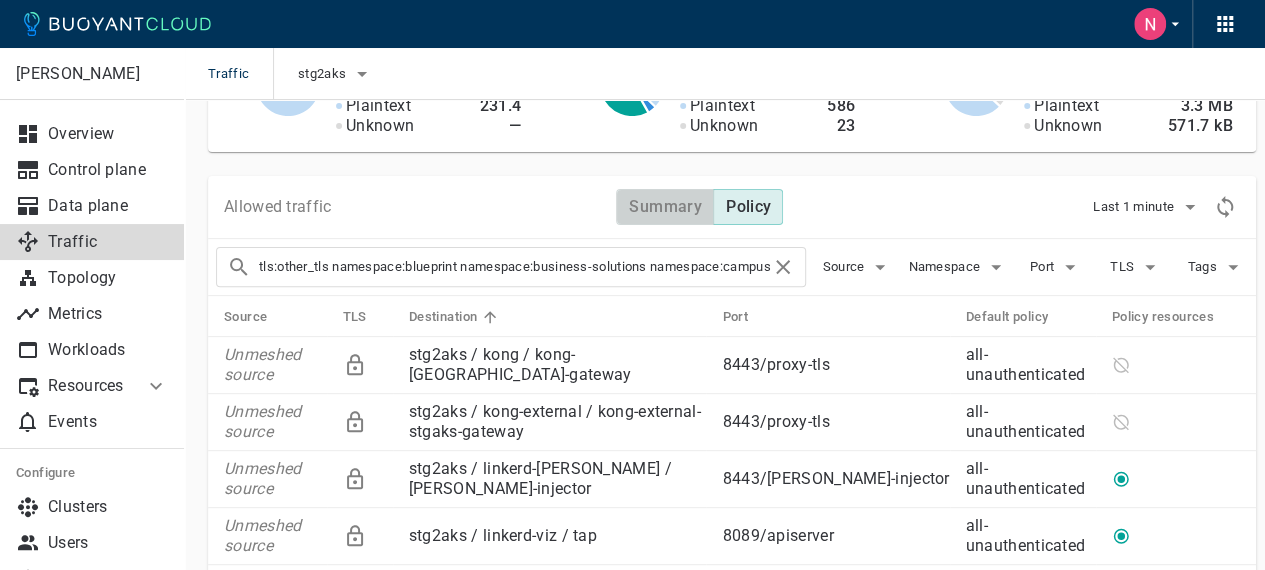 click on "Summary" at bounding box center (665, 207) 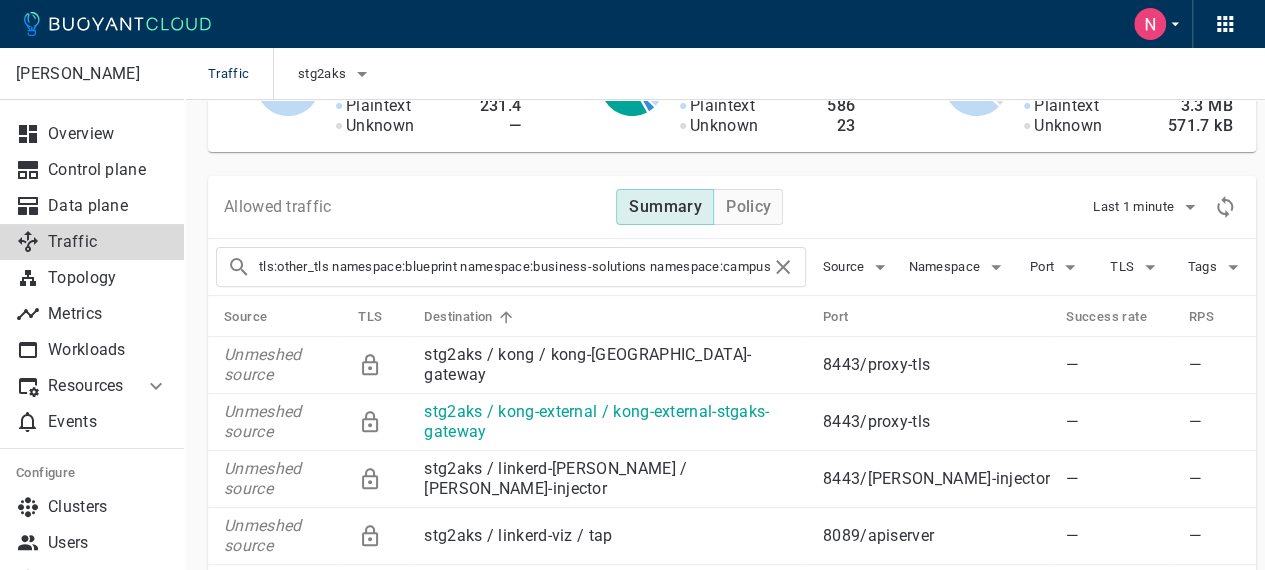 scroll, scrollTop: 310, scrollLeft: 0, axis: vertical 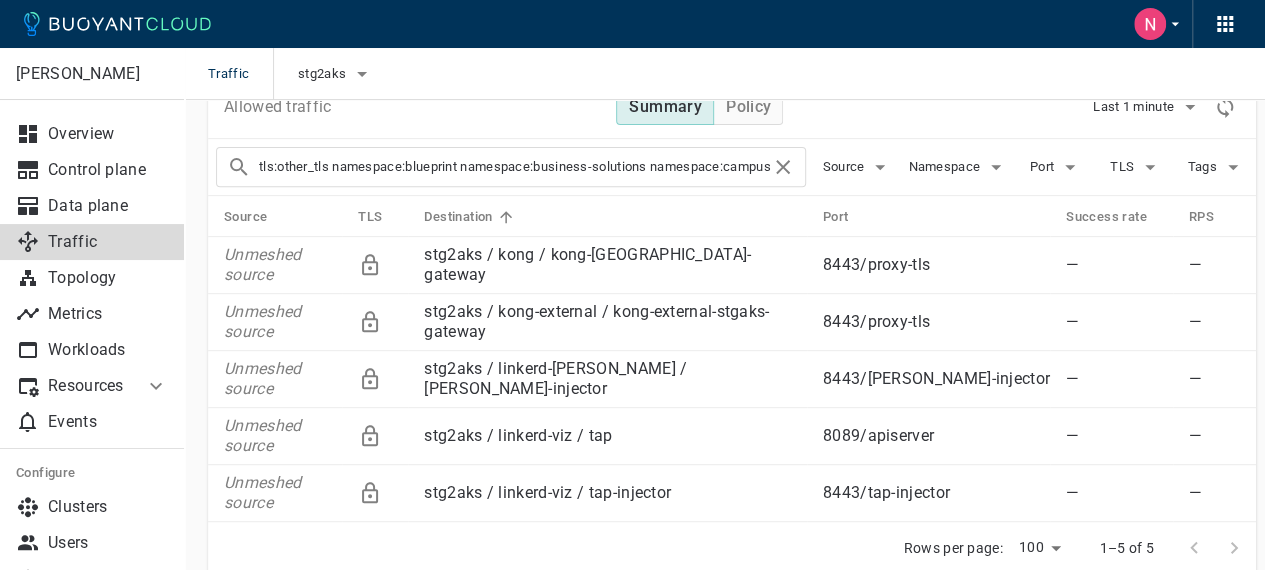 click on "Traffic stg2aks Allowed 824 Denied 0 kaplan Overview Control plane Data plane Traffic Topology Metrics Workloads Resources Managed Linkerd Policy Multi-cluster Events Configure Clusters Users Alerting rules Notifications Settings Support center Docs Summary Total RPS Linkerd mTLS Application TLS Plaintext Unknown 110.6 — 231.4 — Inbound connections Linkerd mTLS Application TLS Plaintext Unknown 4.9k 194 586 23 Total bytes/sec Linkerd mTLS Application TLS Plaintext Unknown 1.1 MB 38.6 kB 3.3 MB 571.7 kB Allowed traffic Summary Policy Last 1 minute Source Namespace Port TLS Tags Source TLS Destination Port Success rate RPS Unmeshed source stg2aks / kong / kong-stgaks-gateway 8443  /  proxy-tls — — Unmeshed source stg2aks / kong-external / kong-external-stgaks-gateway 8443  /  proxy-tls — — Unmeshed source stg2aks / linkerd-jaeger / jaeger-injector 8443  /  jaeger-injector — — Unmeshed source stg2aks / linkerd-viz / tap 8089  /  apiserver — — Unmeshed source 8443  /  tap-injector —" at bounding box center (632, 172) 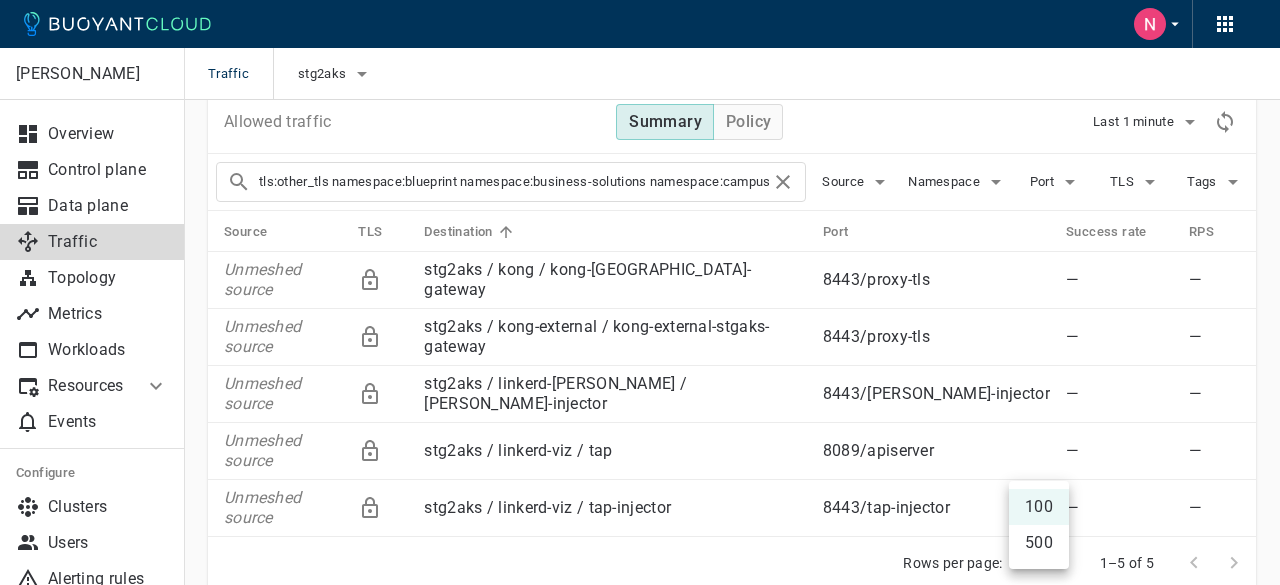 click at bounding box center [640, 292] 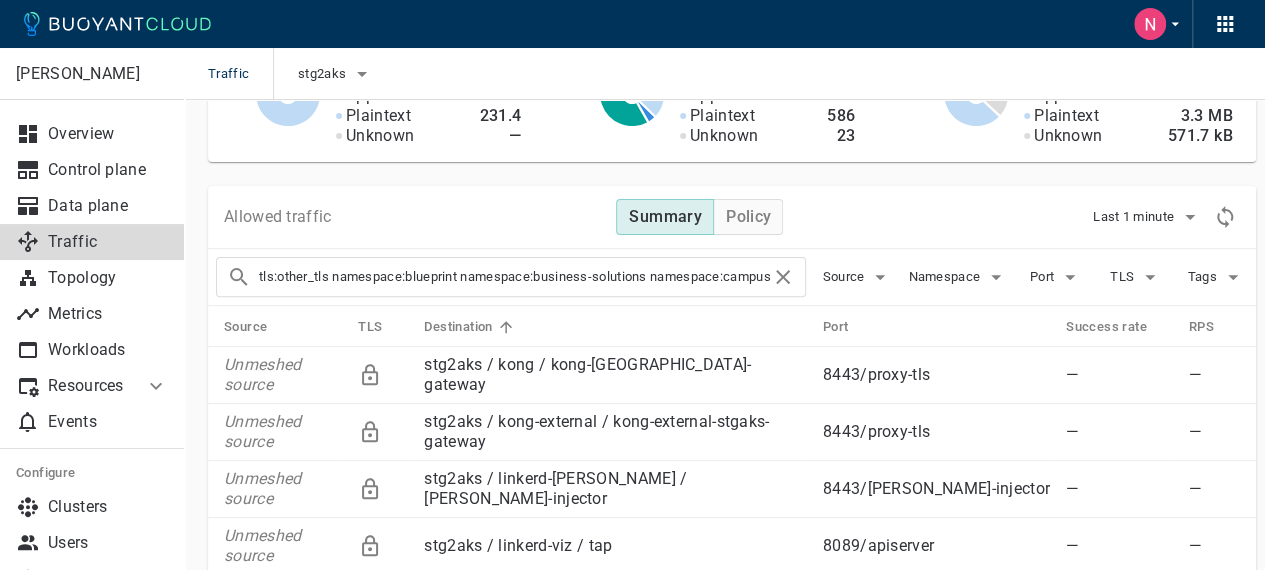 scroll, scrollTop: 300, scrollLeft: 0, axis: vertical 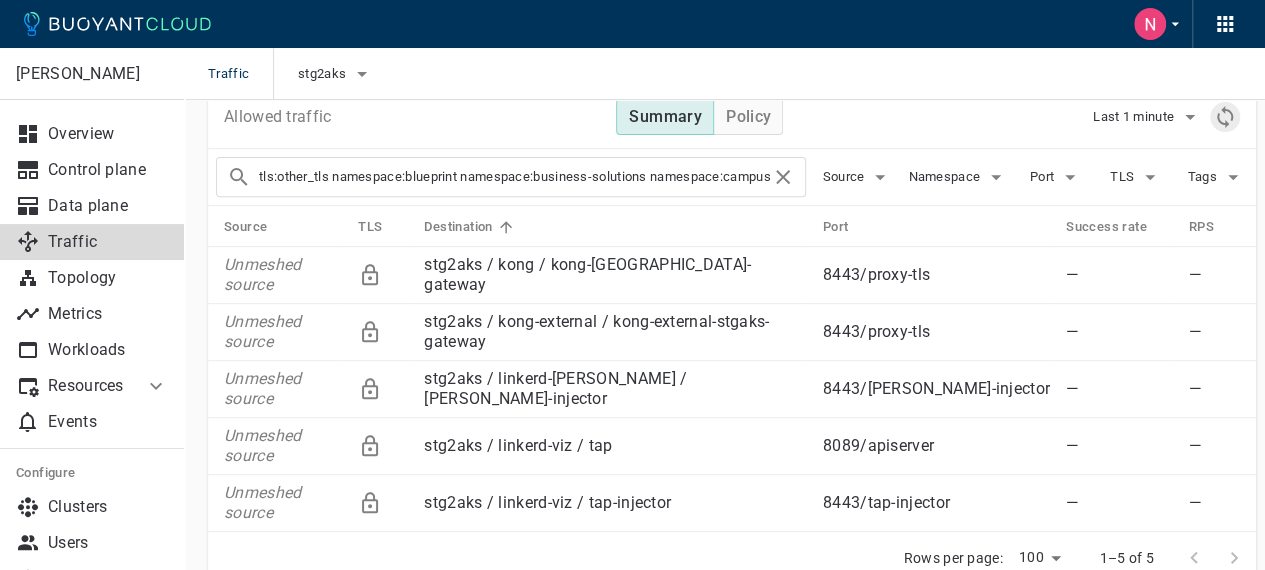 click 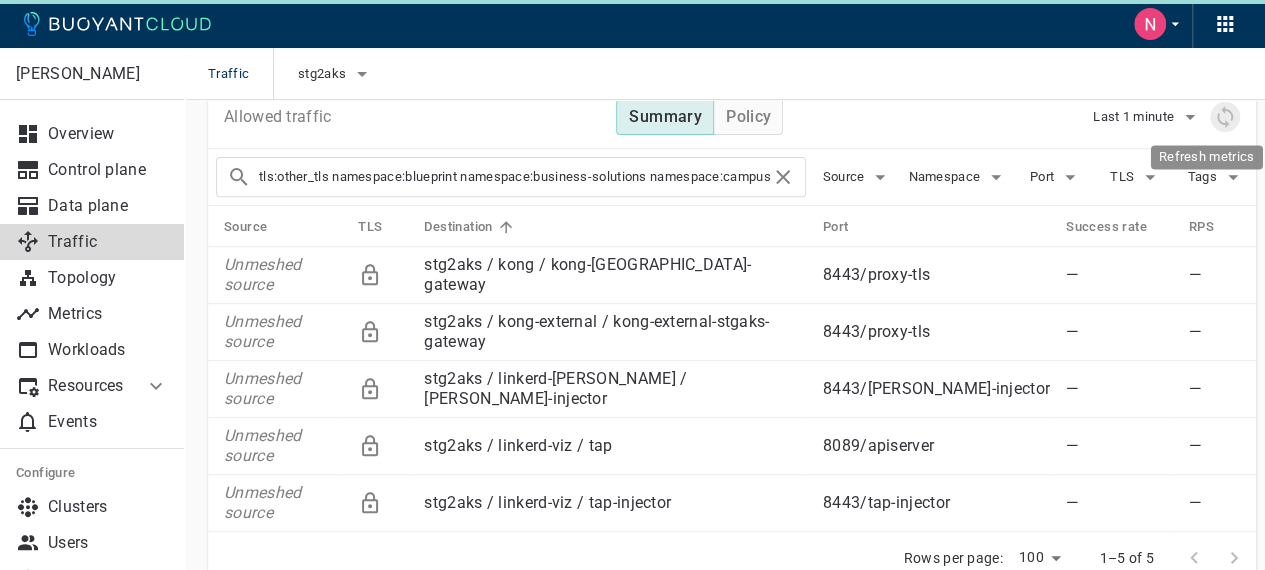 scroll, scrollTop: 229, scrollLeft: 0, axis: vertical 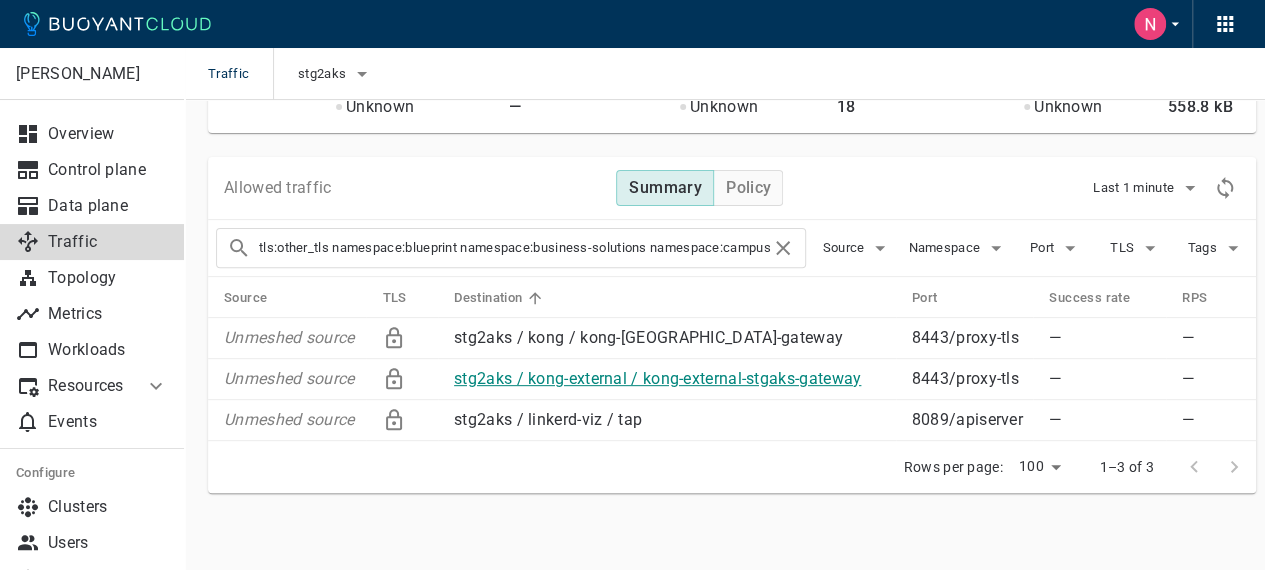 click on "stg2aks / kong-external / kong-external-stgaks-gateway" at bounding box center [657, 378] 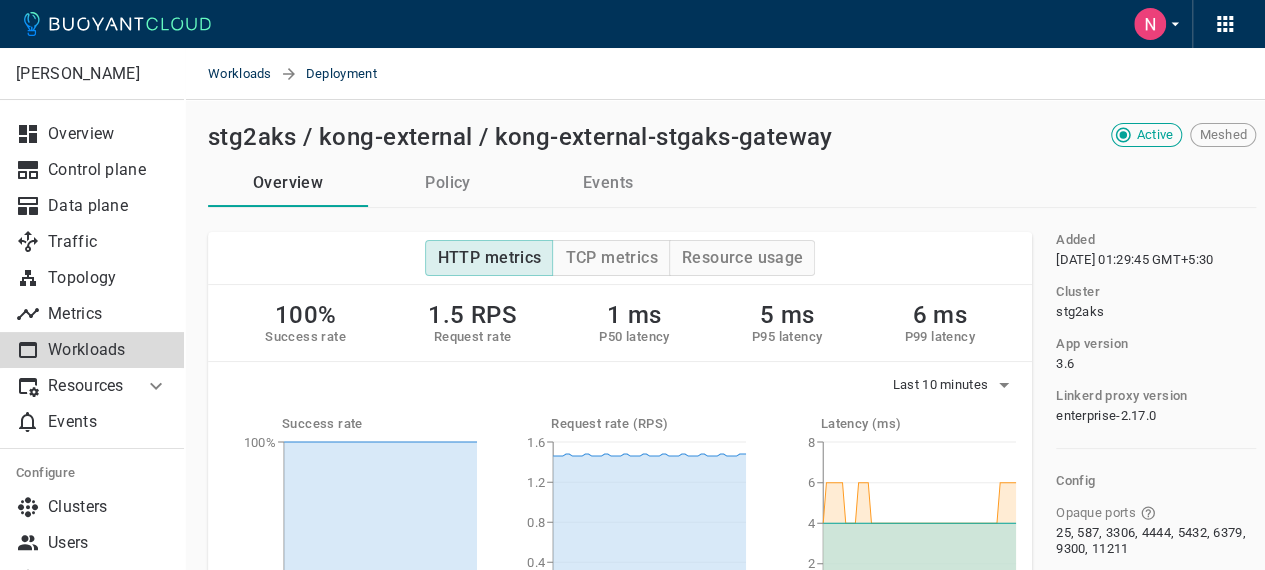 scroll, scrollTop: 0, scrollLeft: 0, axis: both 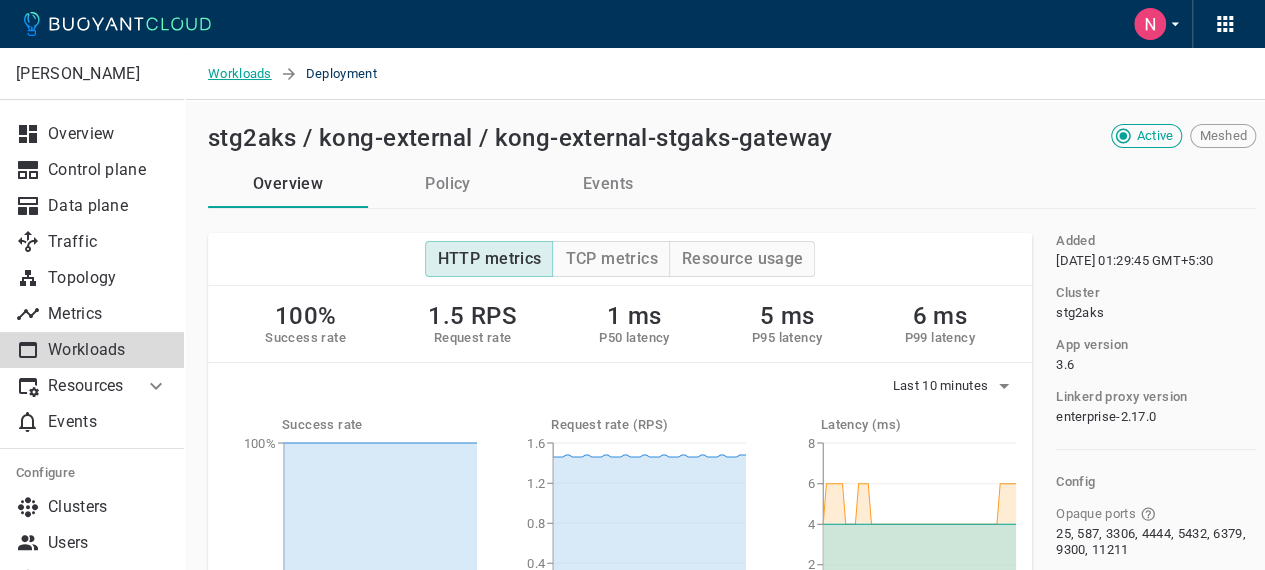 click on "Workloads" at bounding box center (244, 74) 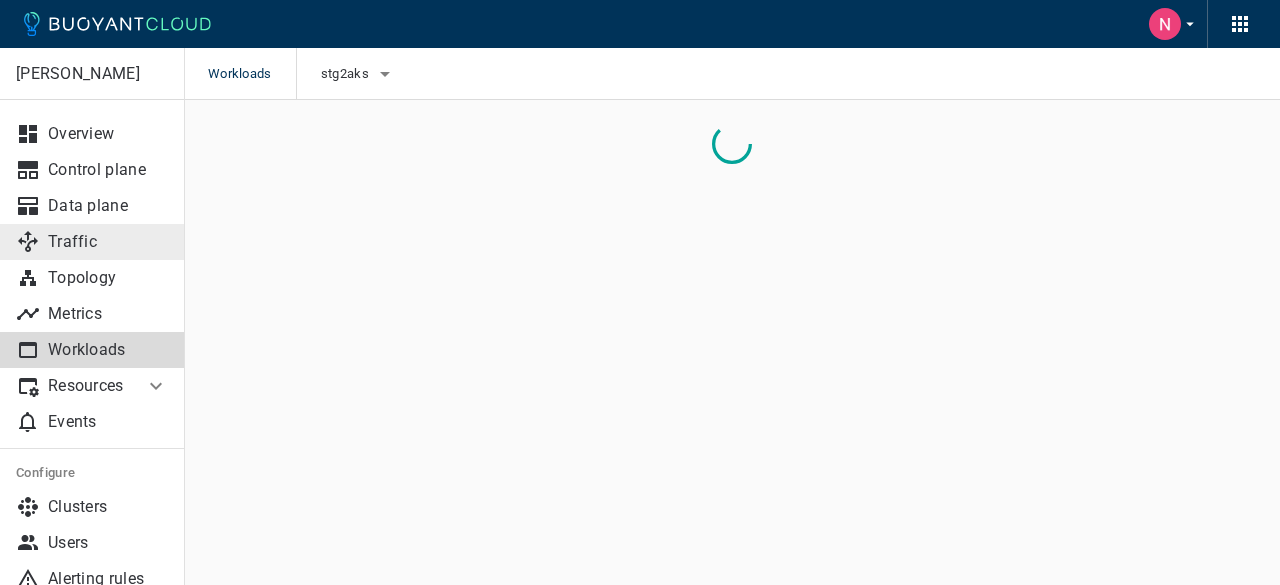 click on "Traffic" at bounding box center (108, 242) 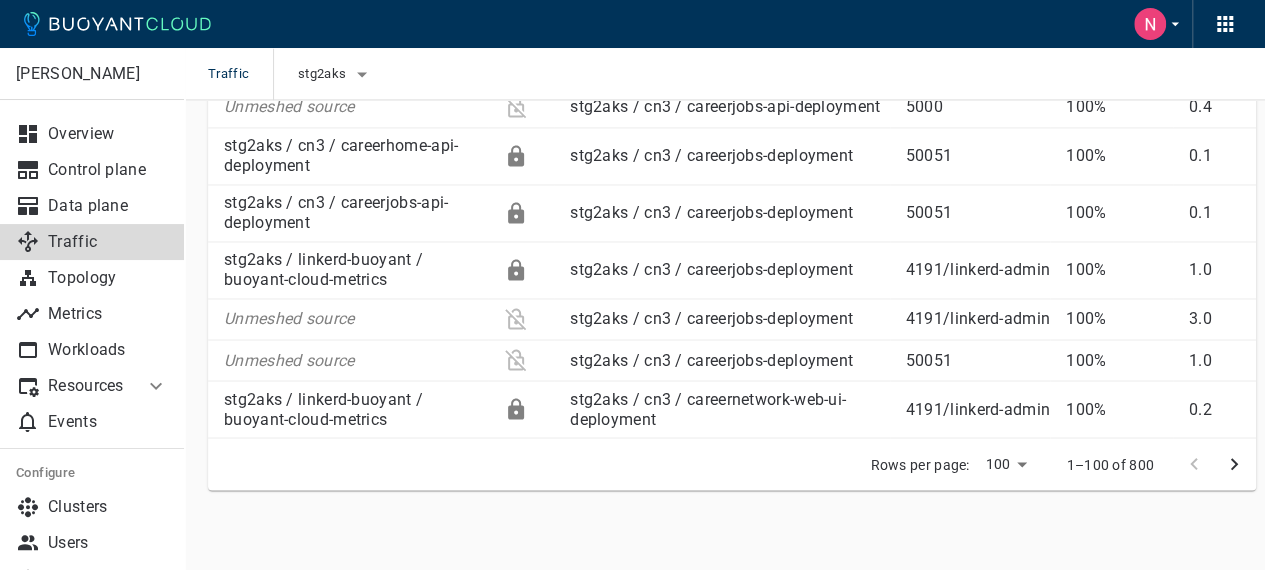 scroll, scrollTop: 5422, scrollLeft: 0, axis: vertical 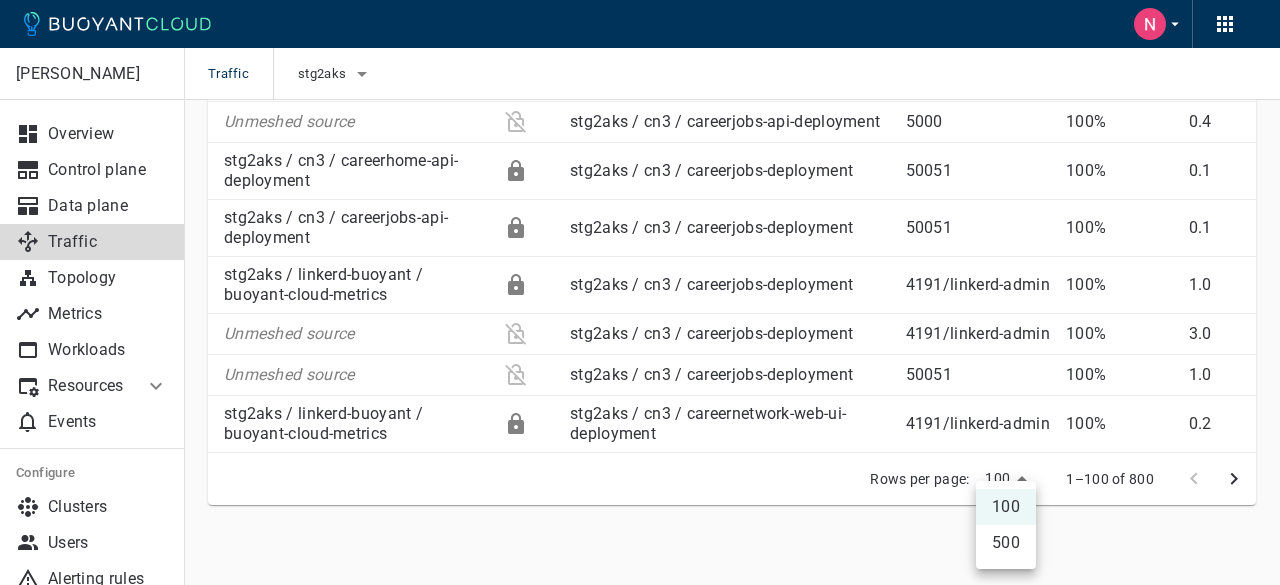 click on "Traffic stg2aks Allowed 800 Denied 0 kaplan Overview Control plane Data plane Traffic Topology Metrics Workloads Resources Managed Linkerd Policy Multi-cluster Events Configure Clusters Users Alerting rules Notifications Settings Support center Docs Summary Total RPS Linkerd mTLS Application TLS Plaintext Unknown 104.0 — 228.6 — Inbound connections Linkerd mTLS Application TLS Plaintext Unknown 4.9k 187 575 18 Total bytes/sec Linkerd mTLS Application TLS Plaintext Unknown 1 MB 39.1 kB 3.4 MB 594.1 kB Allowed traffic Summary Policy Last 1 minute Source Namespace Port TLS Tags Source TLS Destination Port Success rate RPS stg2aks / linkerd-buoyant / buoyant-cloud-metrics stg2aks / blueprint / blueprintapi-deployment 4191  /  linkerd-admin 100% 0.2 Unmeshed source stg2aks / blueprint / blueprintapi-deployment 4191  /  linkerd-admin 100% 0.6 Unmeshed source stg2aks / blueprint / blueprintapi-deployment 5000 100% 0.4 stg2aks / linkerd-buoyant / buoyant-cloud-metrics 4191  /  linkerd-admin 100% 0.2 80 0" at bounding box center [640, -2381] 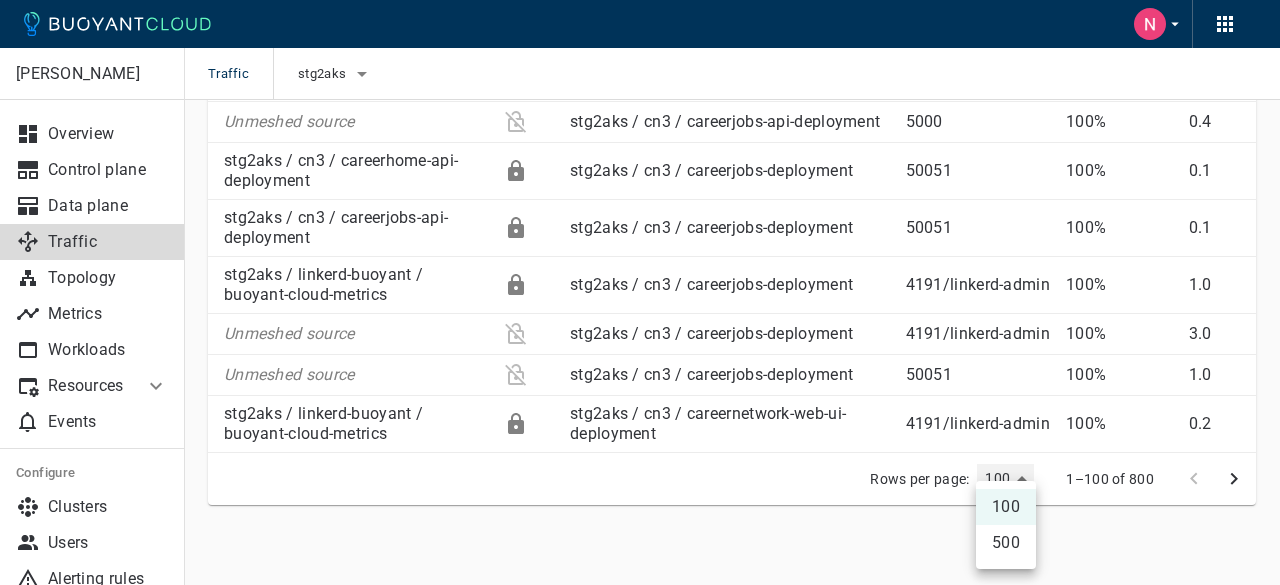 type on "500" 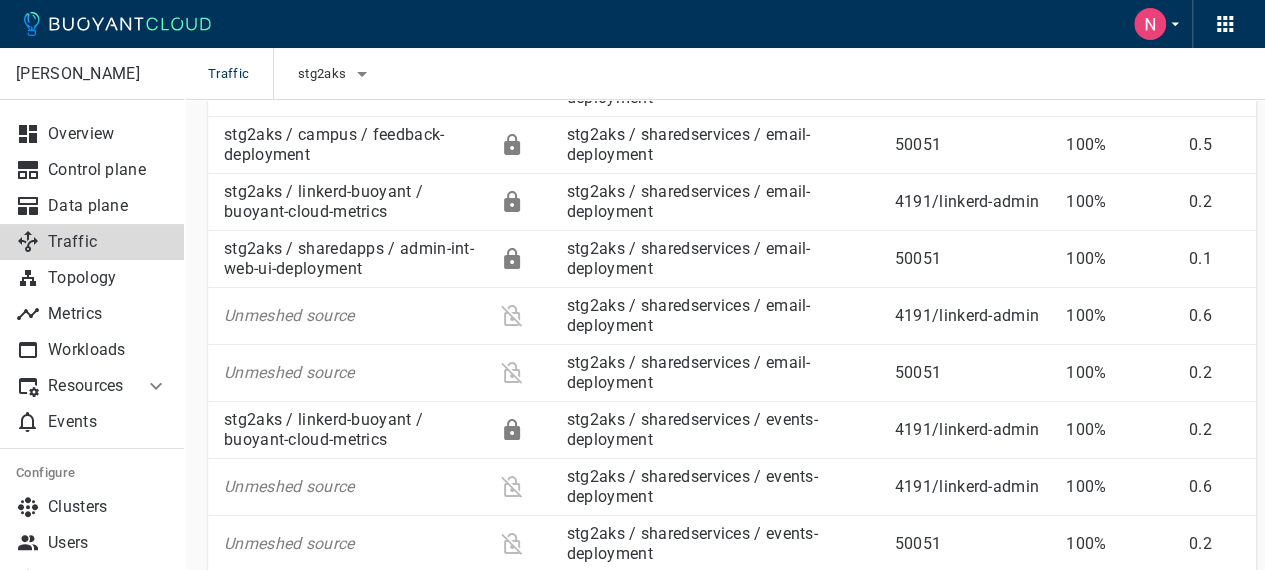 scroll, scrollTop: 26585, scrollLeft: 0, axis: vertical 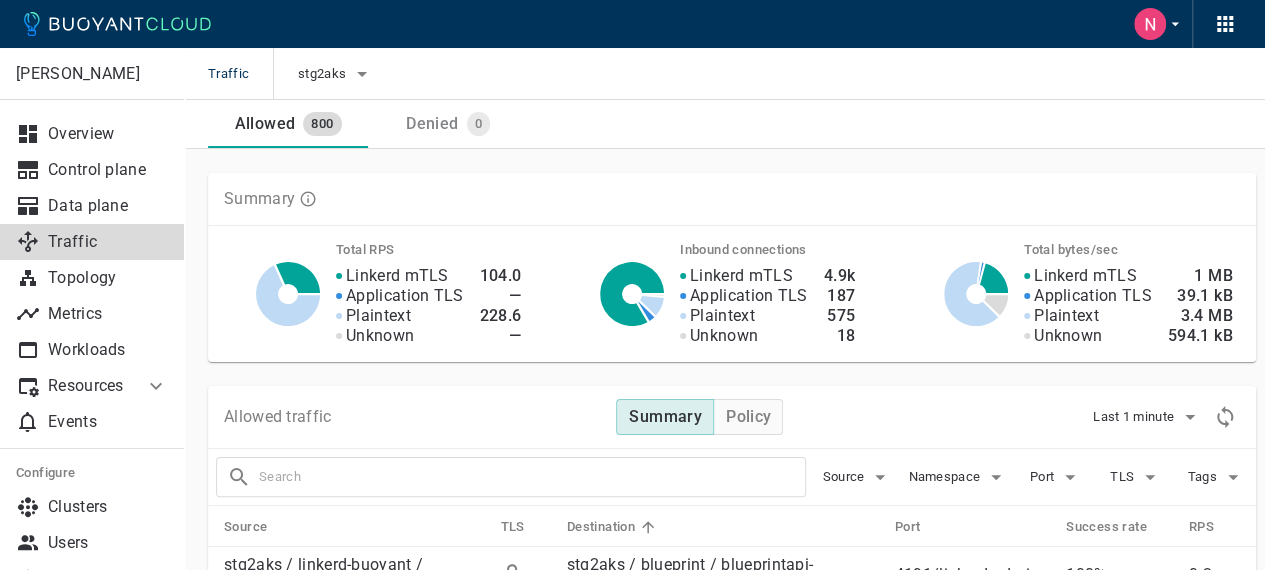 click at bounding box center (532, 477) 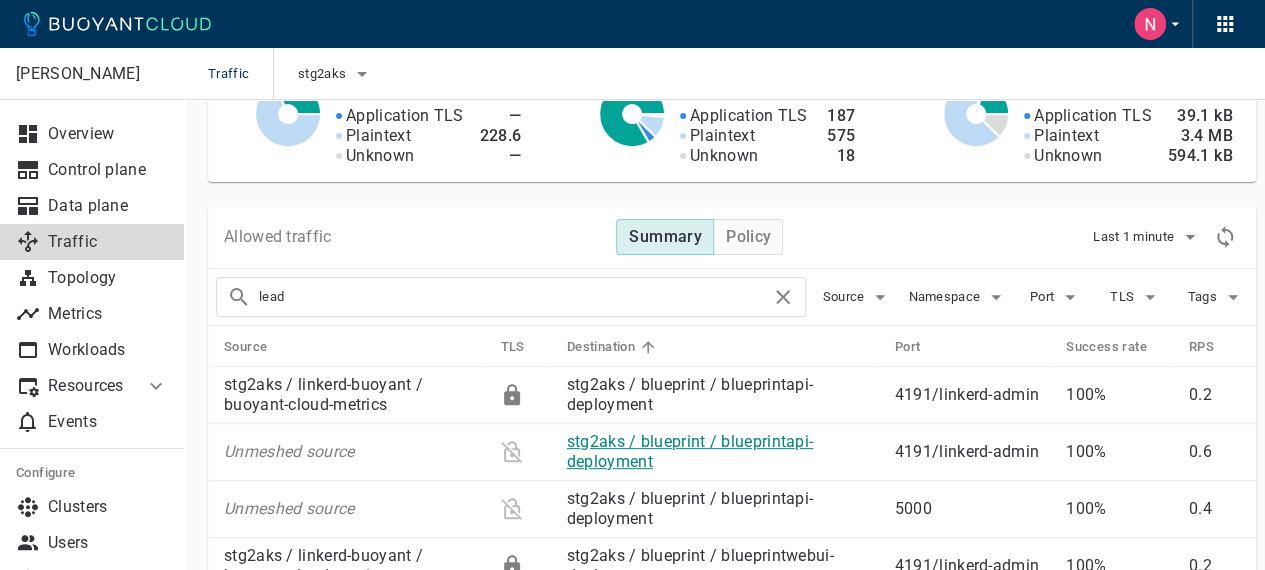 scroll, scrollTop: 200, scrollLeft: 0, axis: vertical 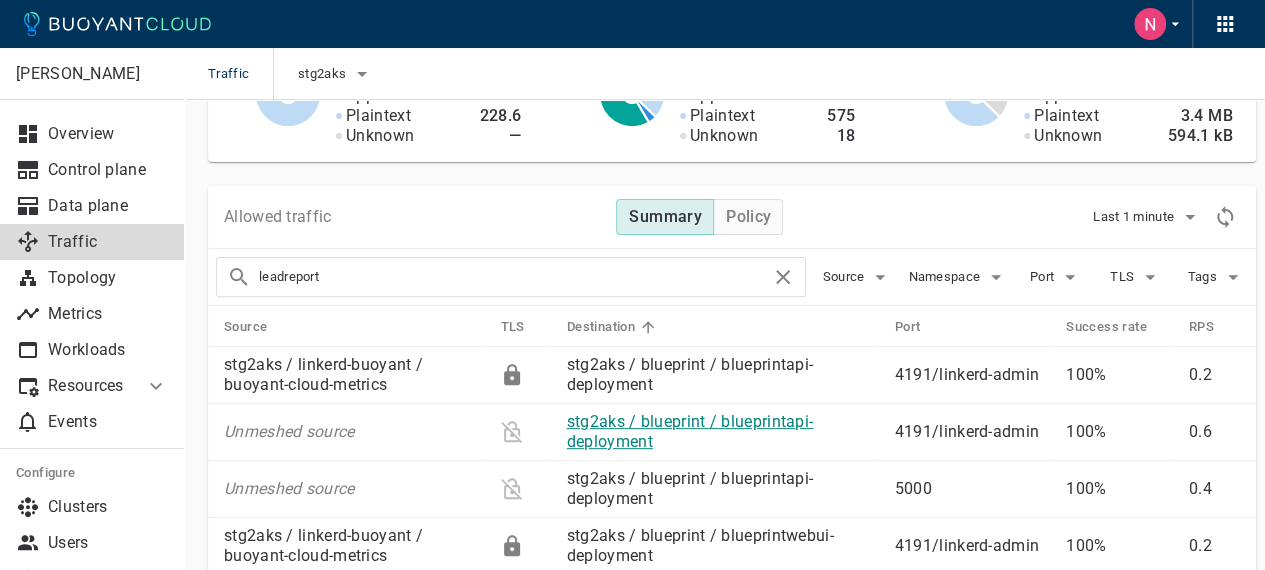 type on "leadreport" 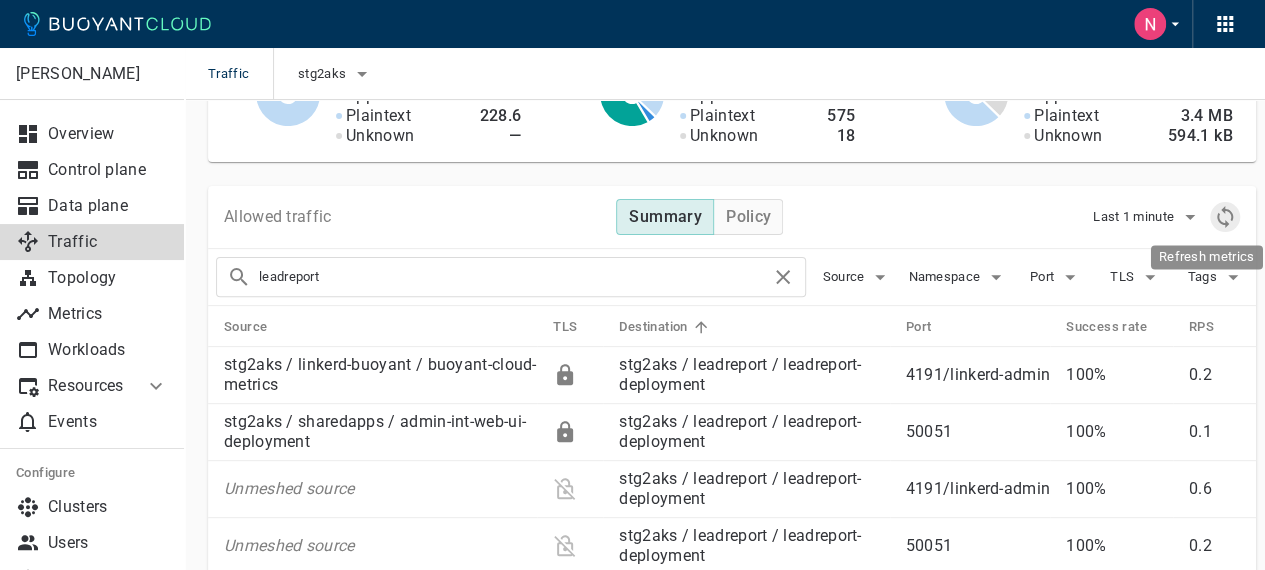 click 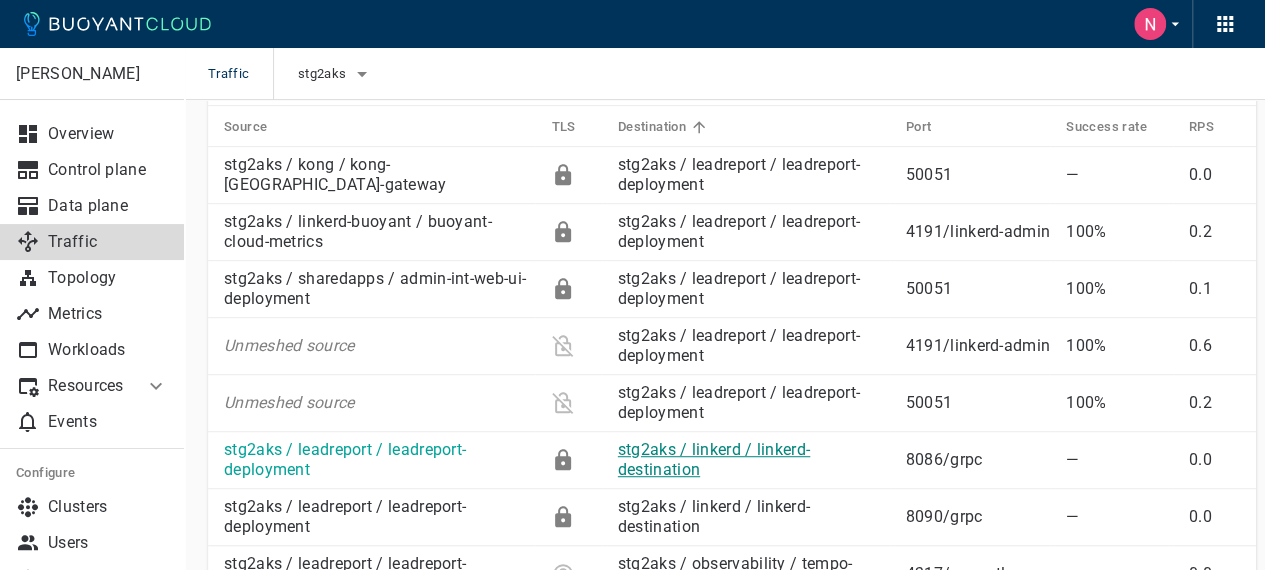 scroll, scrollTop: 300, scrollLeft: 0, axis: vertical 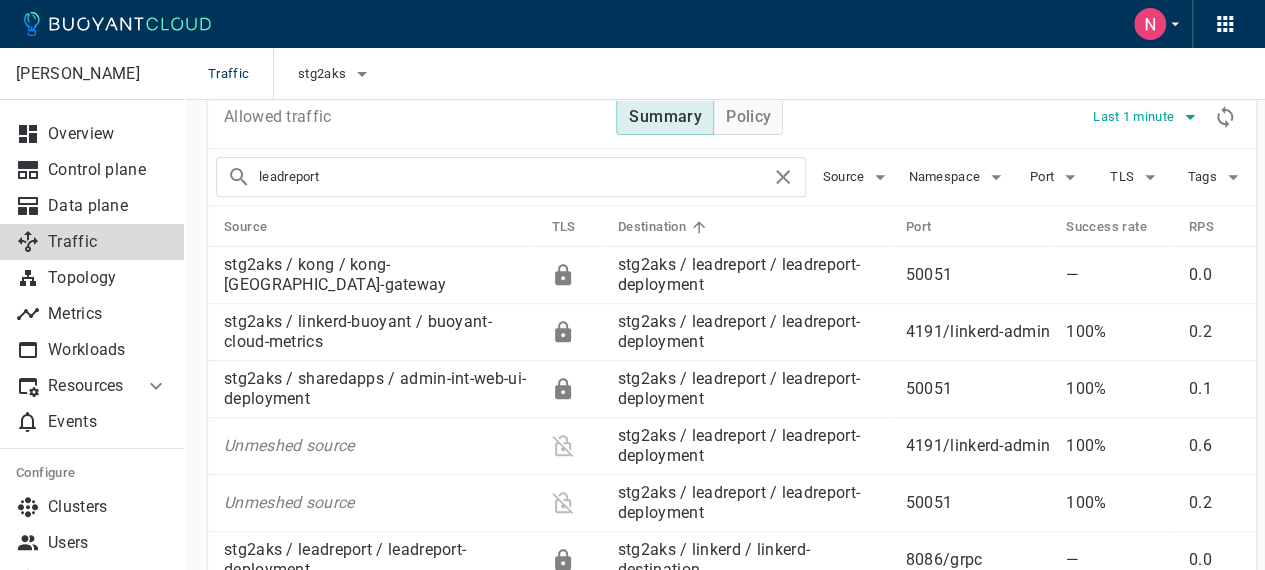 click on "Last 1 minute" at bounding box center [1147, 117] 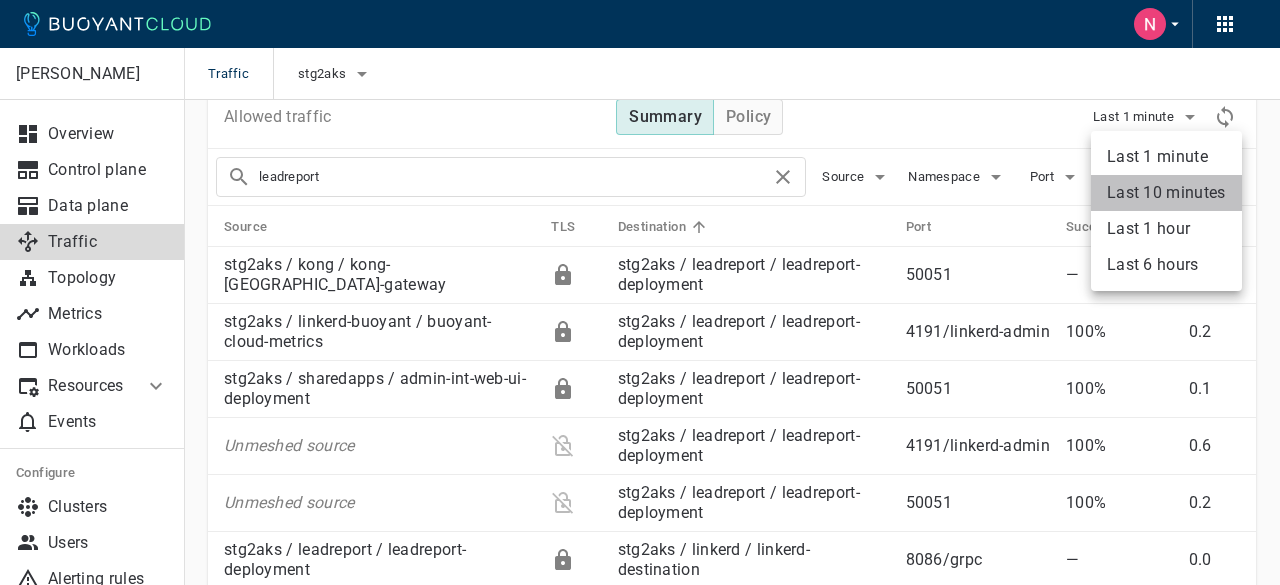 click on "Last 10 minutes" at bounding box center (1166, 193) 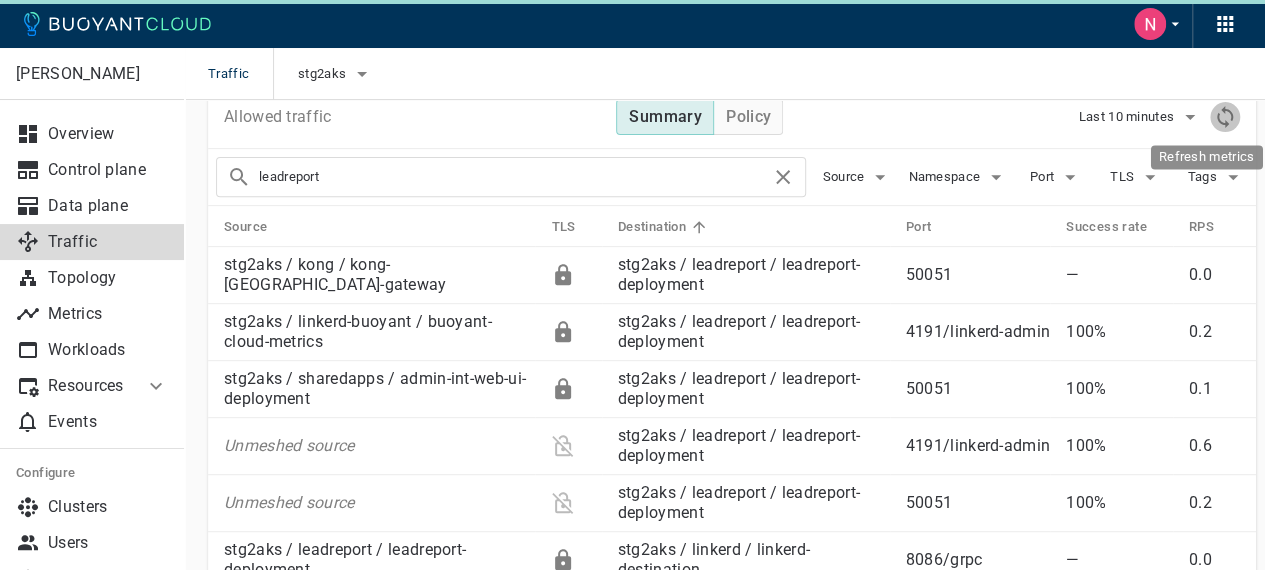 click 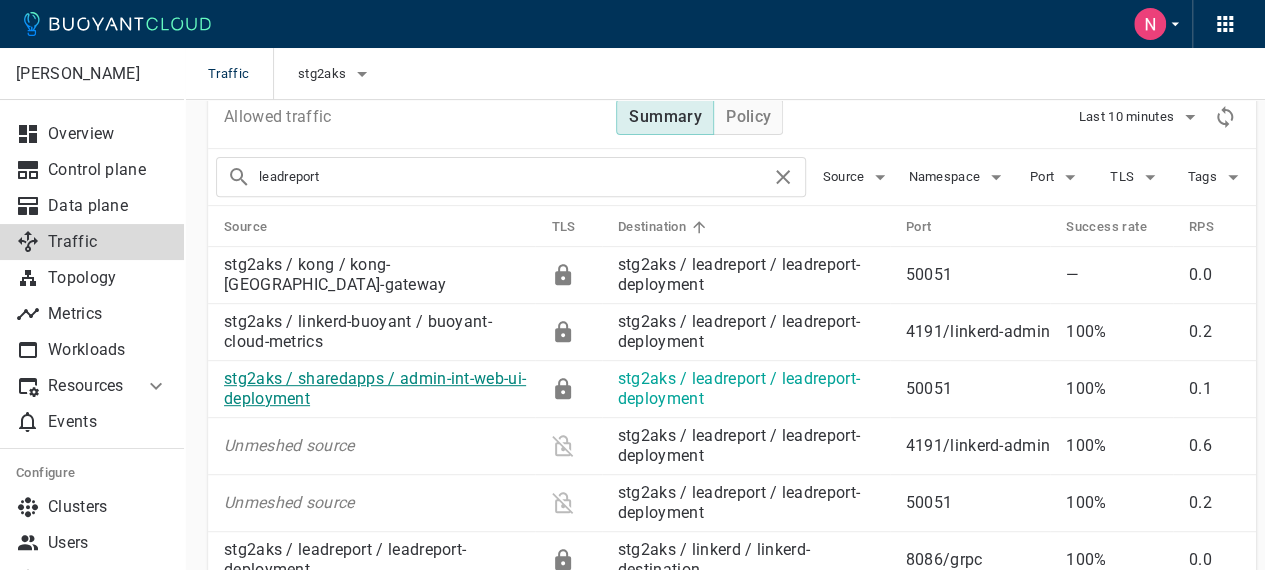 click on "stg2aks / sharedapps / admin-int-web-ui-deployment" at bounding box center (375, 388) 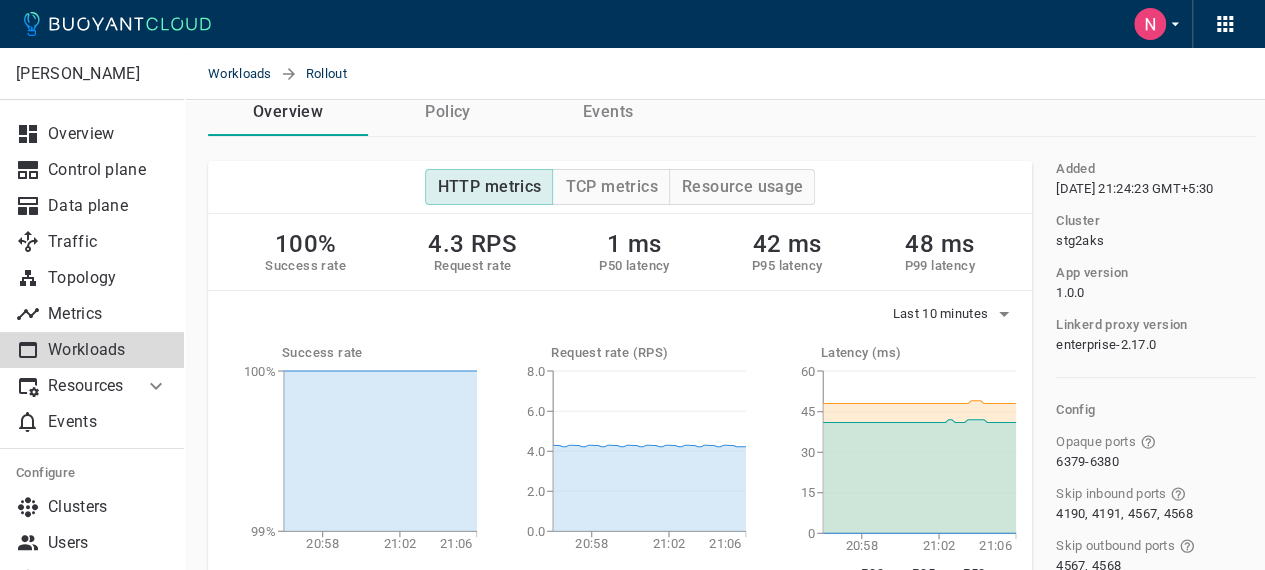 scroll, scrollTop: 0, scrollLeft: 0, axis: both 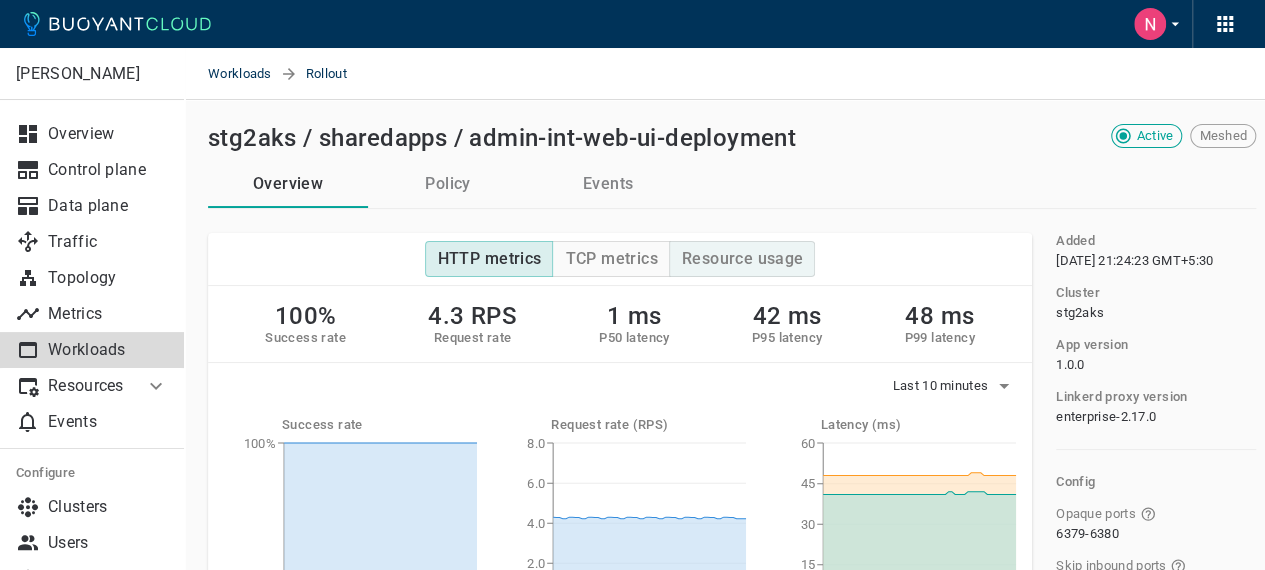 click on "Resource usage" at bounding box center (743, 259) 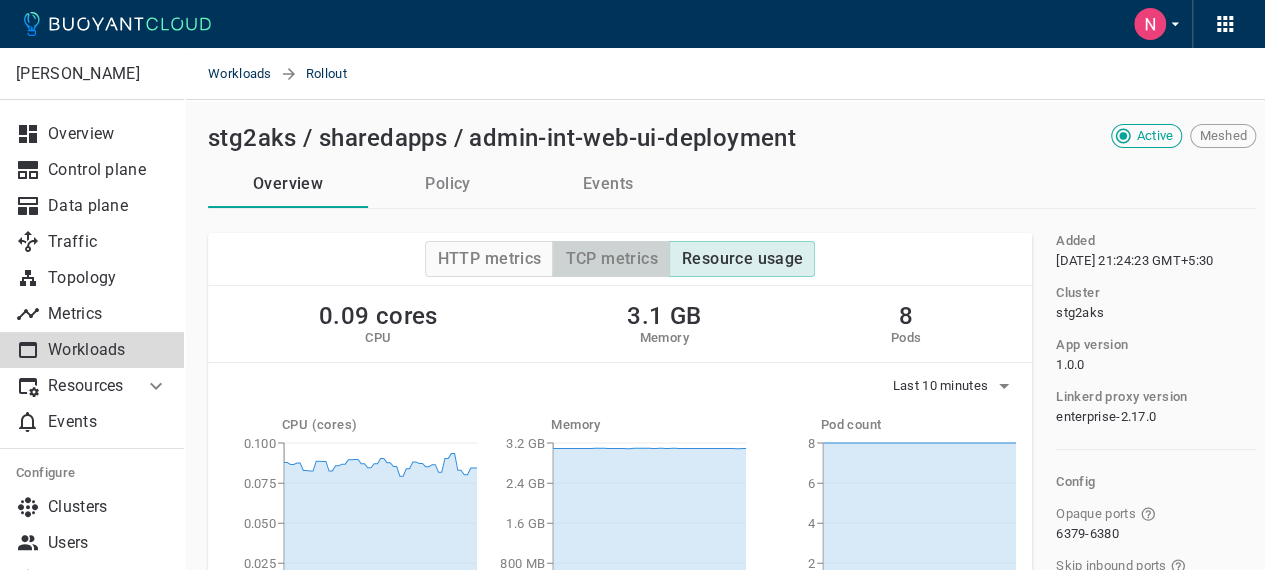 click on "TCP metrics" at bounding box center [610, 259] 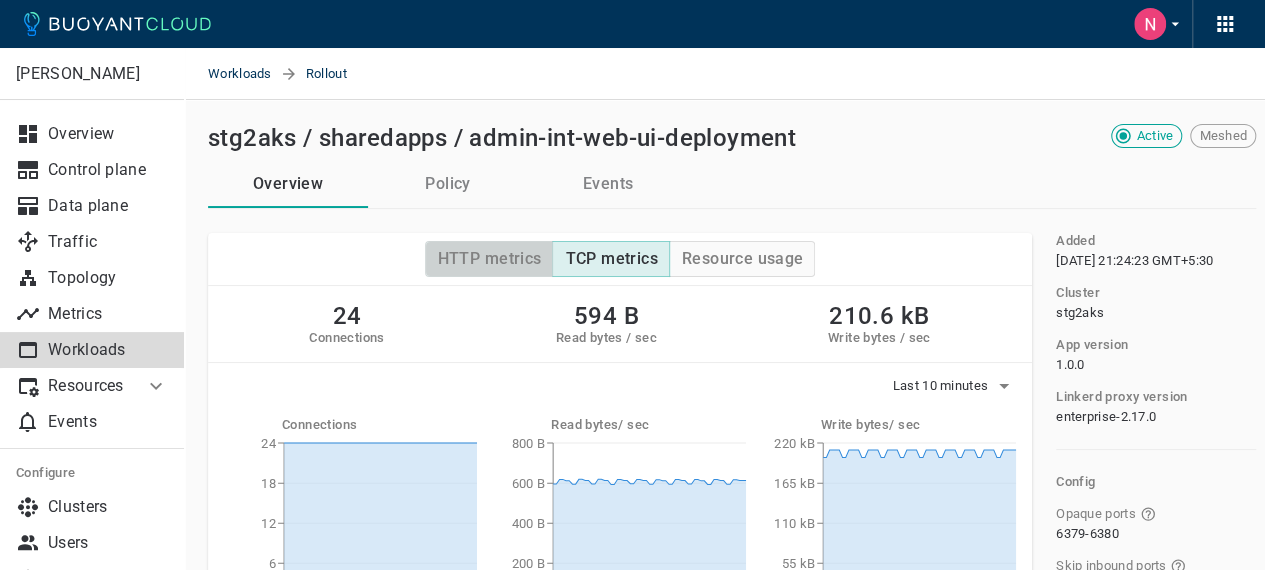 click on "HTTP metrics" at bounding box center (490, 259) 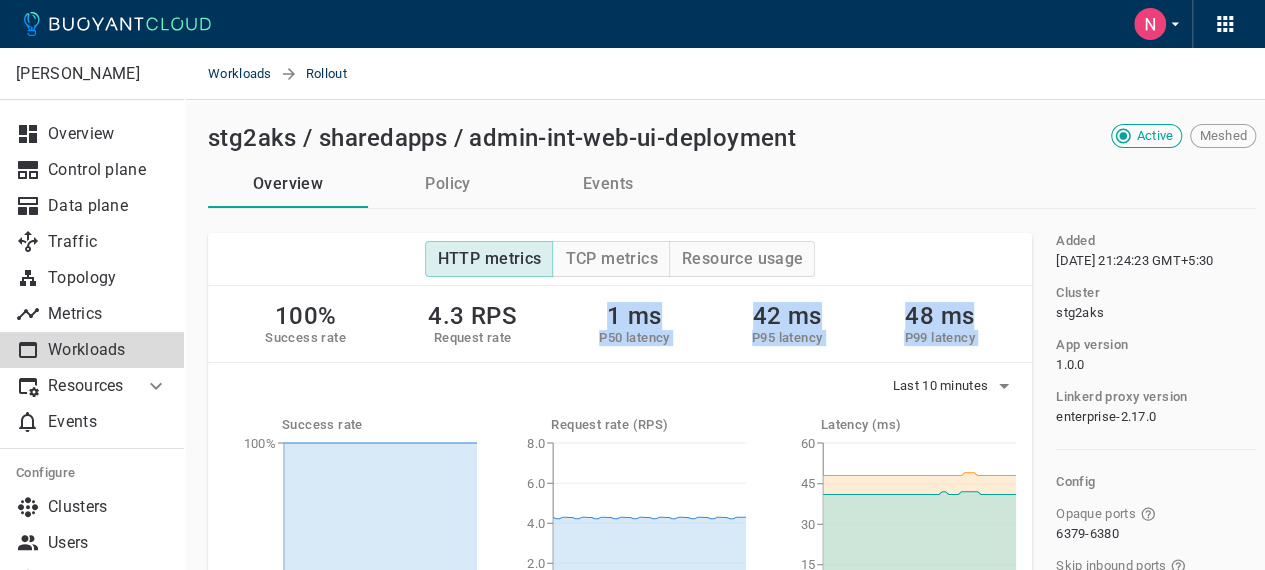 drag, startPoint x: 606, startPoint y: 315, endPoint x: 680, endPoint y: 367, distance: 90.44335 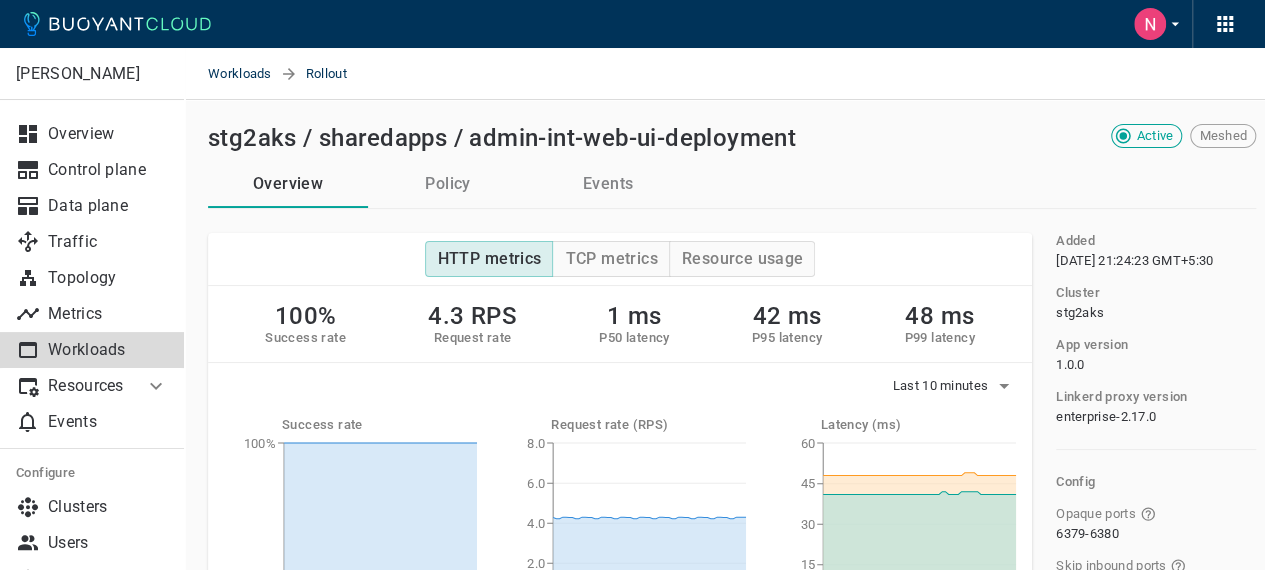 click on "Request rate" at bounding box center (472, 338) 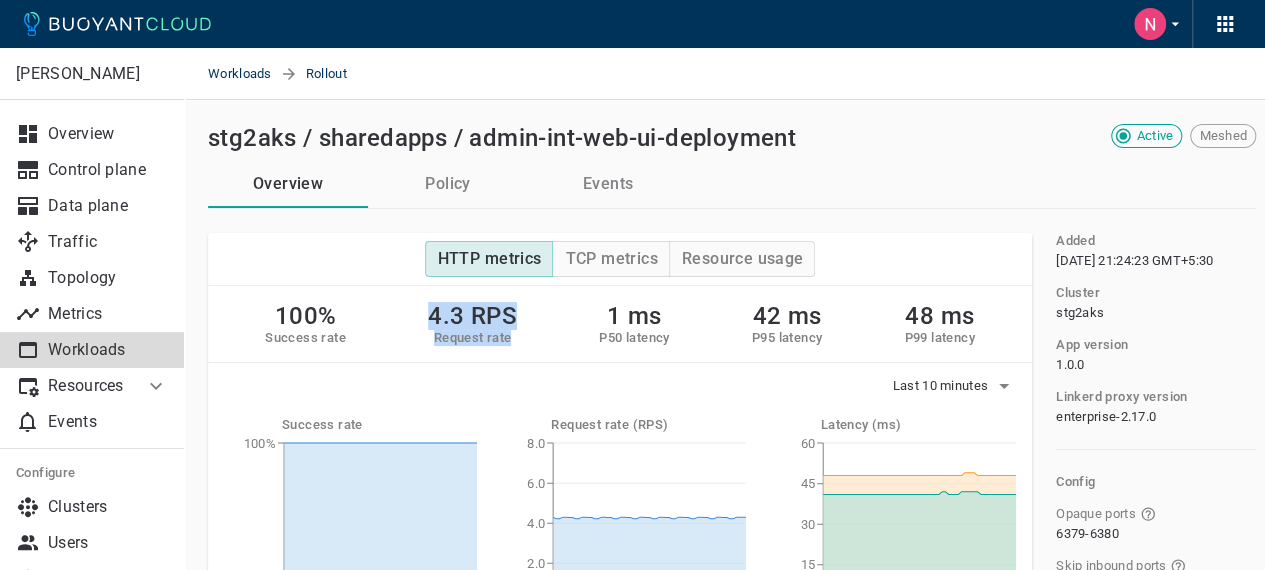 drag, startPoint x: 422, startPoint y: 310, endPoint x: 515, endPoint y: 331, distance: 95.34149 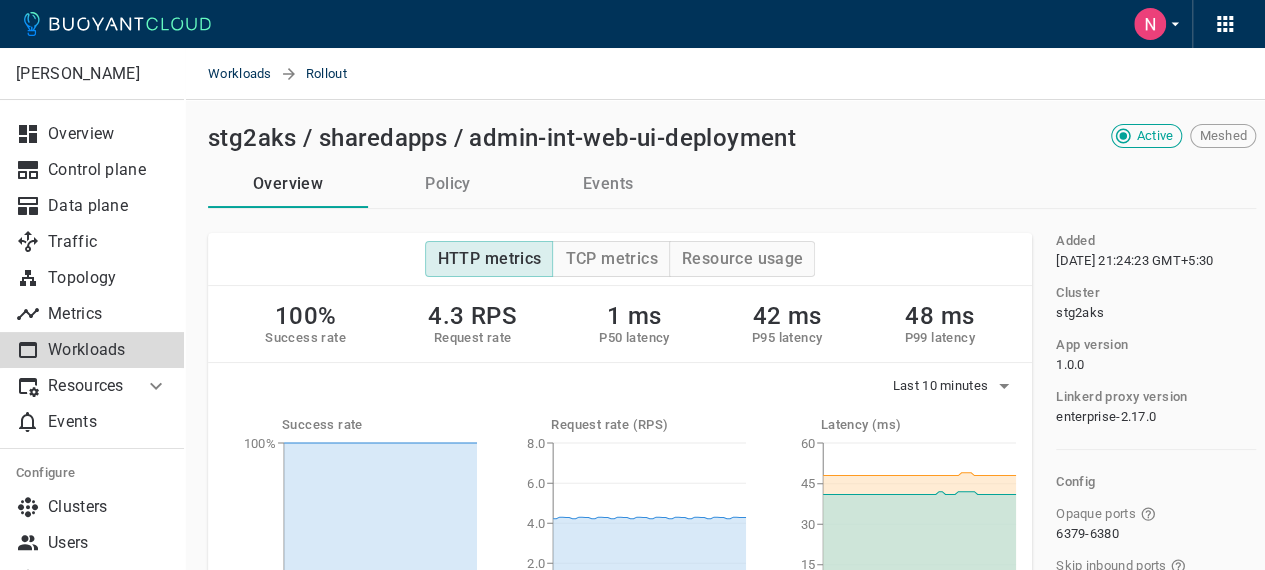 click on "Overview Policy Events" at bounding box center [732, 184] 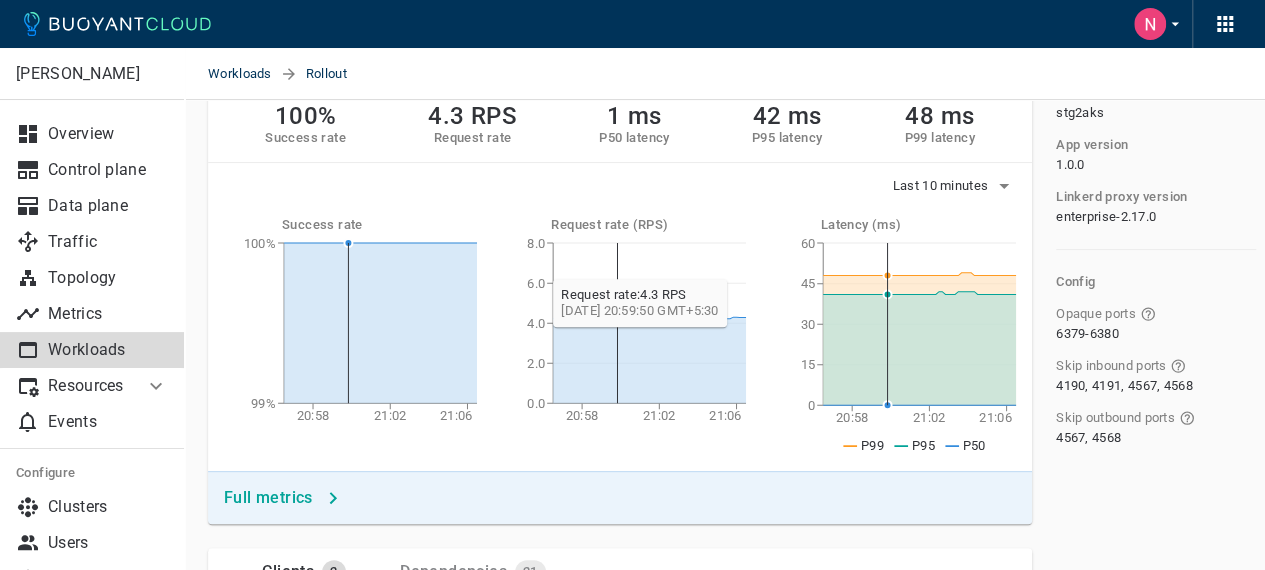 scroll, scrollTop: 300, scrollLeft: 0, axis: vertical 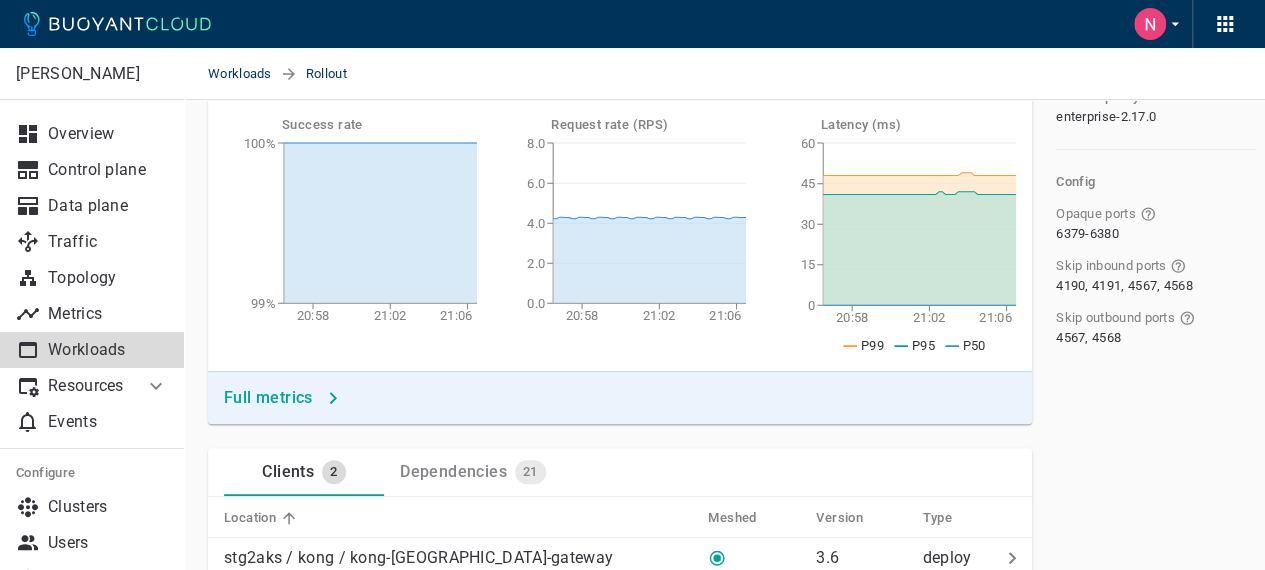 click on "Full metrics" at bounding box center [268, 398] 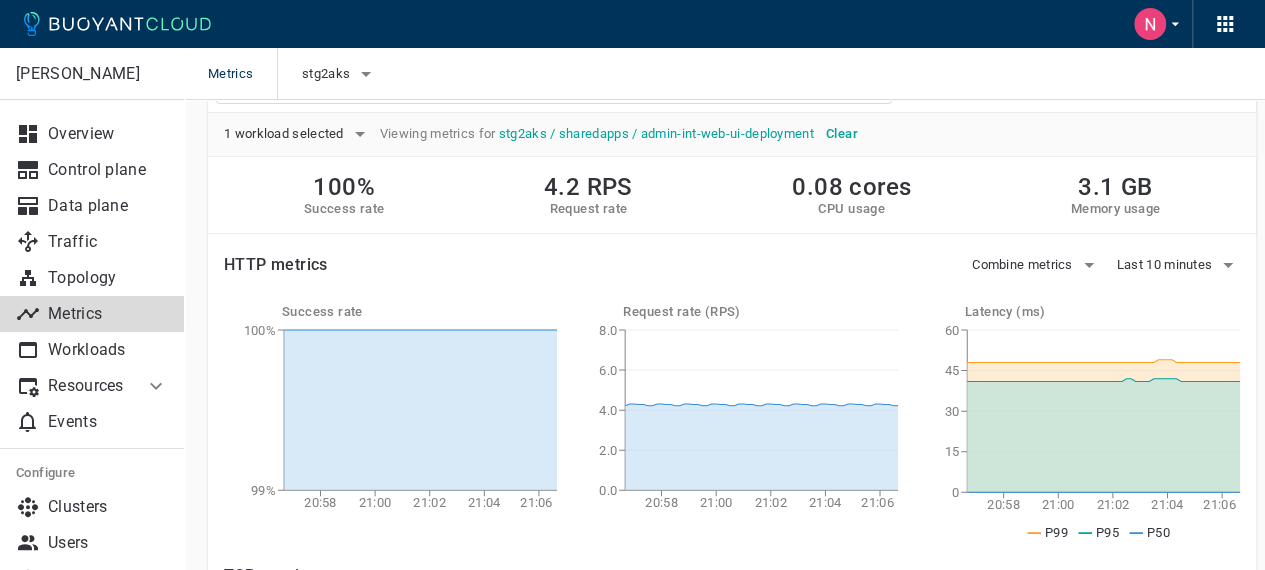 scroll, scrollTop: 0, scrollLeft: 0, axis: both 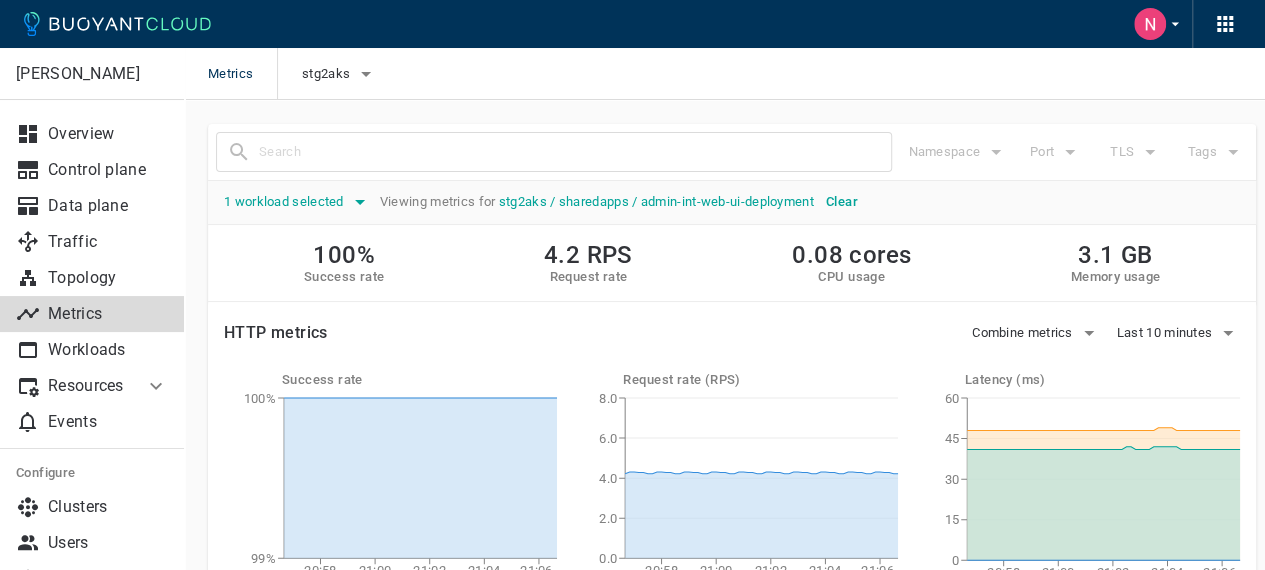 click on "1 workload selected" at bounding box center [286, 202] 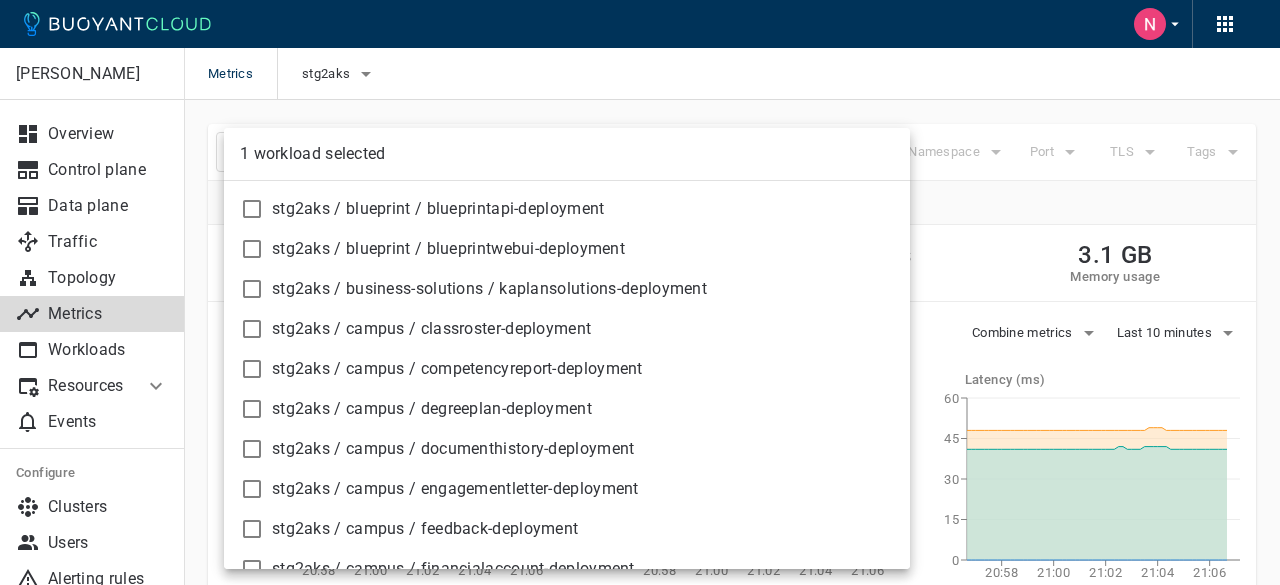 click at bounding box center (640, 292) 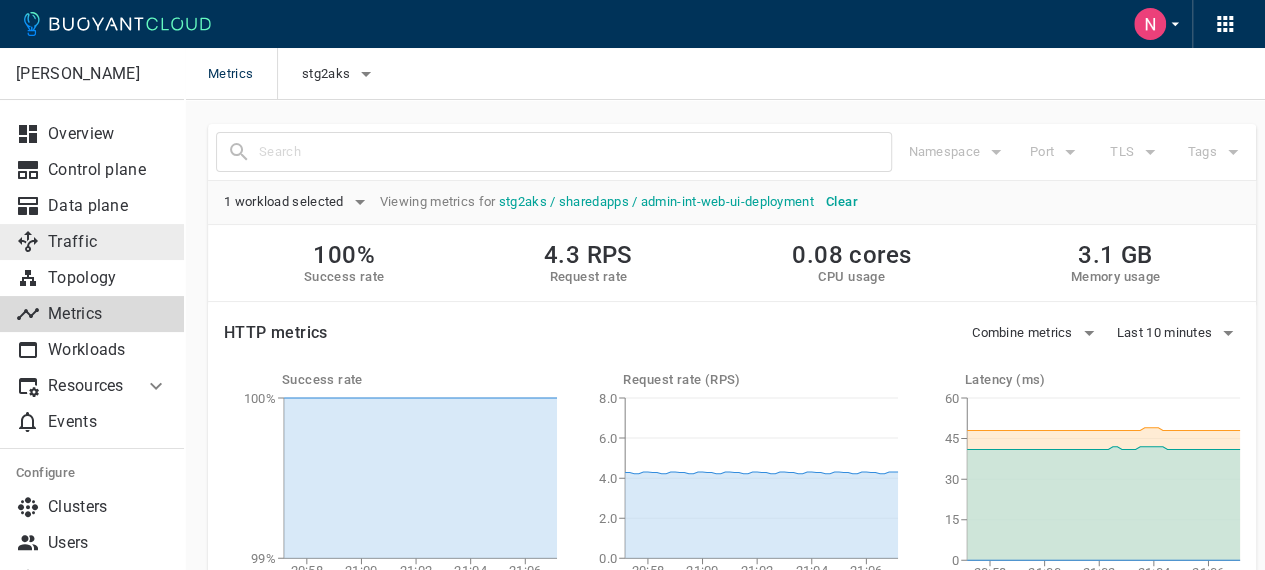 click on "Traffic" at bounding box center (108, 242) 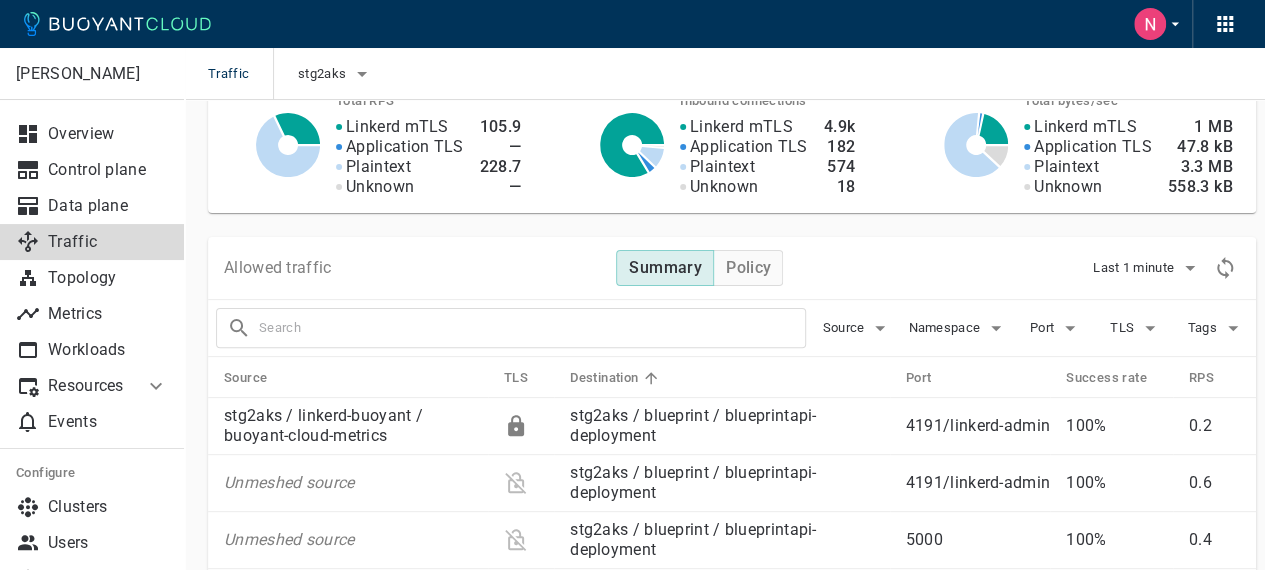 scroll, scrollTop: 300, scrollLeft: 0, axis: vertical 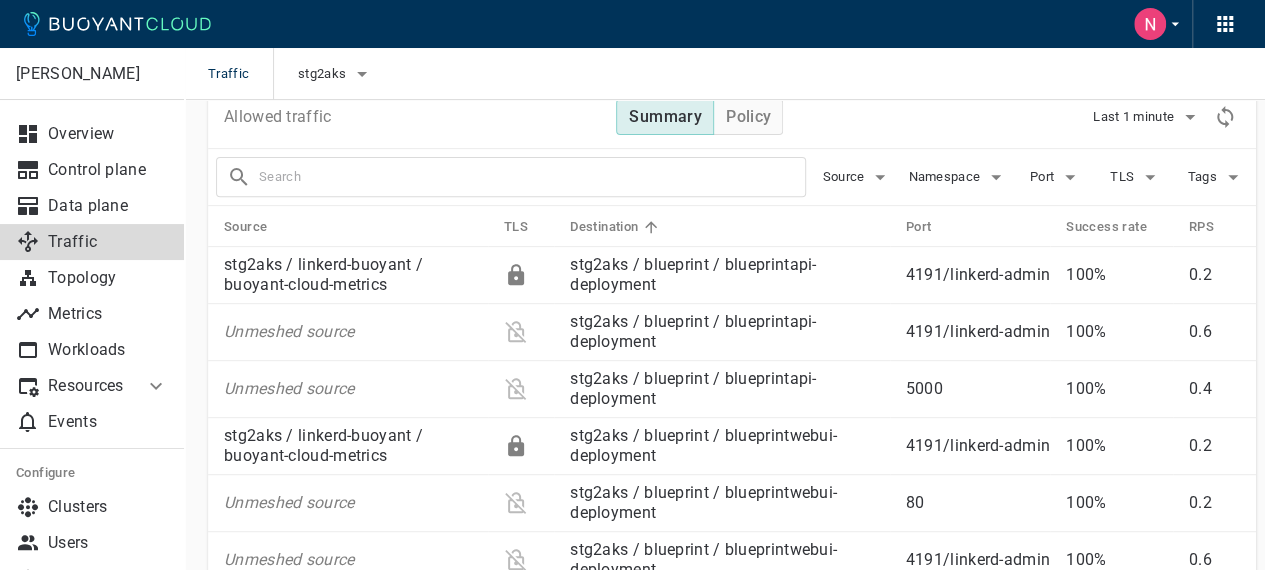 click at bounding box center [532, 177] 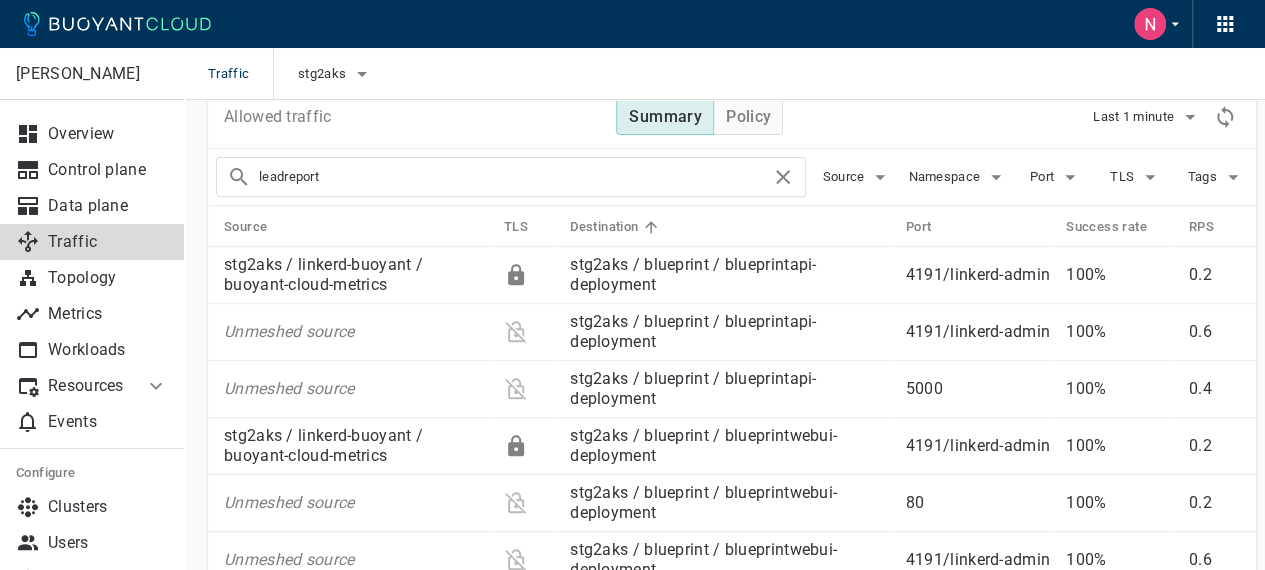 type on "leadreport" 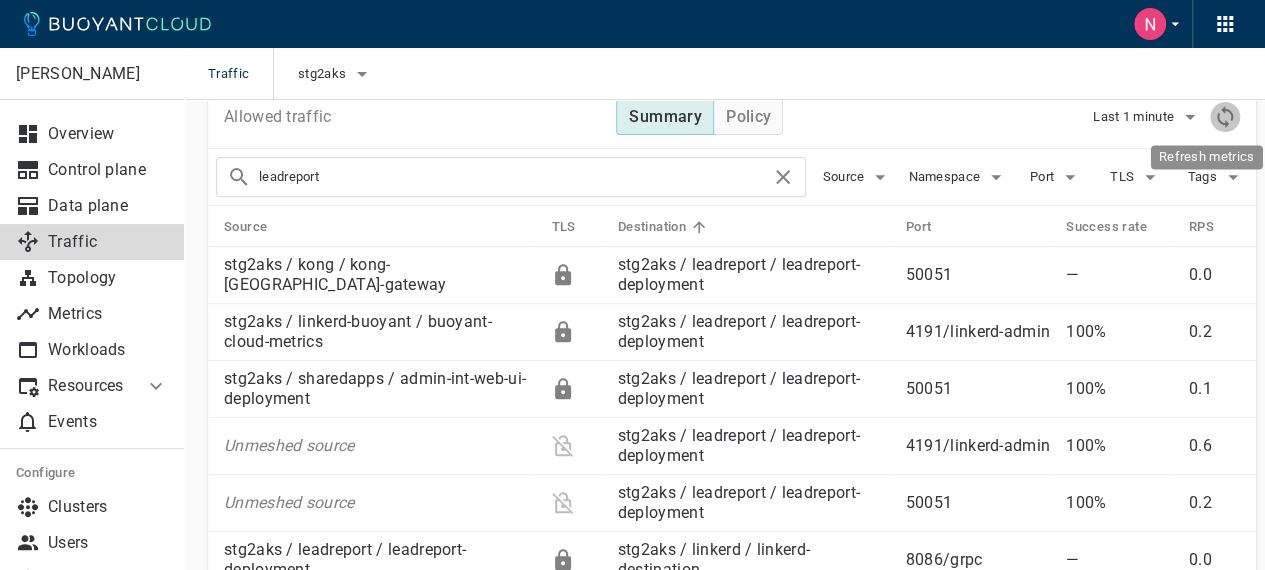 click 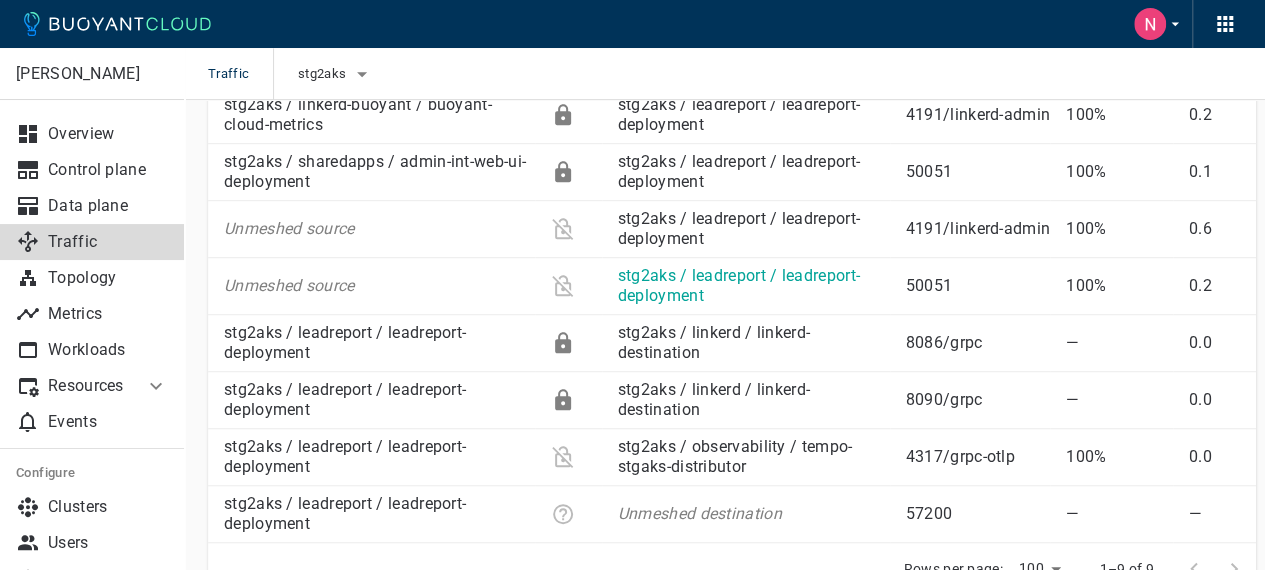 scroll, scrollTop: 217, scrollLeft: 0, axis: vertical 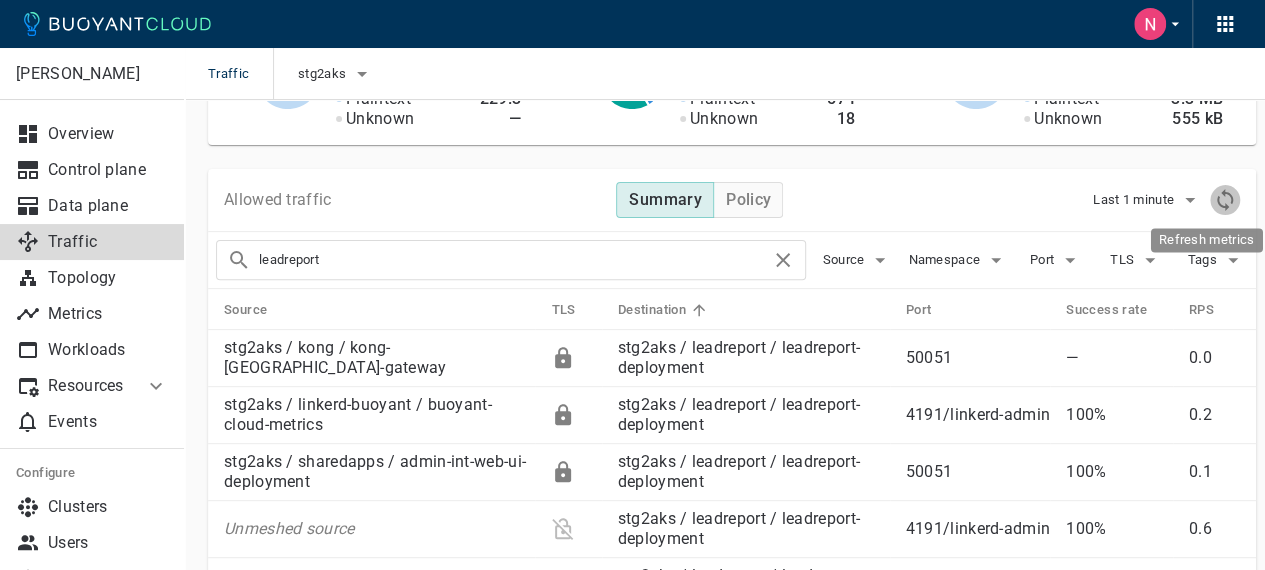 click 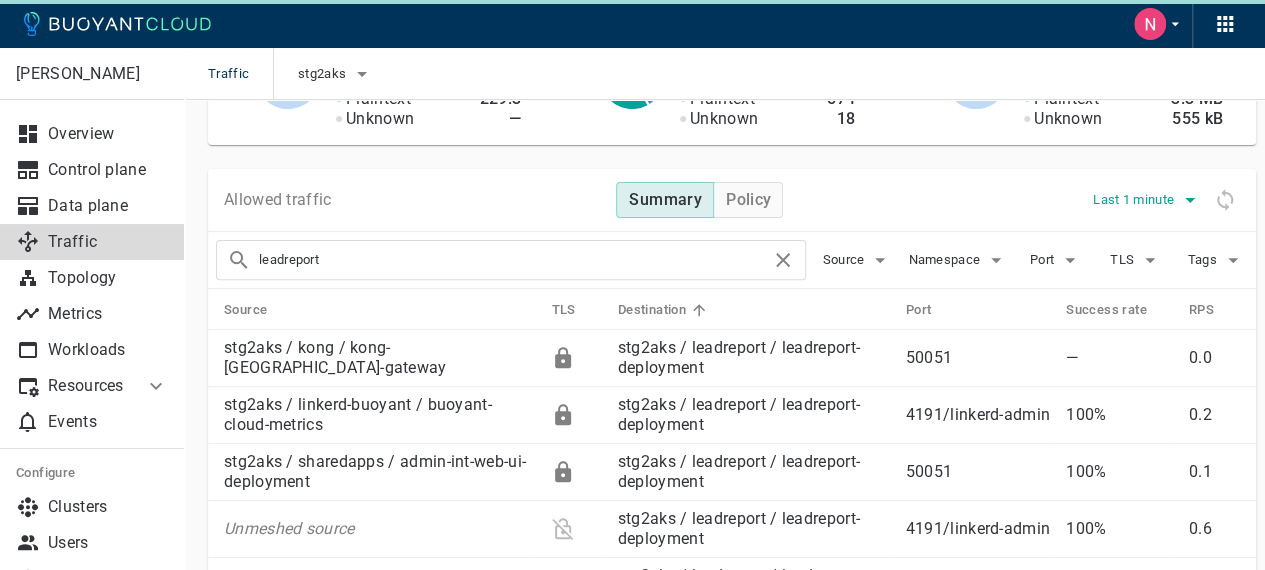 click 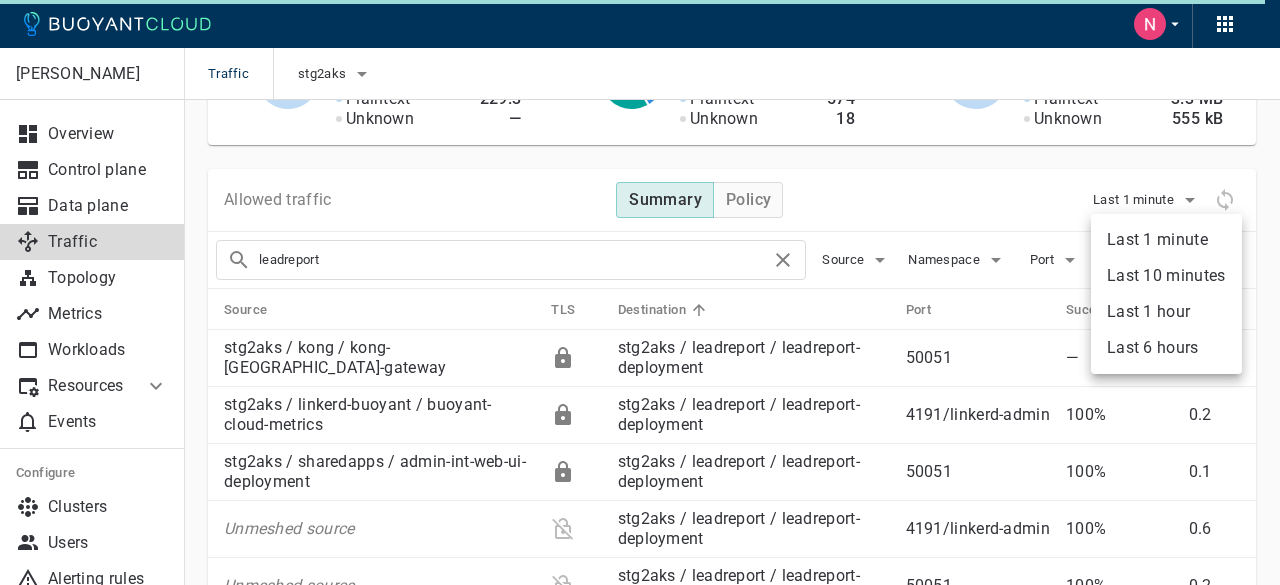 click on "Last 10 minutes" at bounding box center [1166, 276] 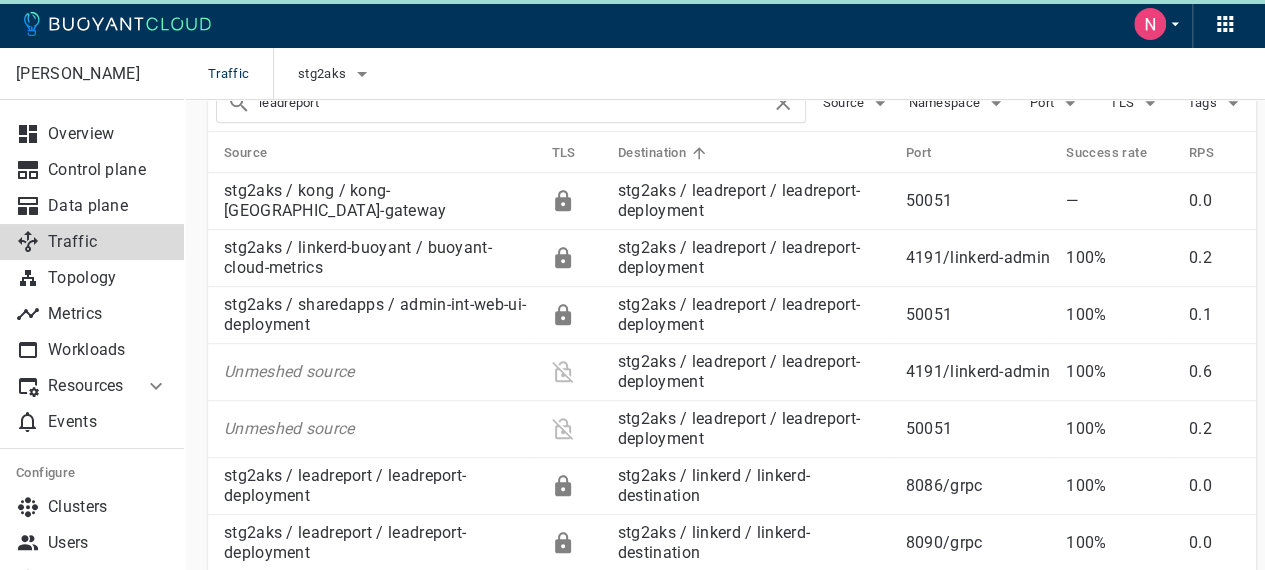 scroll, scrollTop: 417, scrollLeft: 0, axis: vertical 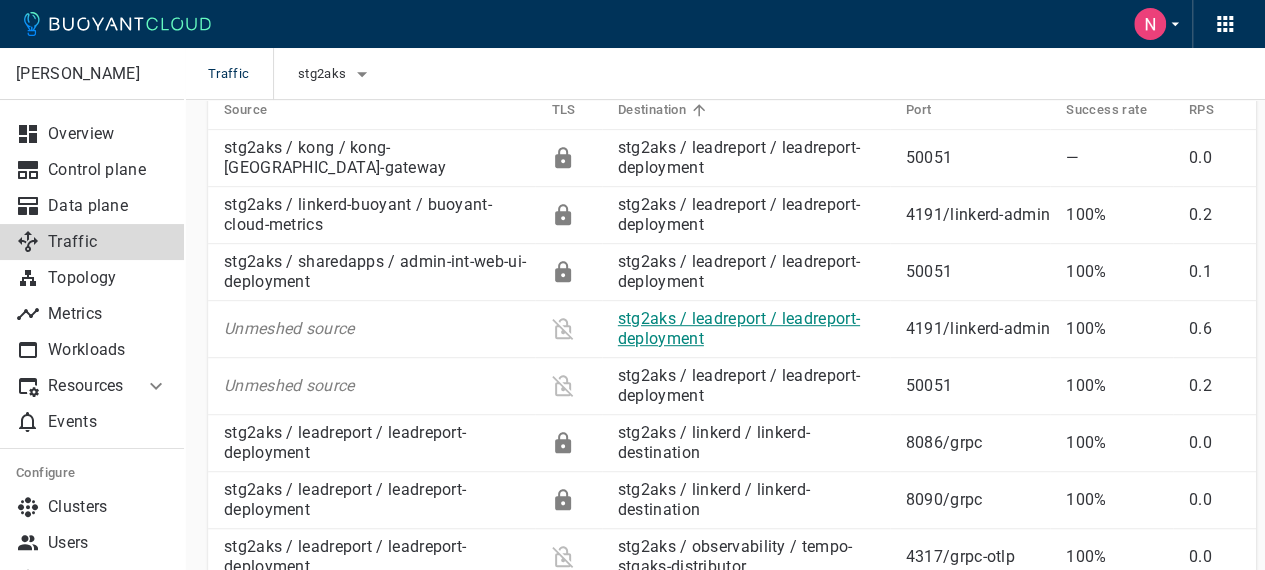 type 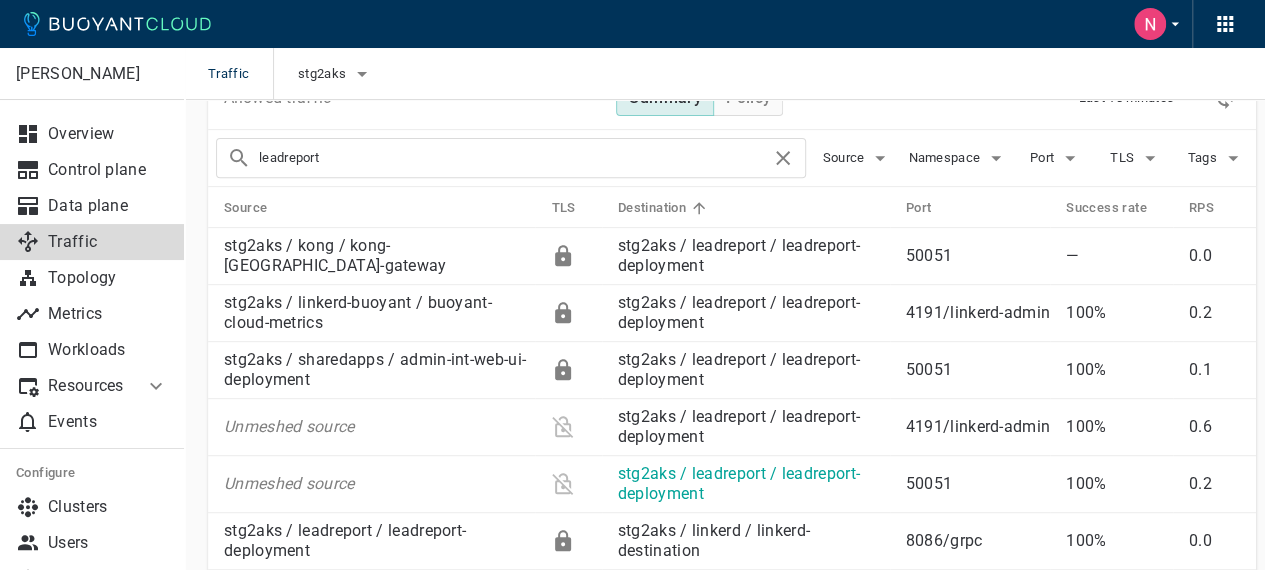 scroll, scrollTop: 317, scrollLeft: 0, axis: vertical 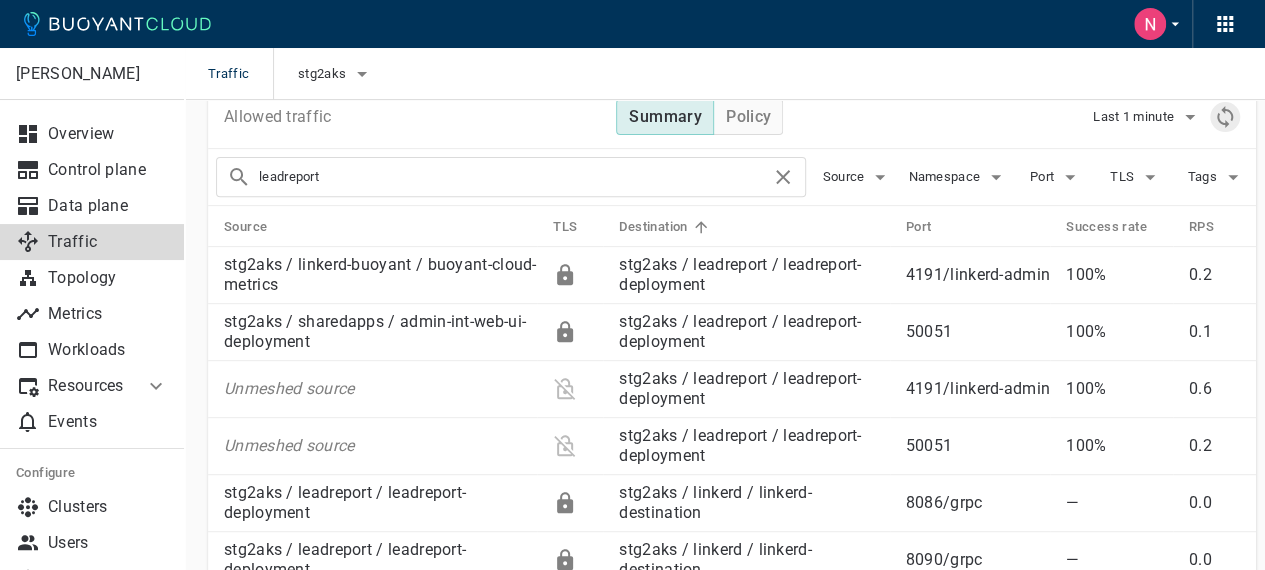 click 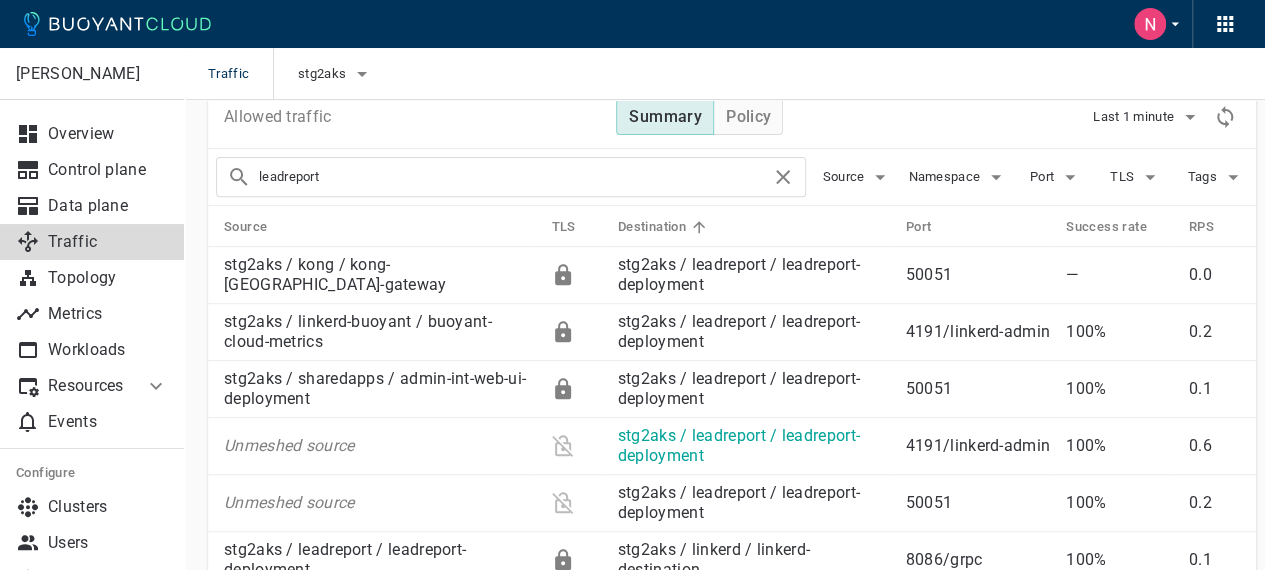 scroll, scrollTop: 100, scrollLeft: 0, axis: vertical 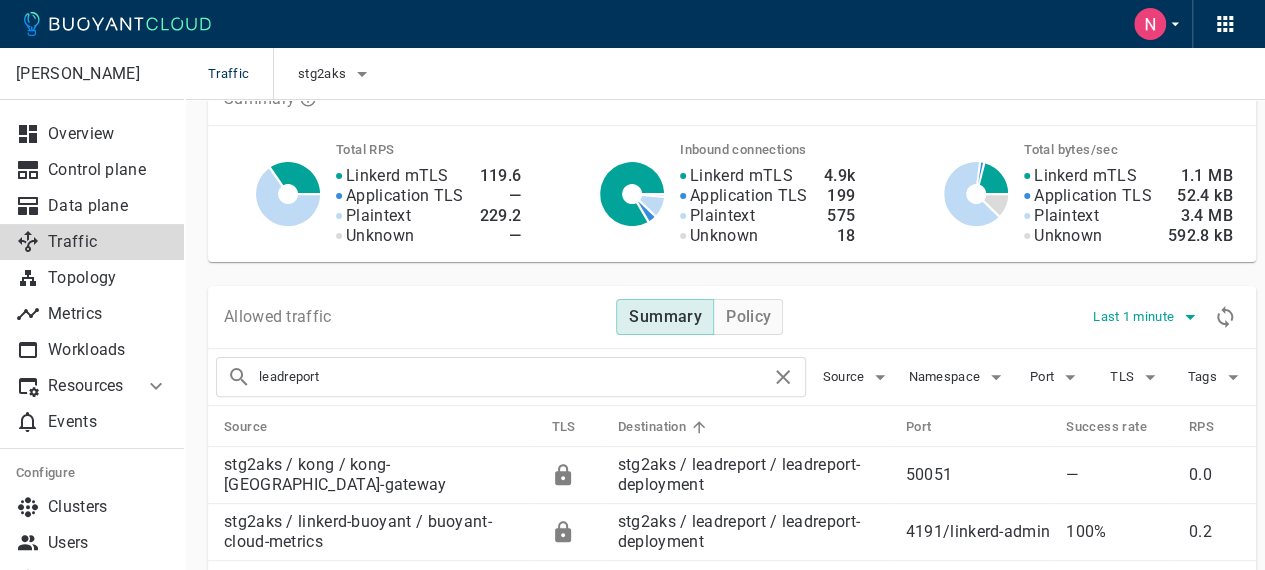 click 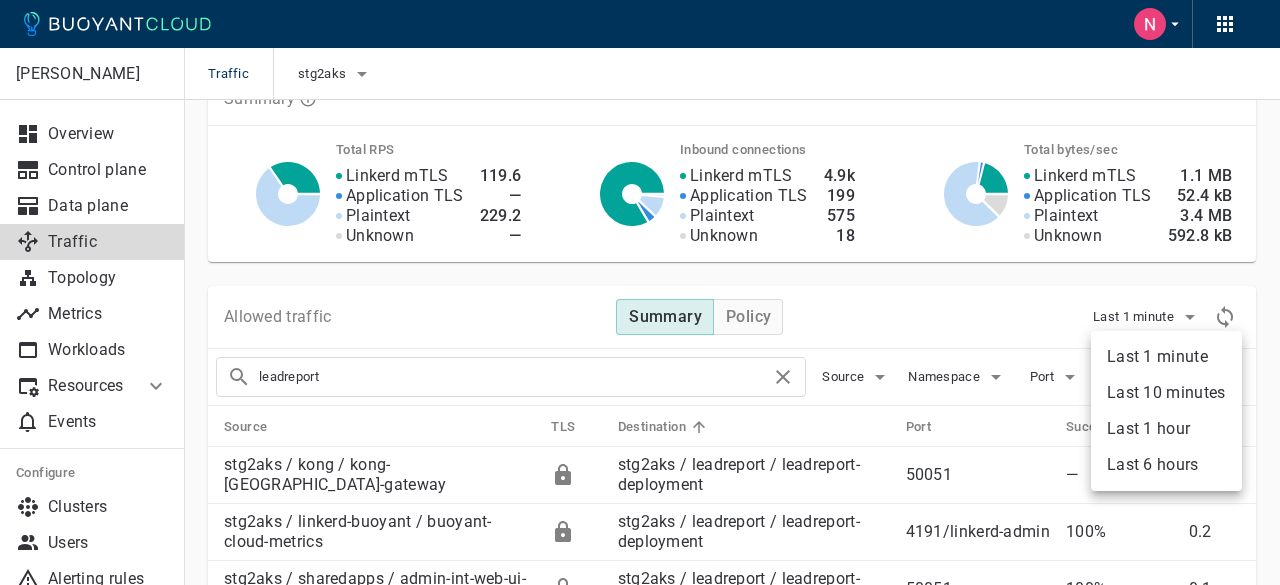 click on "Last 10 minutes" at bounding box center [1166, 393] 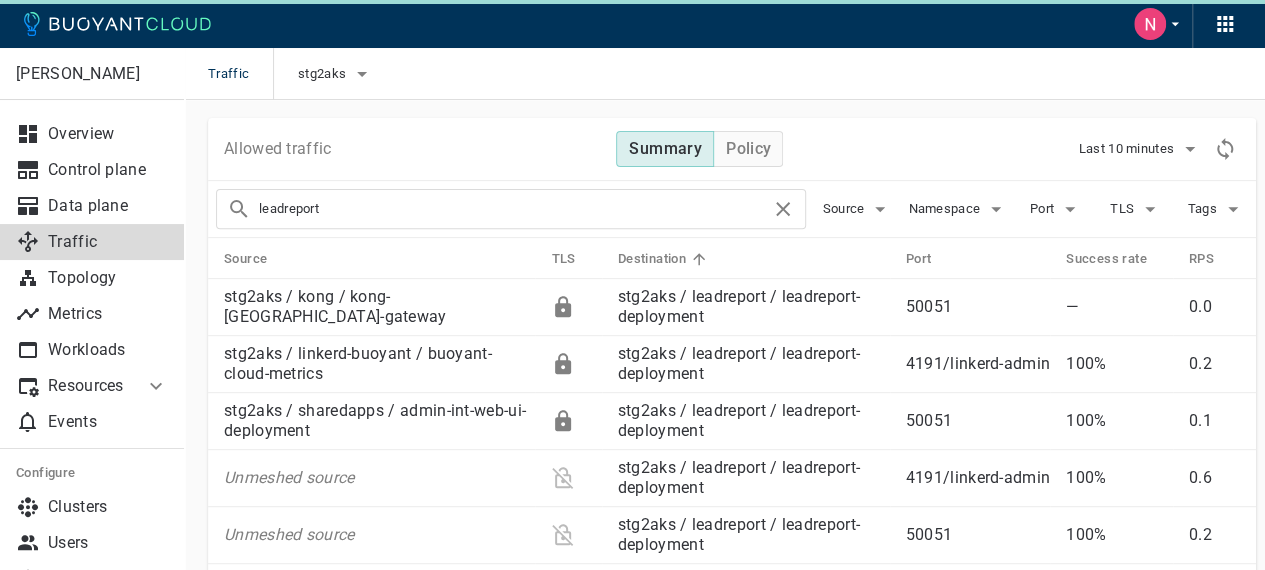 scroll, scrollTop: 300, scrollLeft: 0, axis: vertical 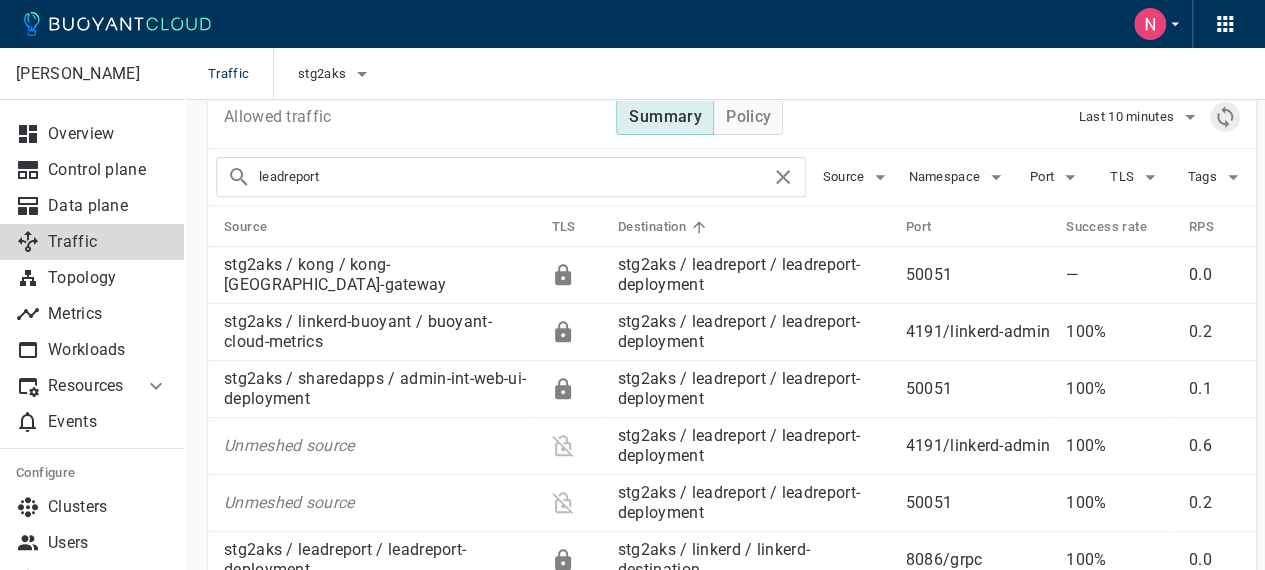 click 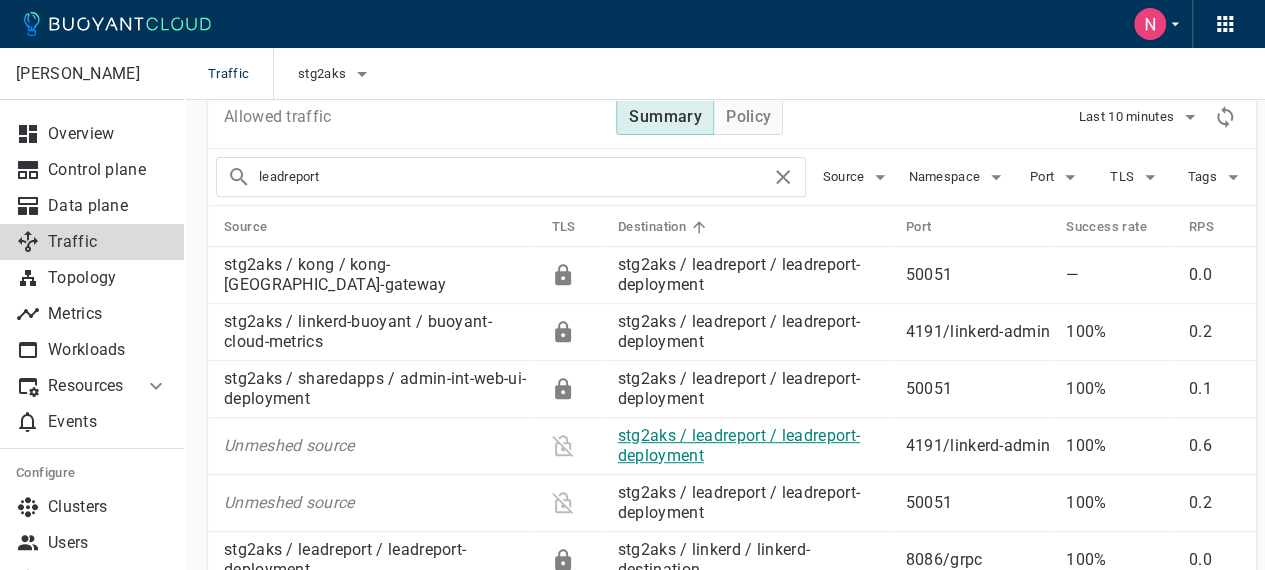 click on "stg2aks / leadreport / leadreport-deployment" at bounding box center [739, 445] 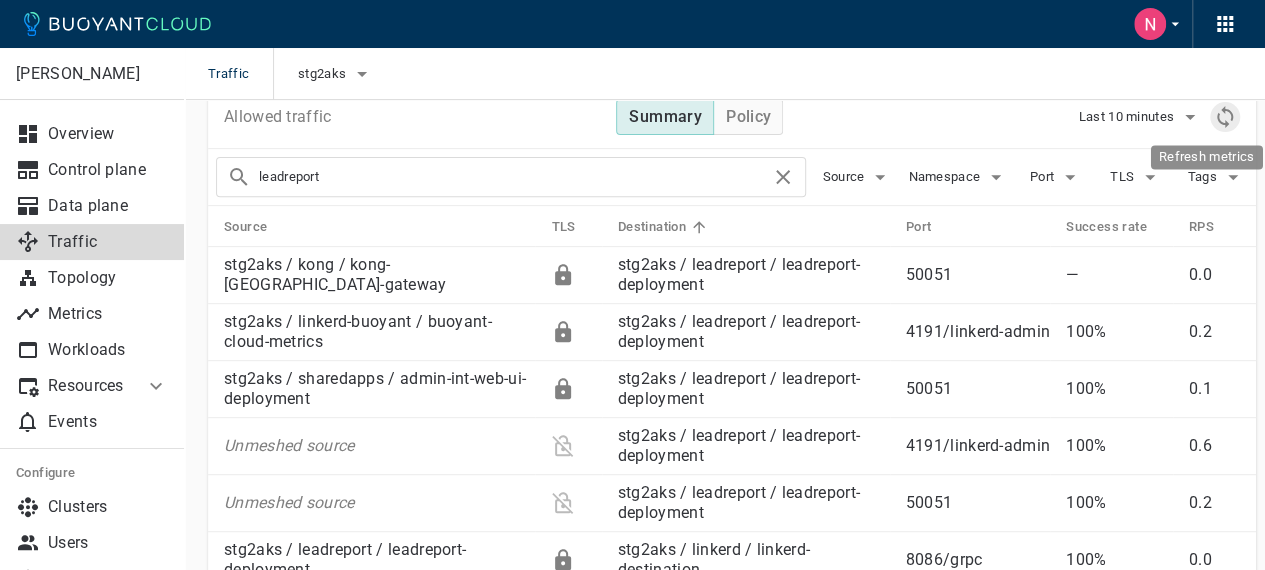 click 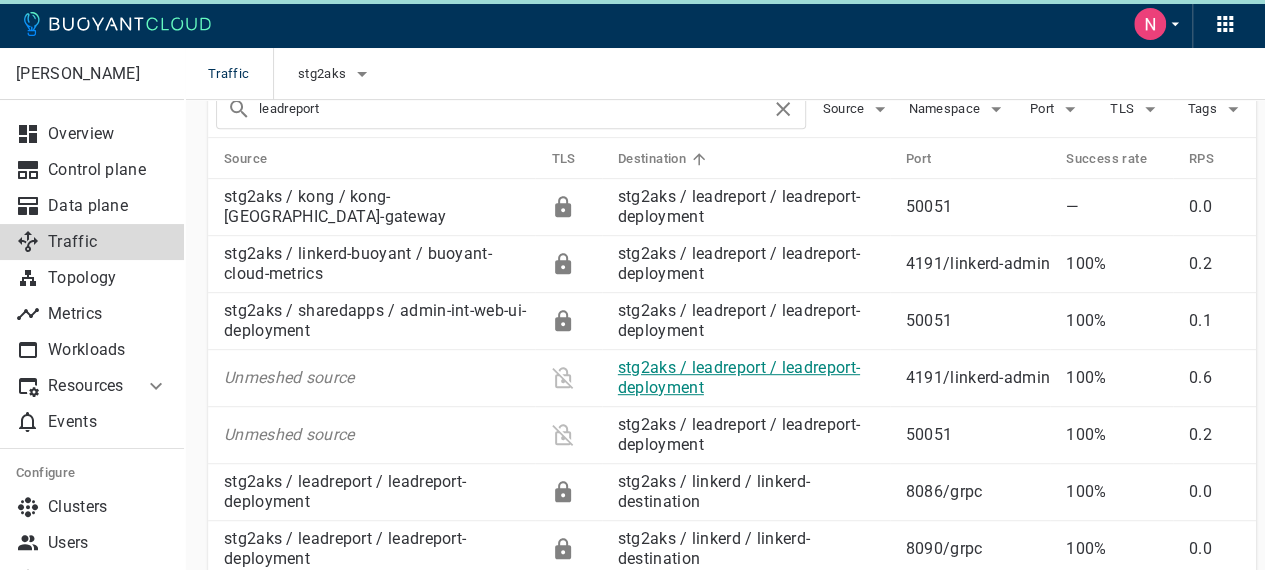 scroll, scrollTop: 400, scrollLeft: 0, axis: vertical 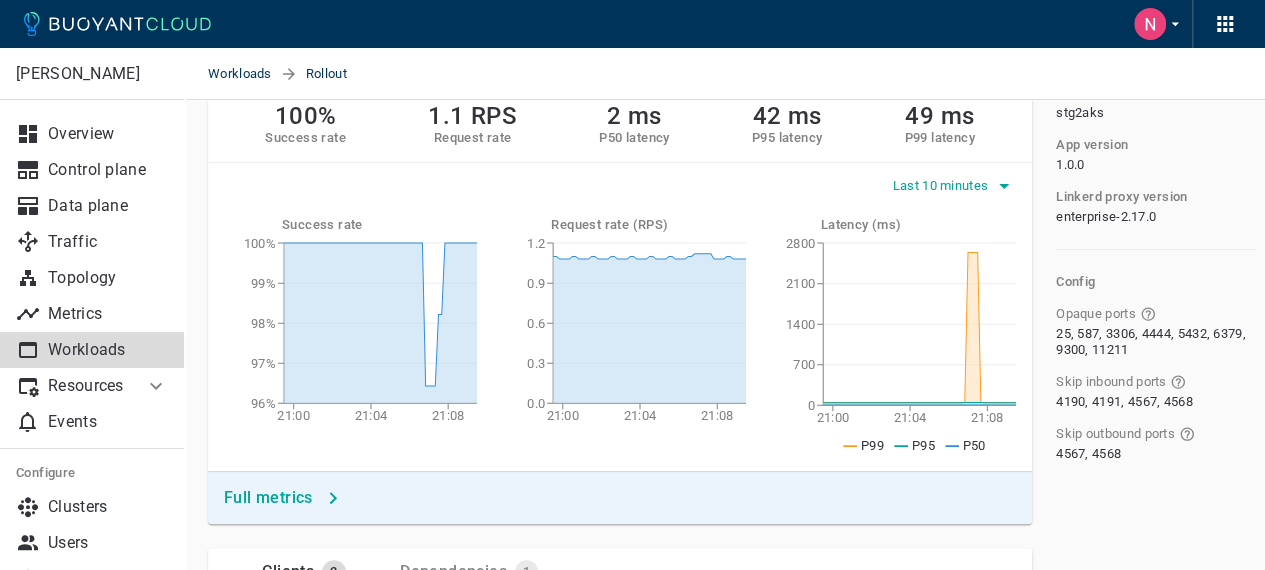 click on "Last 10 minutes" at bounding box center [943, 186] 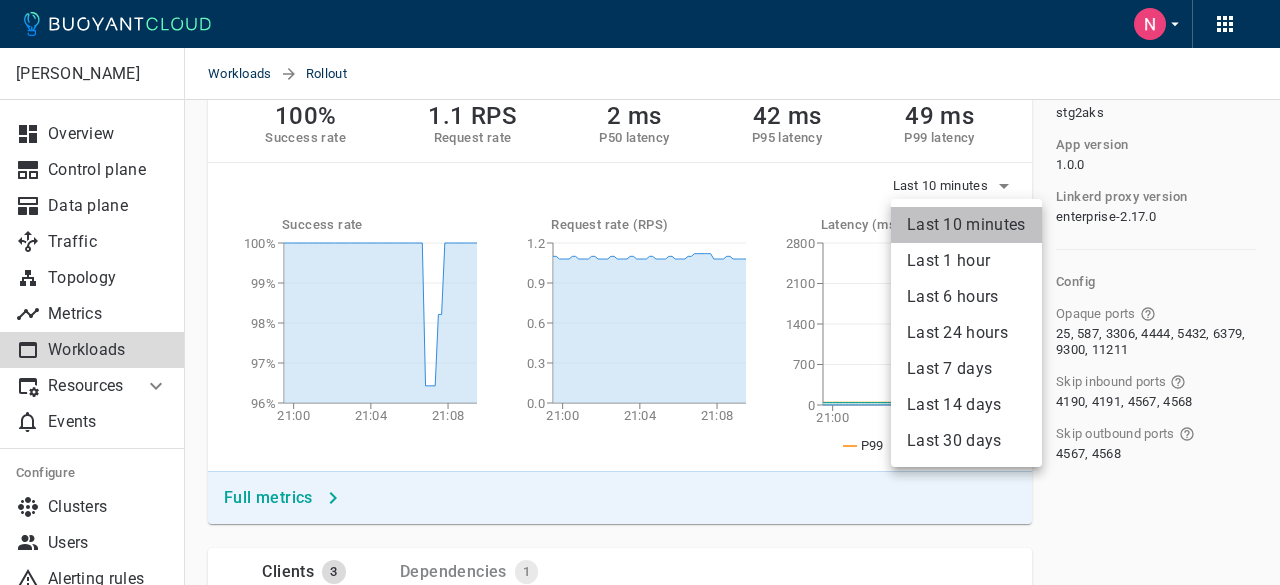 click on "Last 10 minutes" at bounding box center [966, 225] 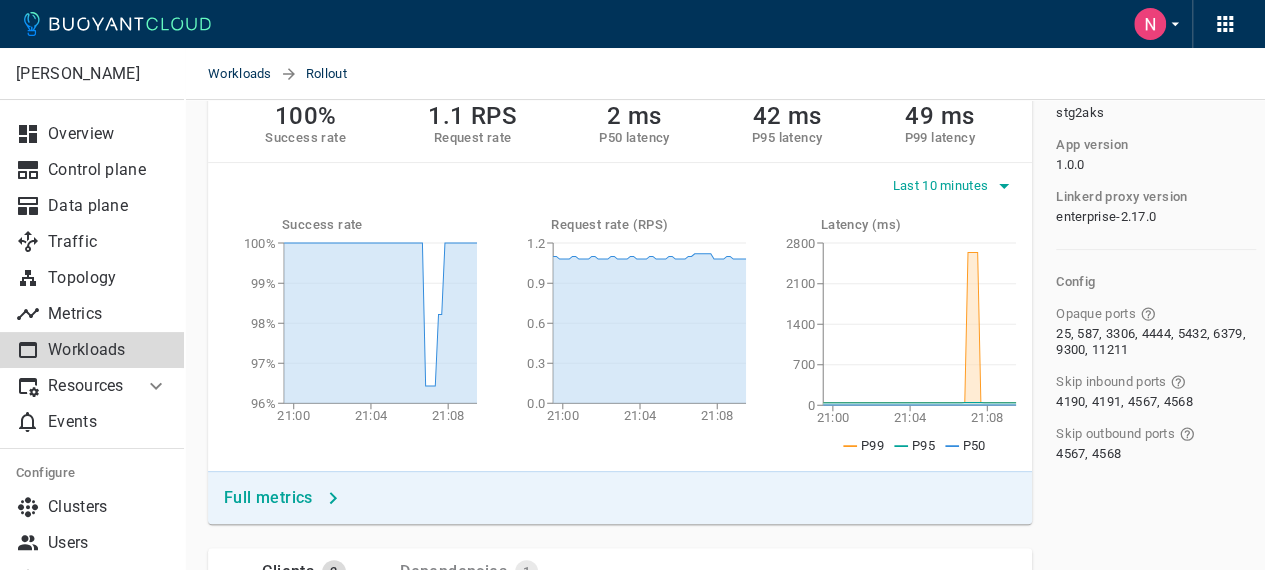 click on "Last 10 minutes" at bounding box center [943, 186] 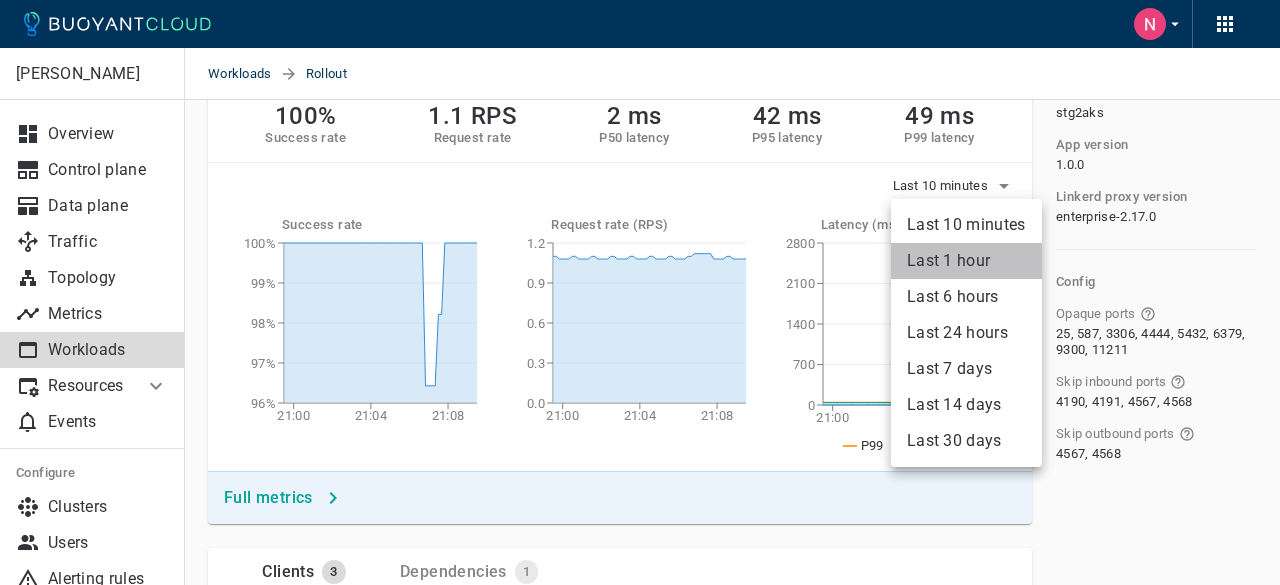 click on "Last 1 hour" at bounding box center (966, 261) 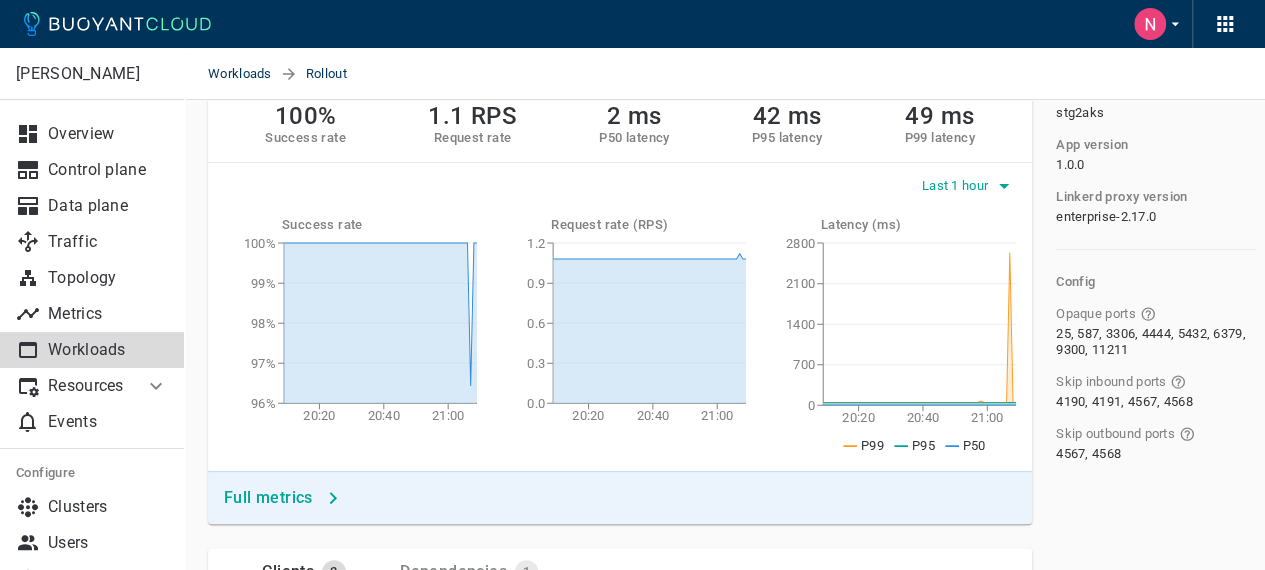 click on "Last 1 hour" at bounding box center [957, 186] 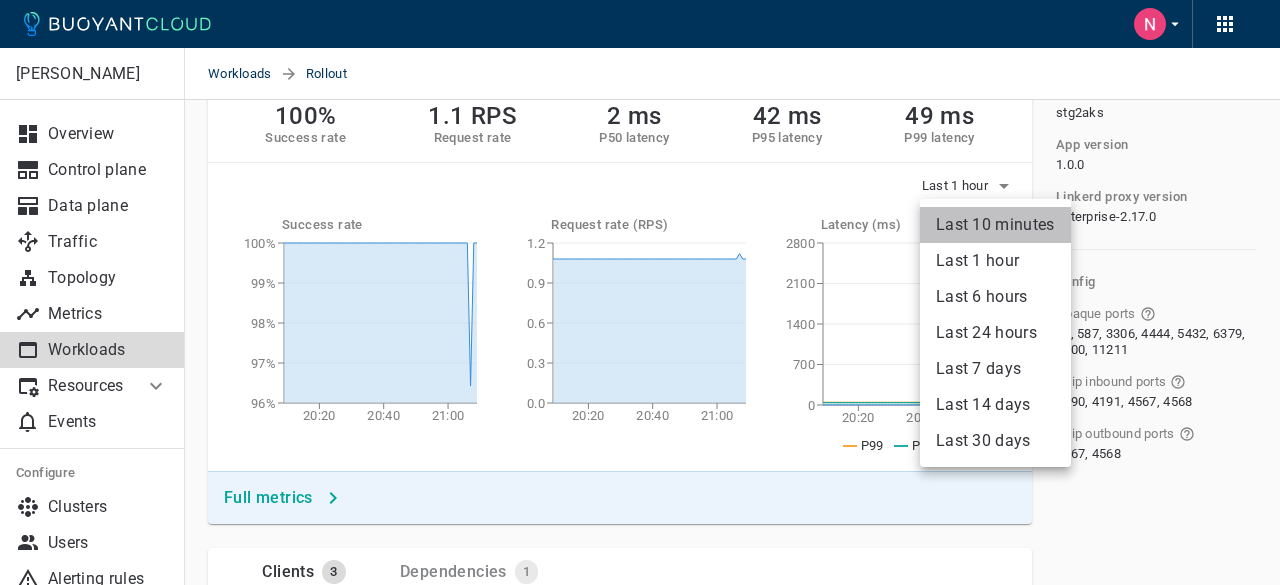 click on "Last 10 minutes" at bounding box center (995, 225) 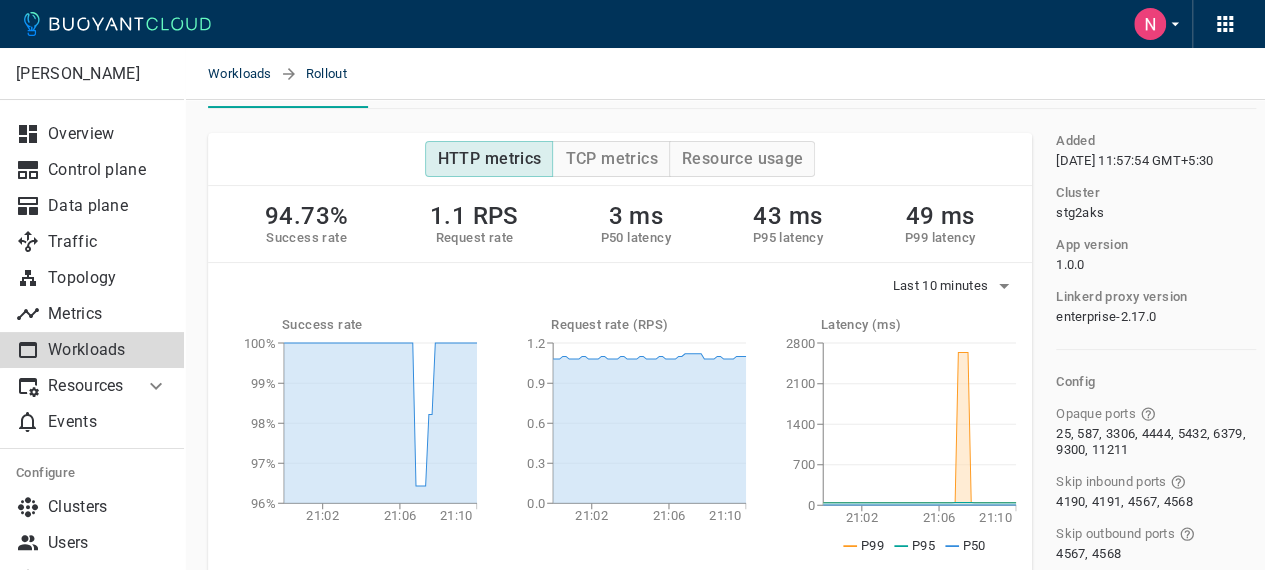 scroll, scrollTop: 0, scrollLeft: 0, axis: both 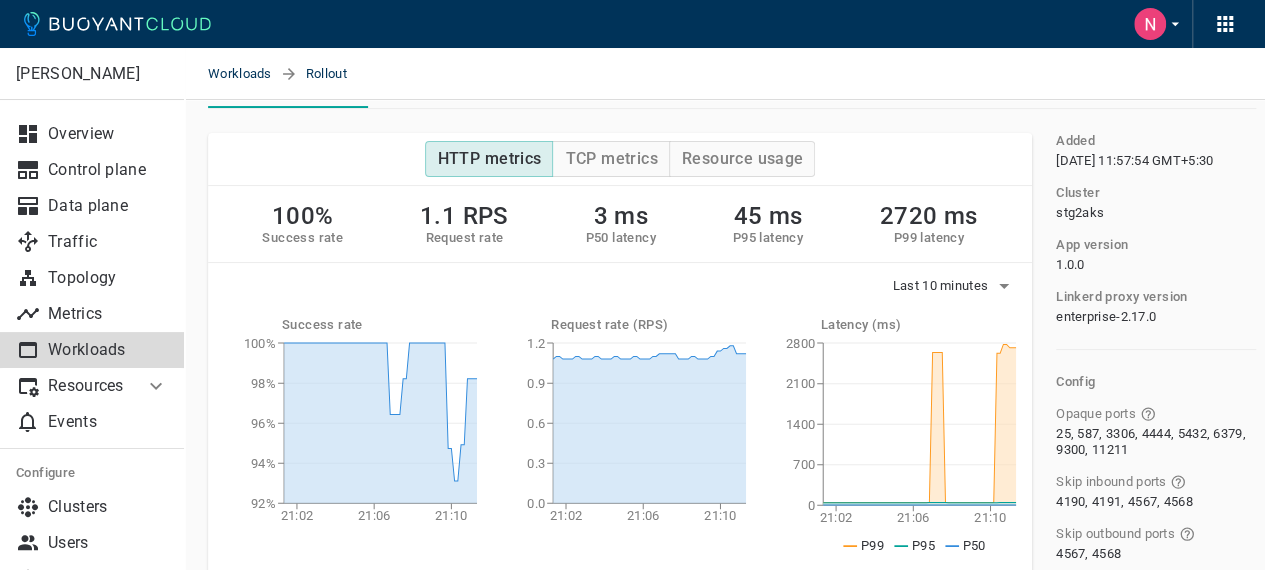 click on "100% Success rate 1.1 RPS Request rate 3 ms P50 latency 45 ms P95 latency 2720 ms P99 latency" at bounding box center (620, 224) 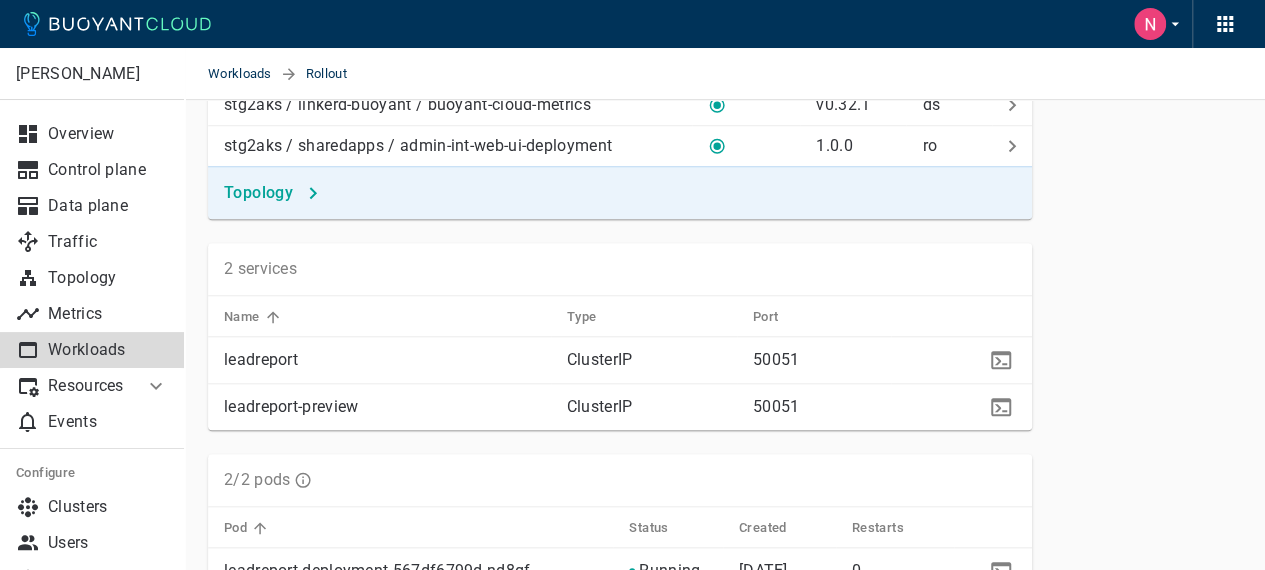 scroll, scrollTop: 900, scrollLeft: 0, axis: vertical 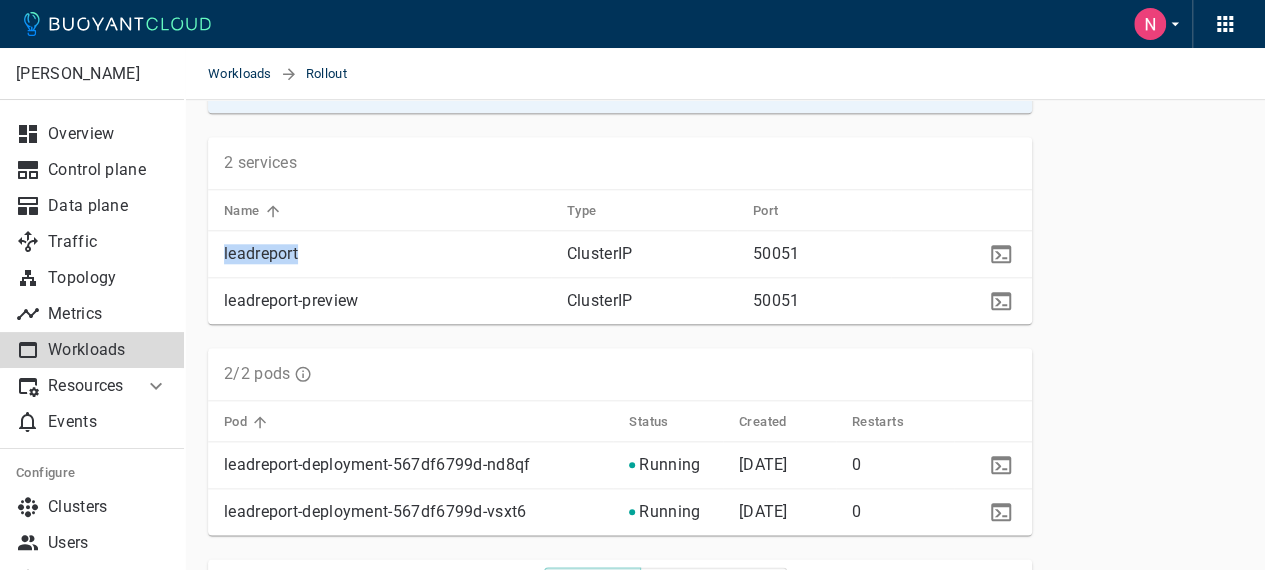 drag, startPoint x: 304, startPoint y: 249, endPoint x: 224, endPoint y: 249, distance: 80 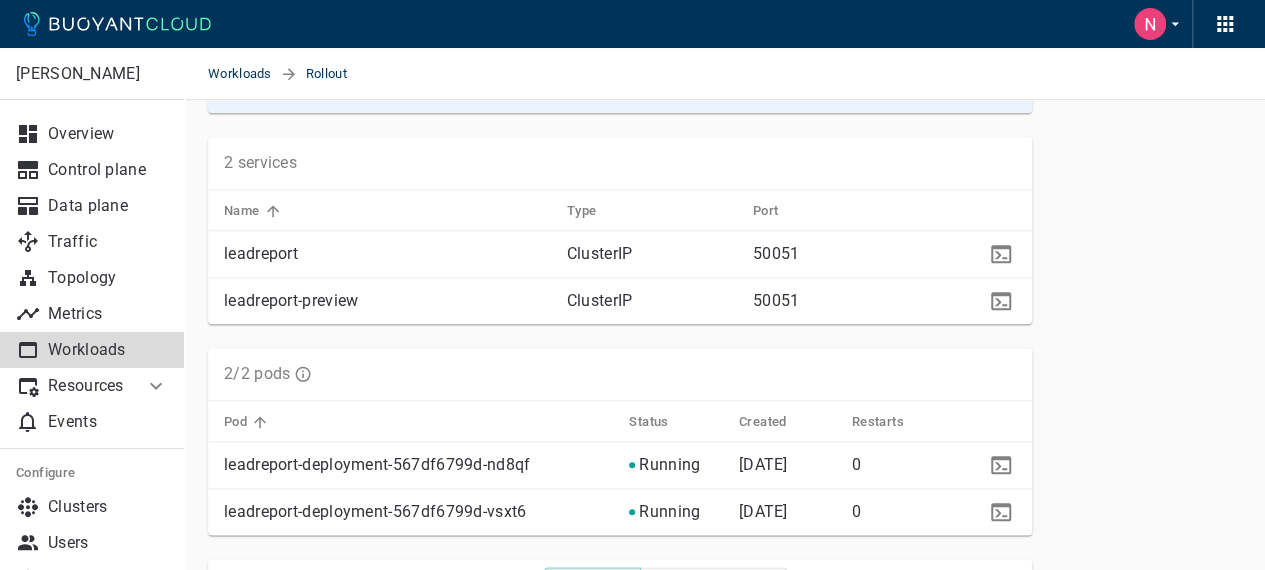 click on "Added Mon, 12 Aug 2024 11:57:54 GMT+5:30 Cluster stg2aks App version 1.0.0 Linkerd proxy version enterprise-2.17.0 Config Opaque ports 25, 587, 3306, 4444, 5432, 6379, 9300, 11211 Skip inbound ports 4190, 4191, 4567, 4568 Skip outbound ports 4567, 4568" at bounding box center (1144, 423) 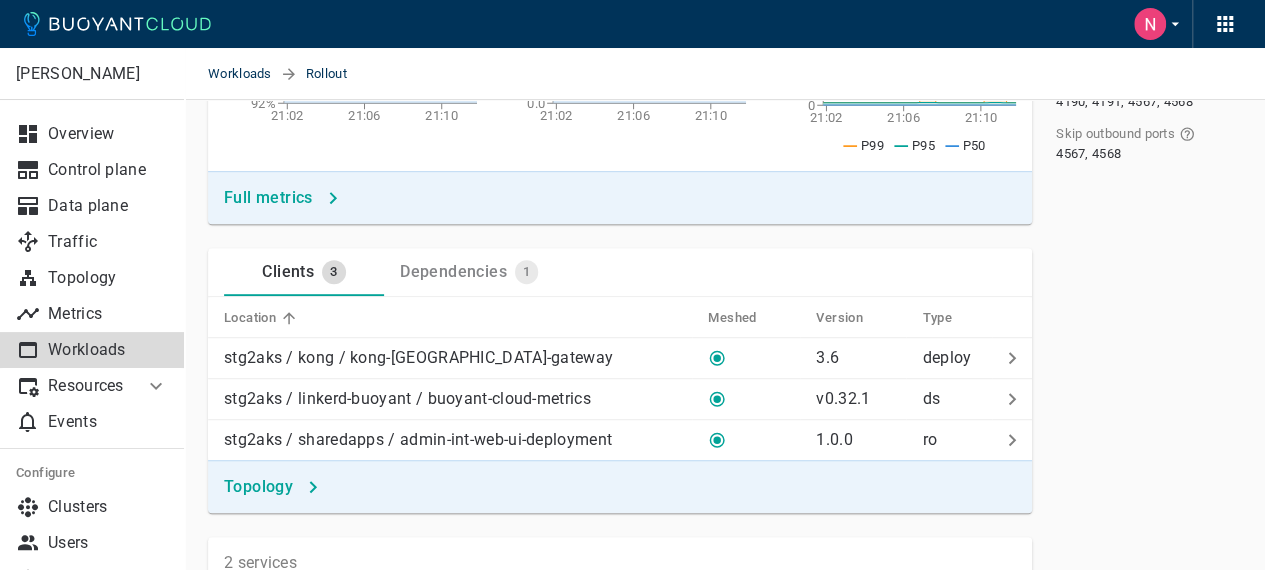 scroll, scrollTop: 100, scrollLeft: 0, axis: vertical 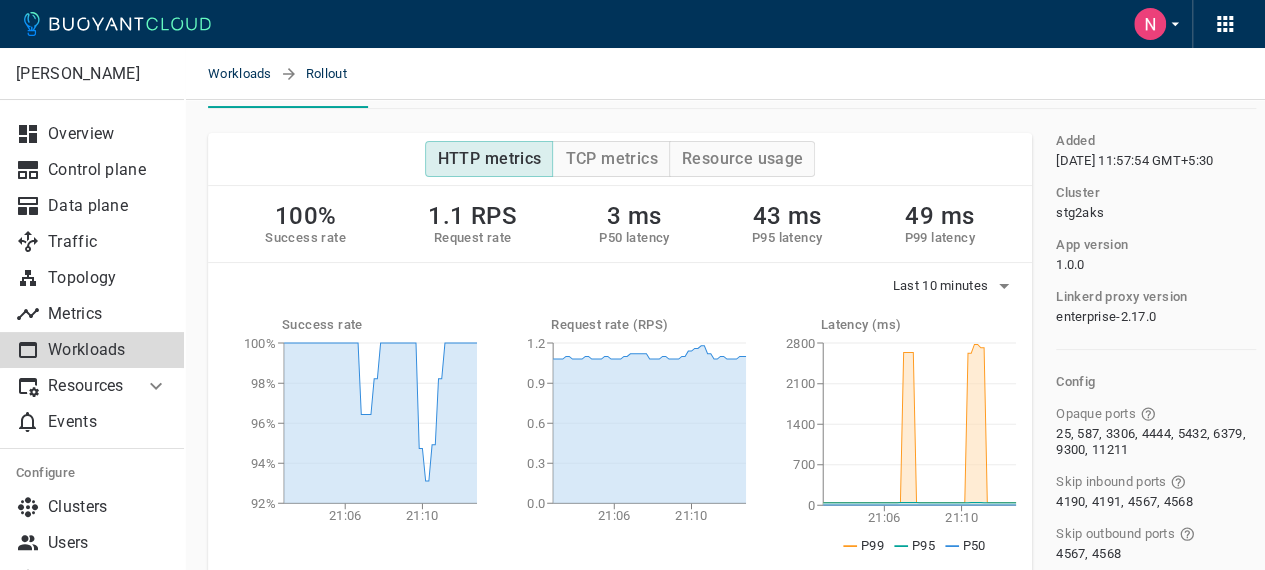 click on "Last 10 minutes" at bounding box center (620, 282) 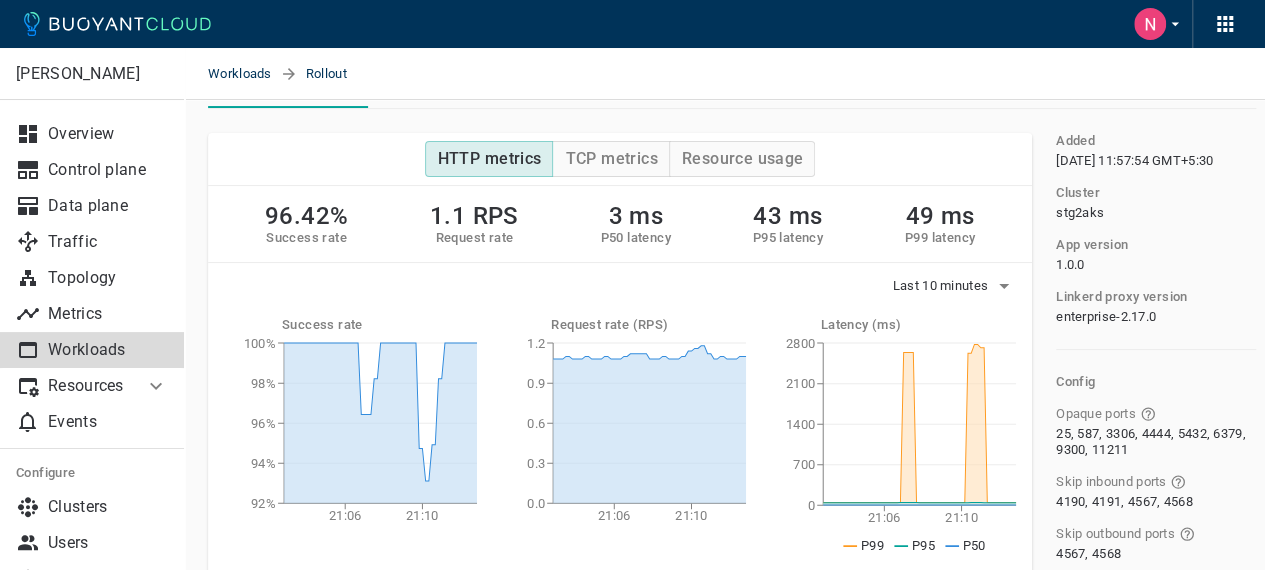 click on "Request rate (RPS) 21:06 21:10 0.0 0.3 0.6 0.9 1.2" at bounding box center [611, 417] 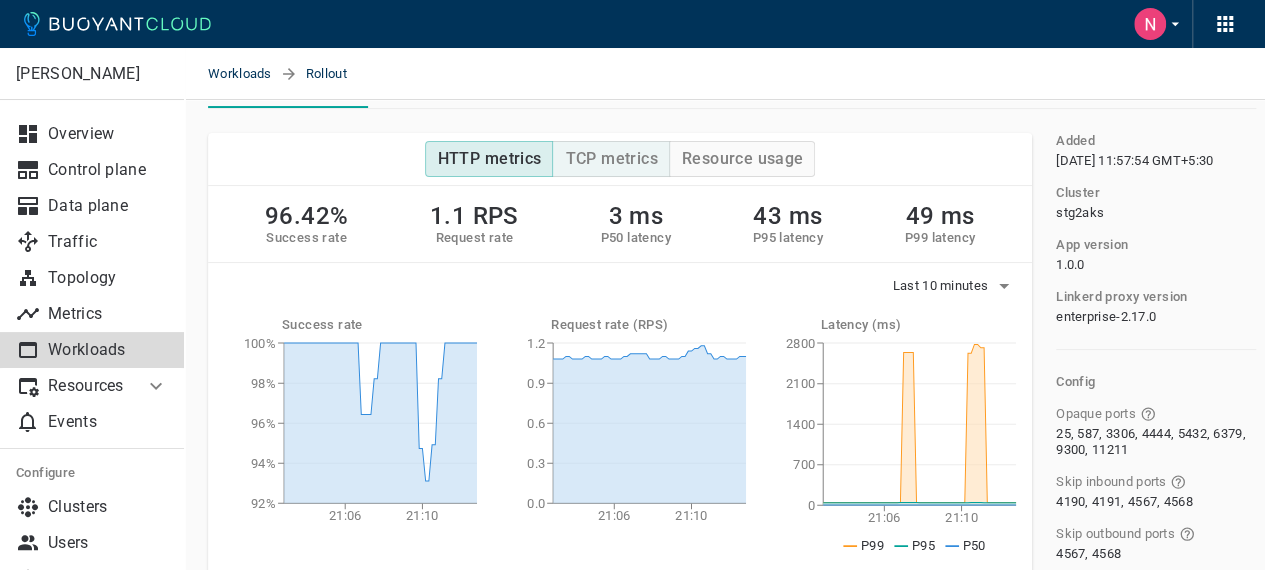 click on "TCP metrics" at bounding box center [611, 159] 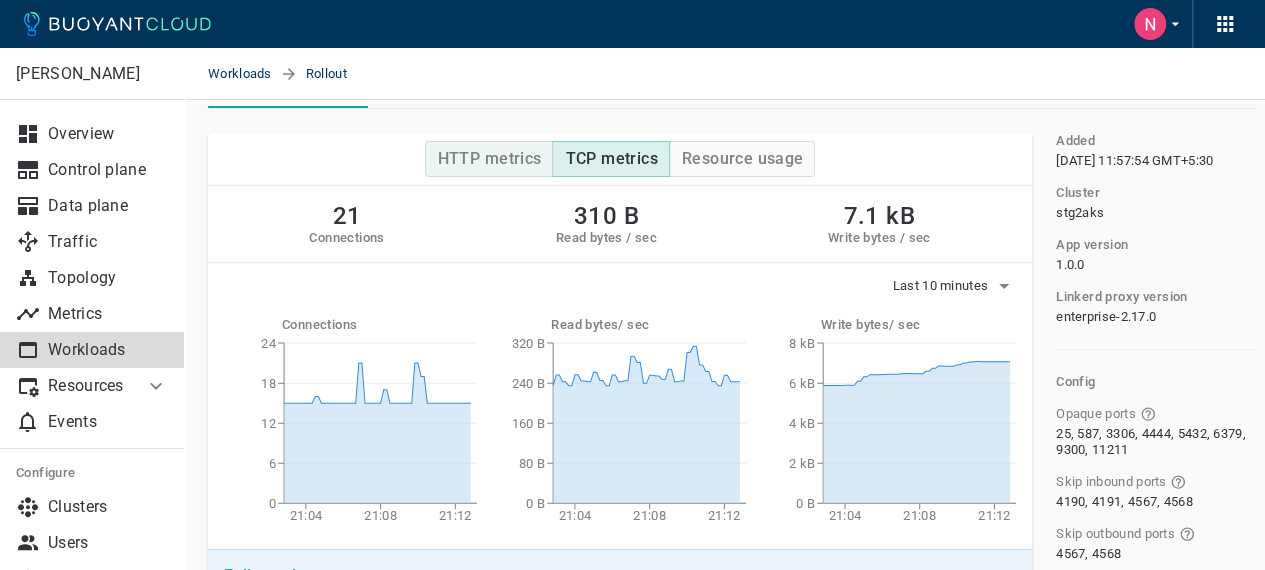 click on "HTTP metrics" at bounding box center (490, 159) 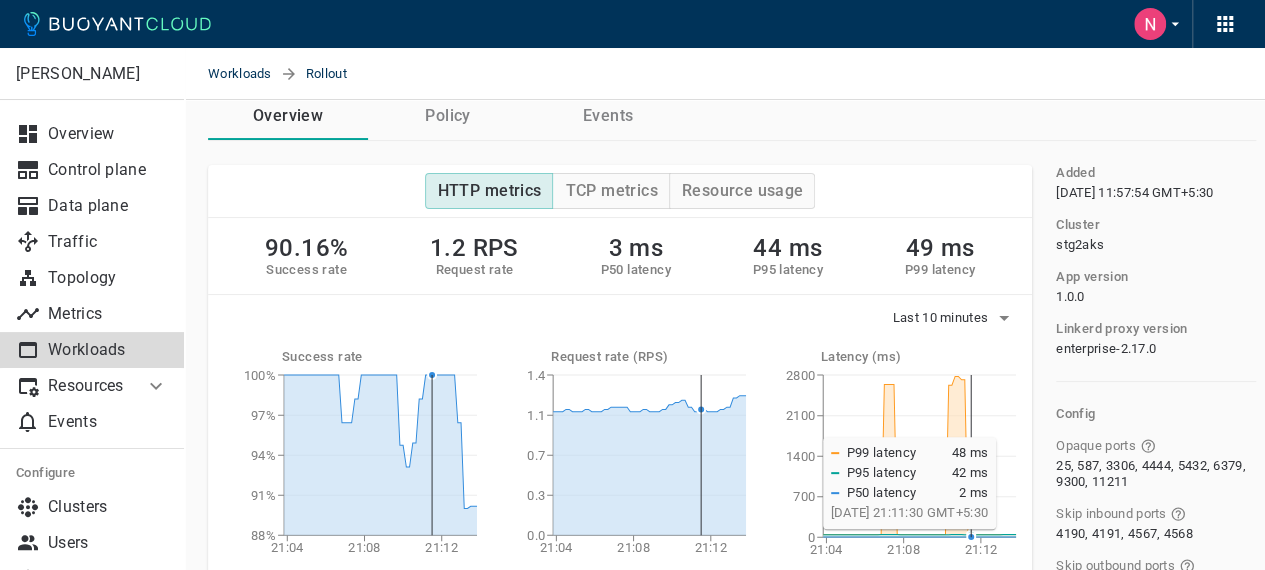 scroll, scrollTop: 100, scrollLeft: 0, axis: vertical 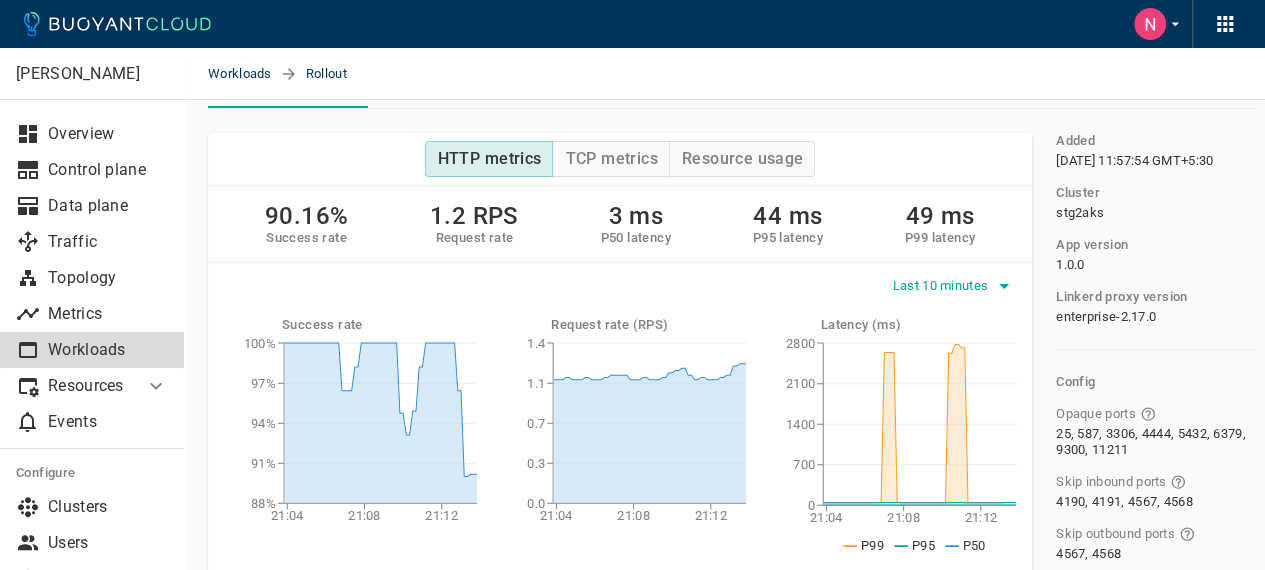 click on "Last 10 minutes" at bounding box center (955, 286) 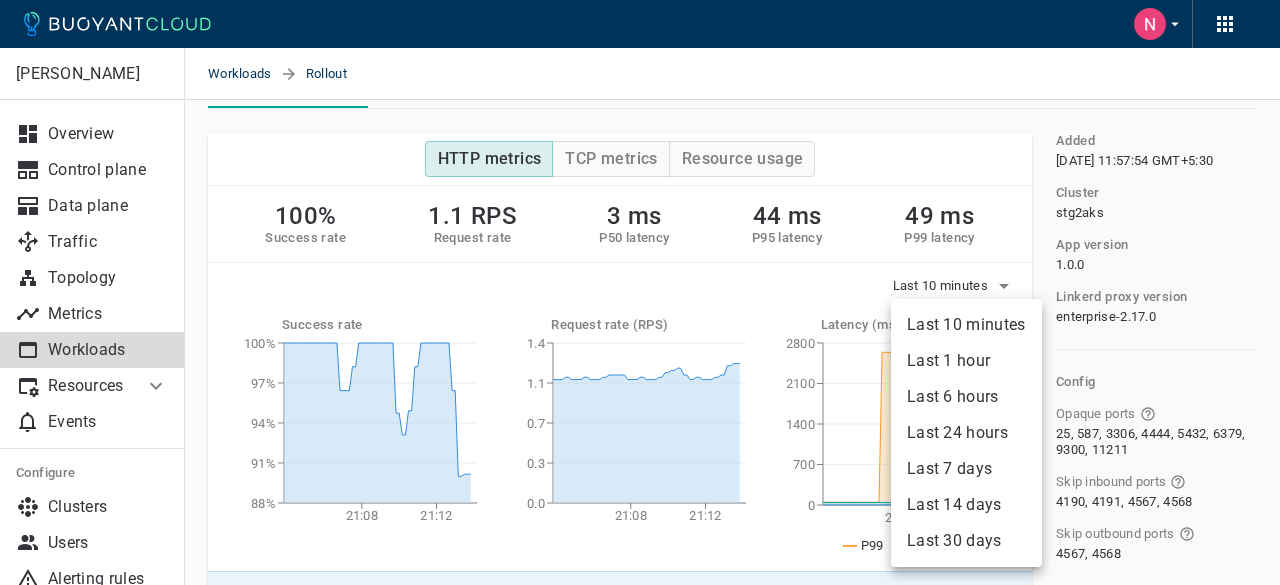click at bounding box center [640, 292] 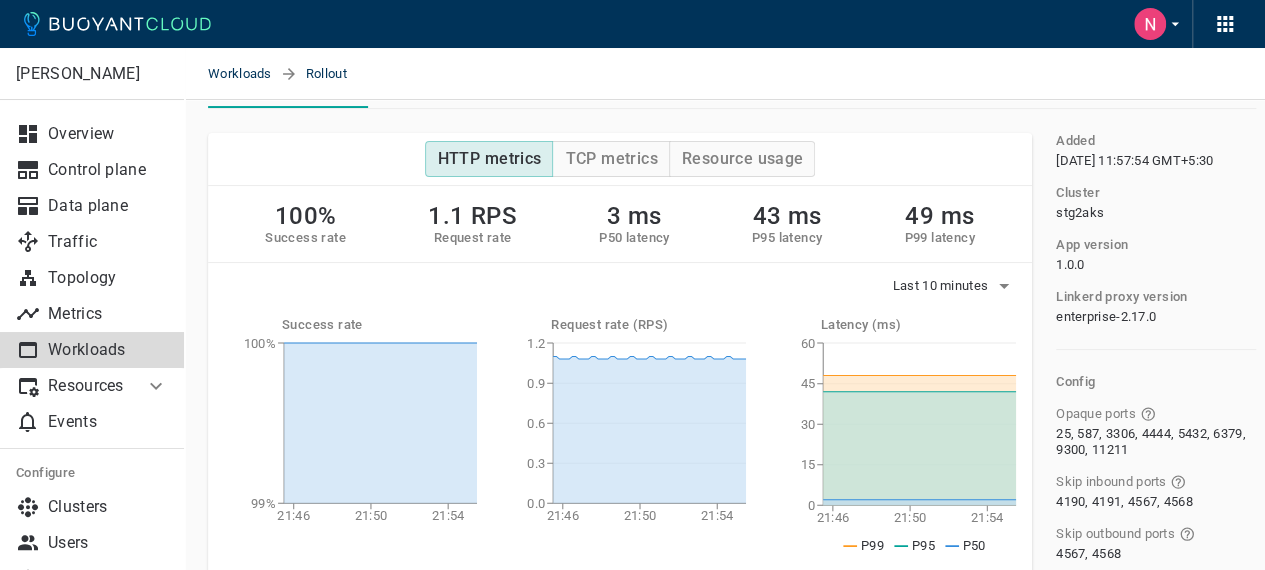 click on "Workloads" at bounding box center (92, 350) 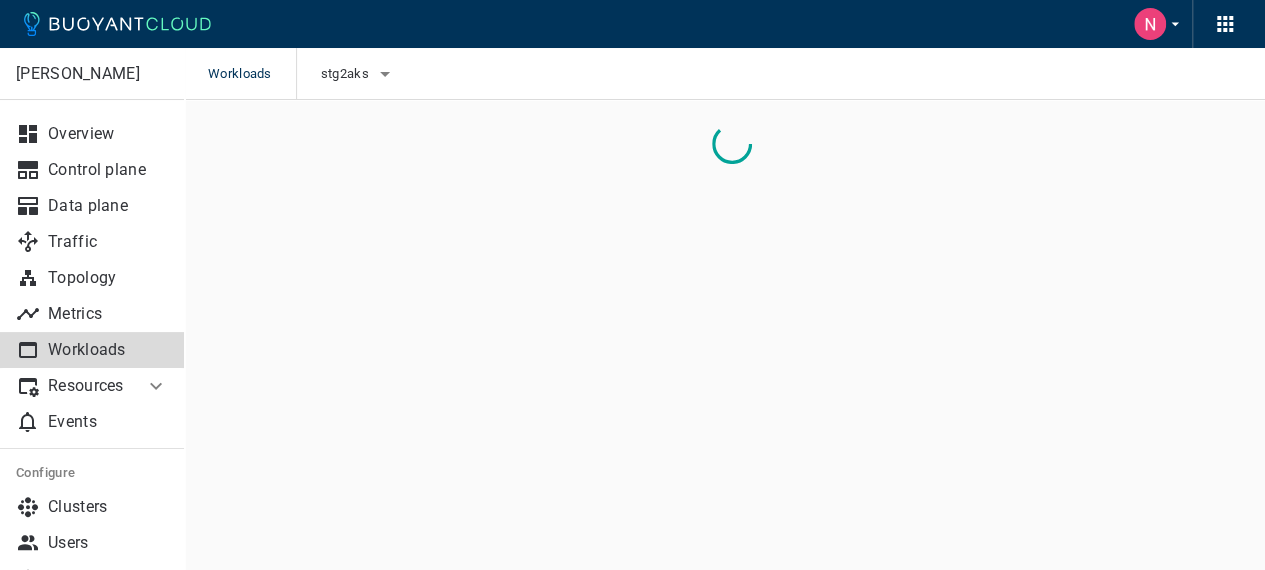 scroll, scrollTop: 0, scrollLeft: 0, axis: both 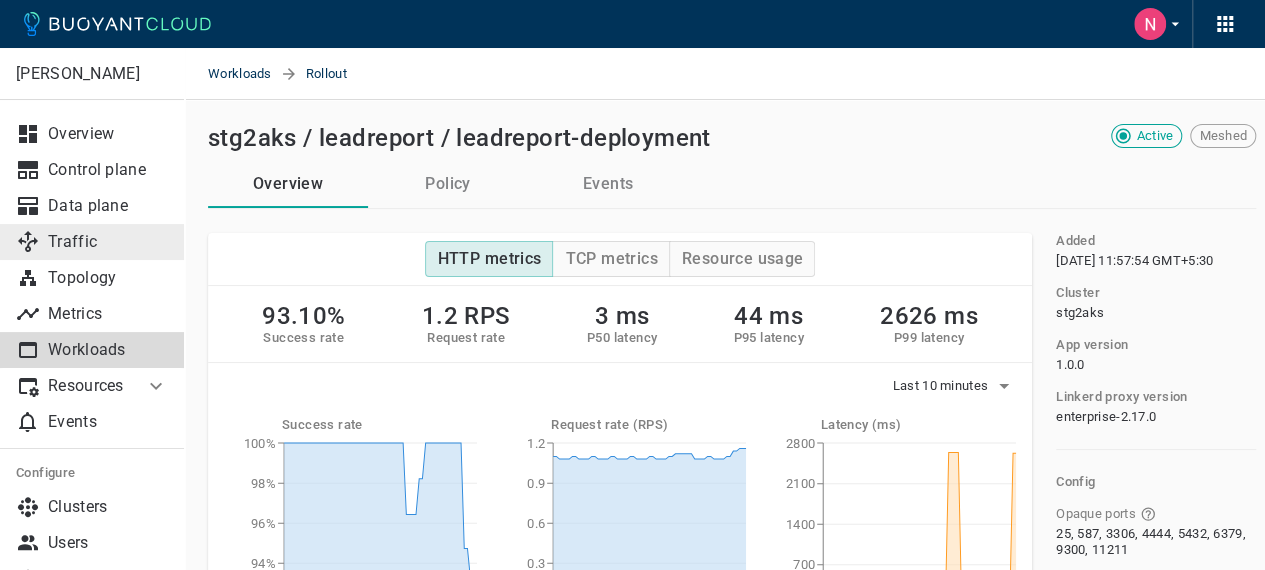click on "Traffic" at bounding box center (108, 242) 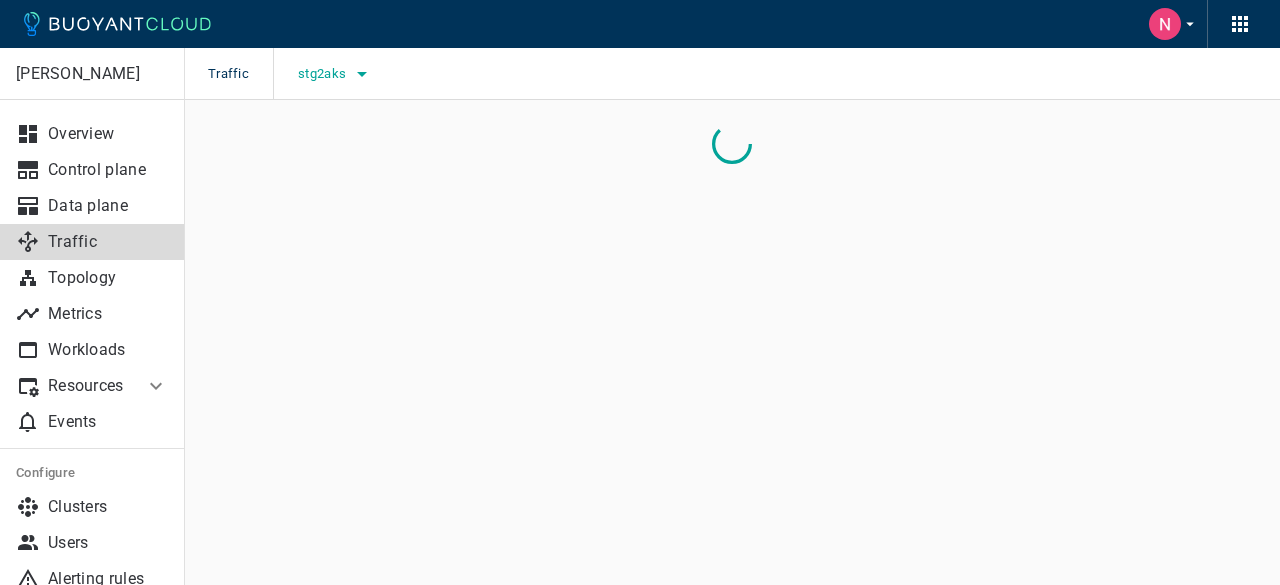 click on "stg2aks" at bounding box center [324, 74] 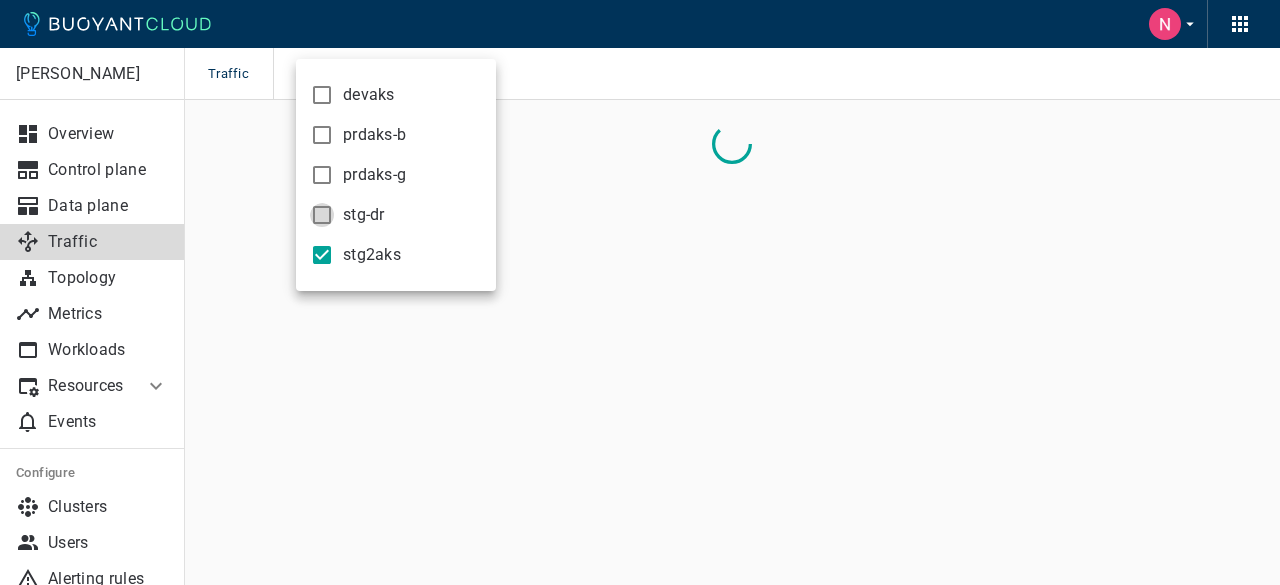 click on "stg-dr" at bounding box center (322, 215) 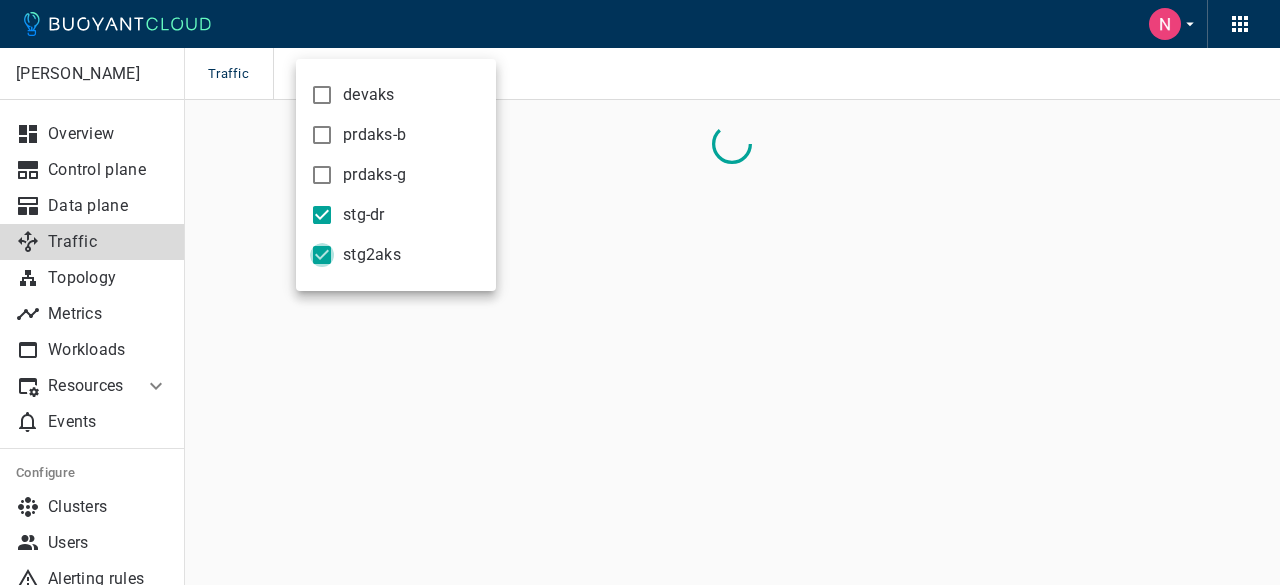 click on "stg2aks" at bounding box center [322, 255] 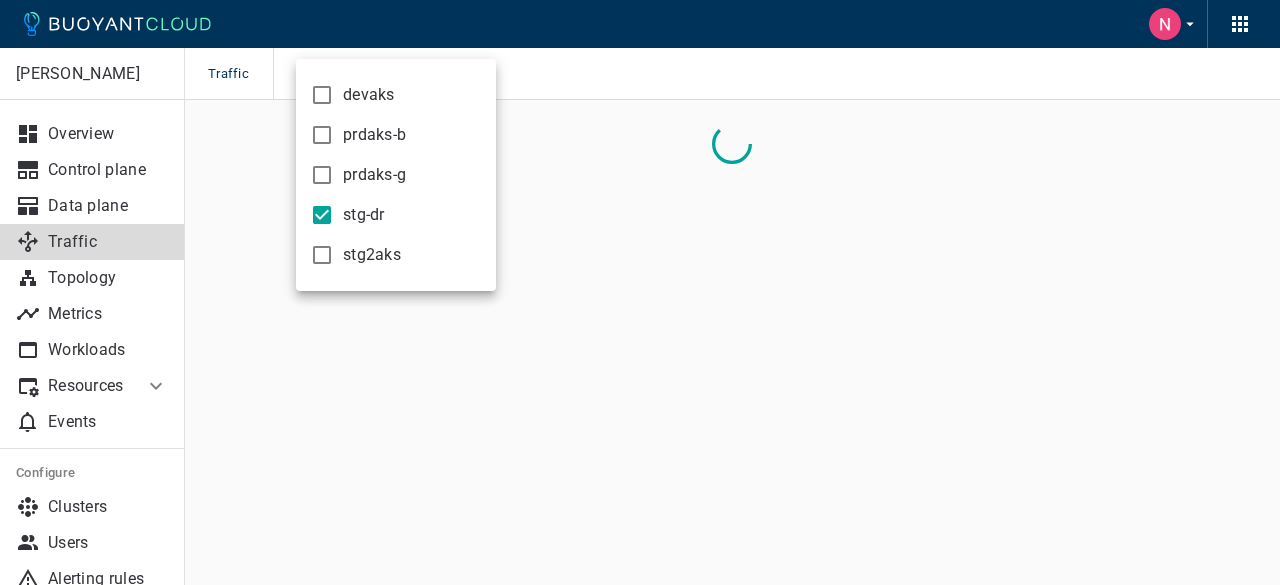 click at bounding box center (640, 292) 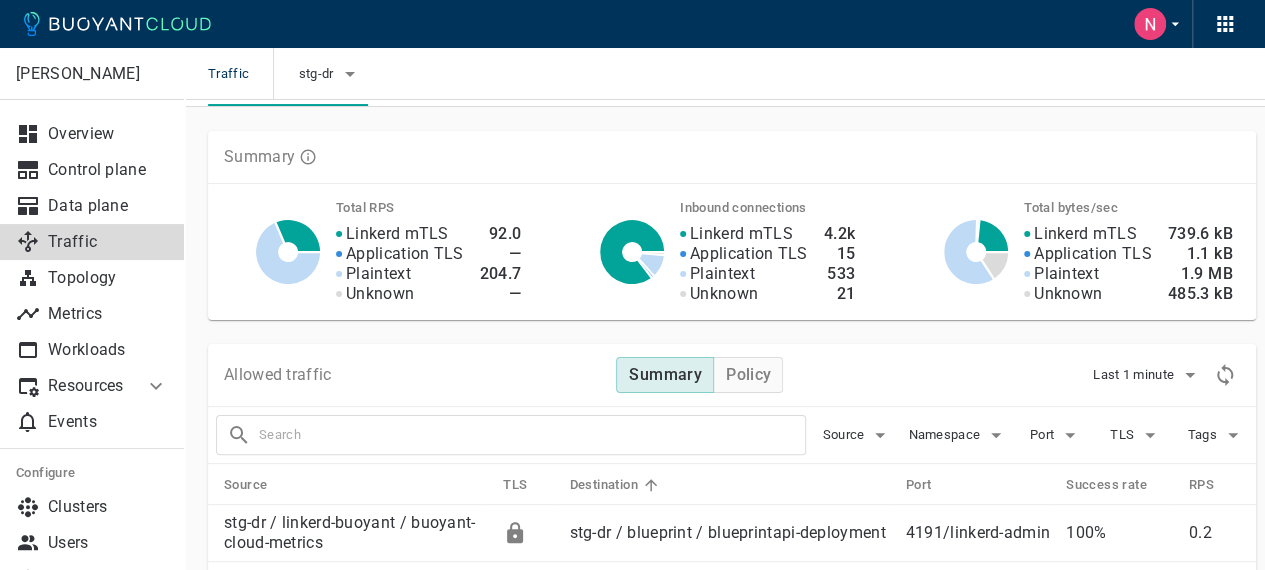 scroll, scrollTop: 200, scrollLeft: 0, axis: vertical 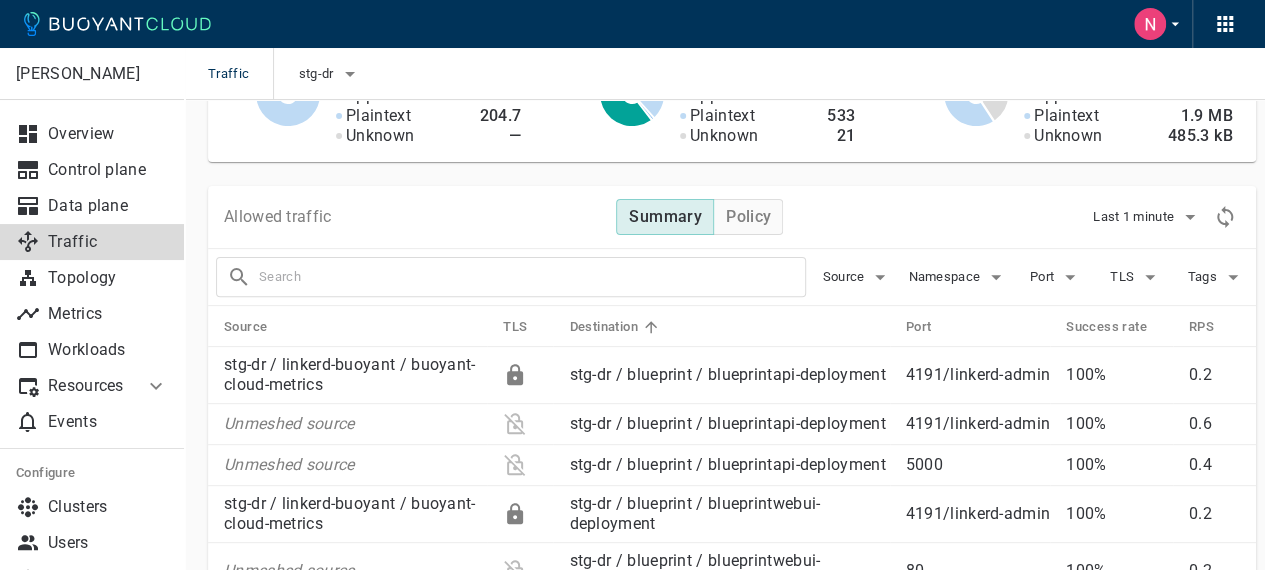 click at bounding box center (532, 277) 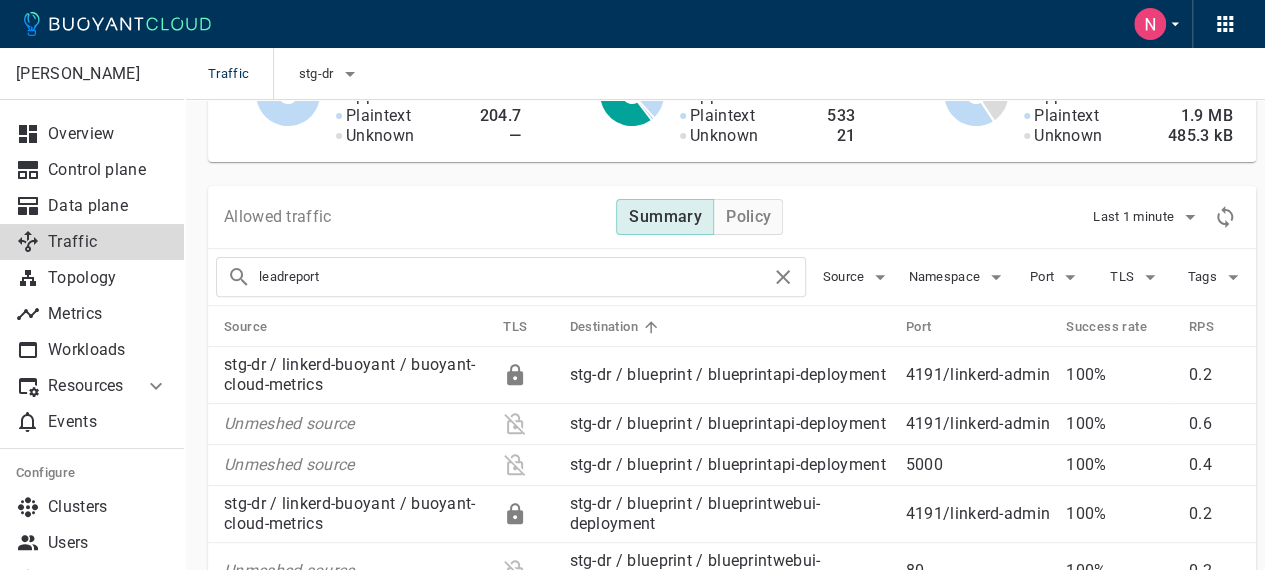 type on "leadreport" 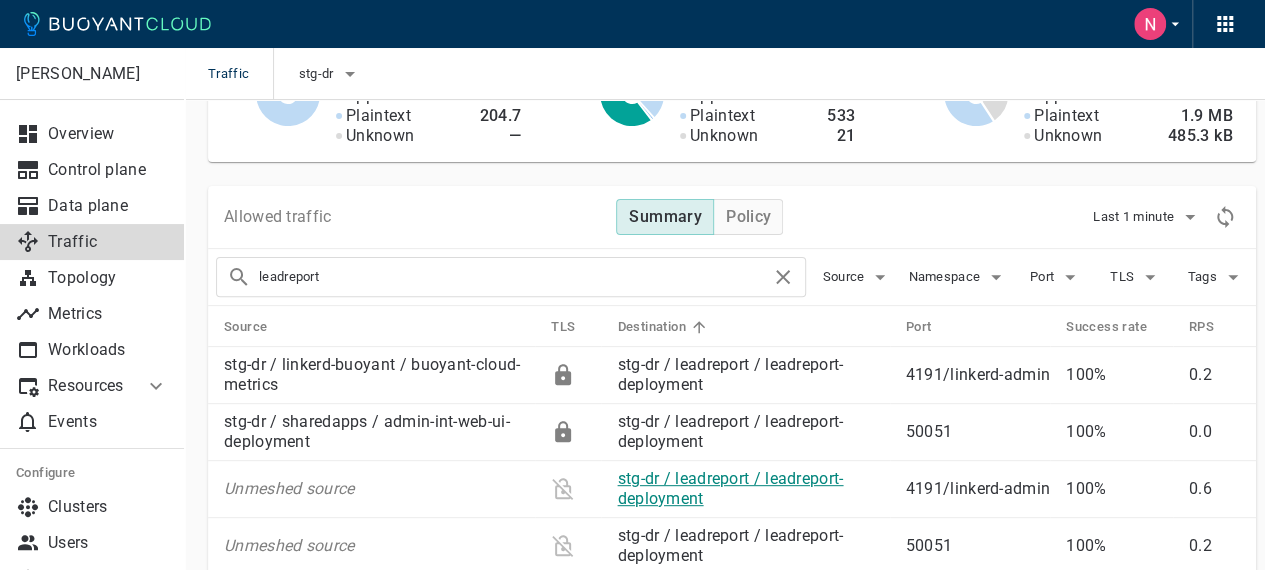click on "stg-dr / leadreport / leadreport-deployment" at bounding box center [730, 488] 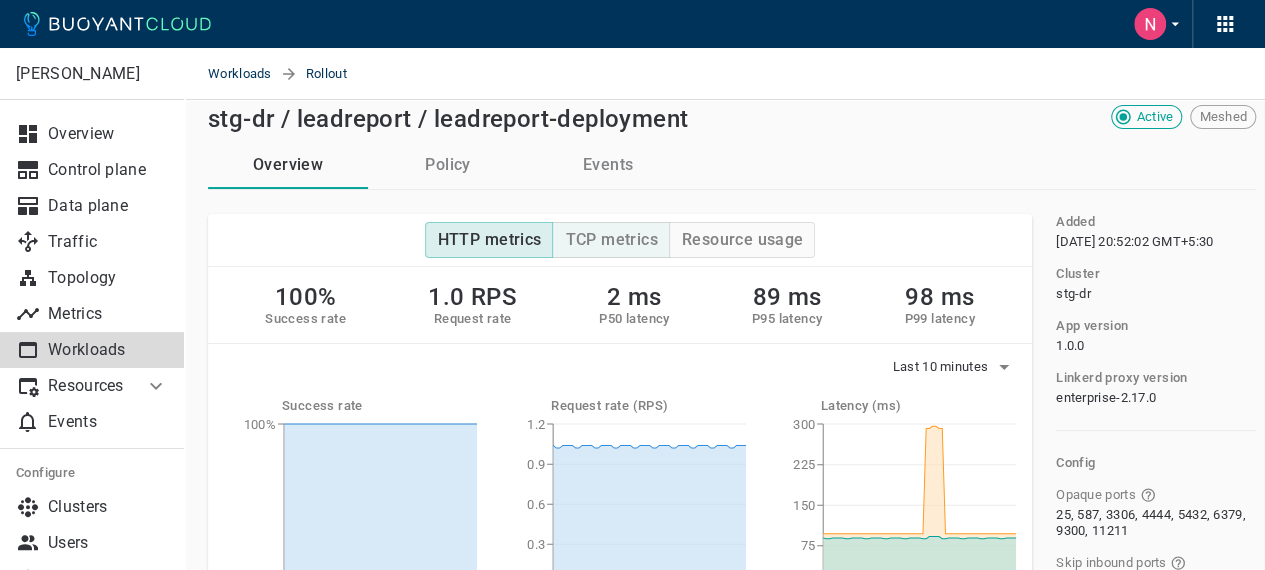 scroll, scrollTop: 0, scrollLeft: 0, axis: both 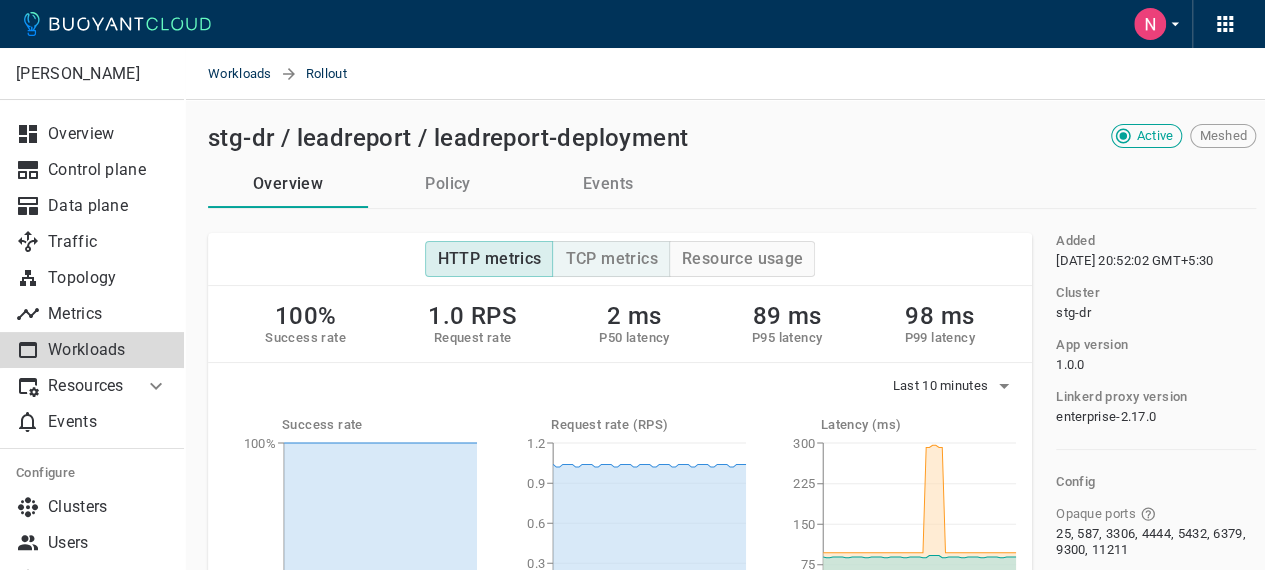 click on "TCP metrics" at bounding box center (611, 259) 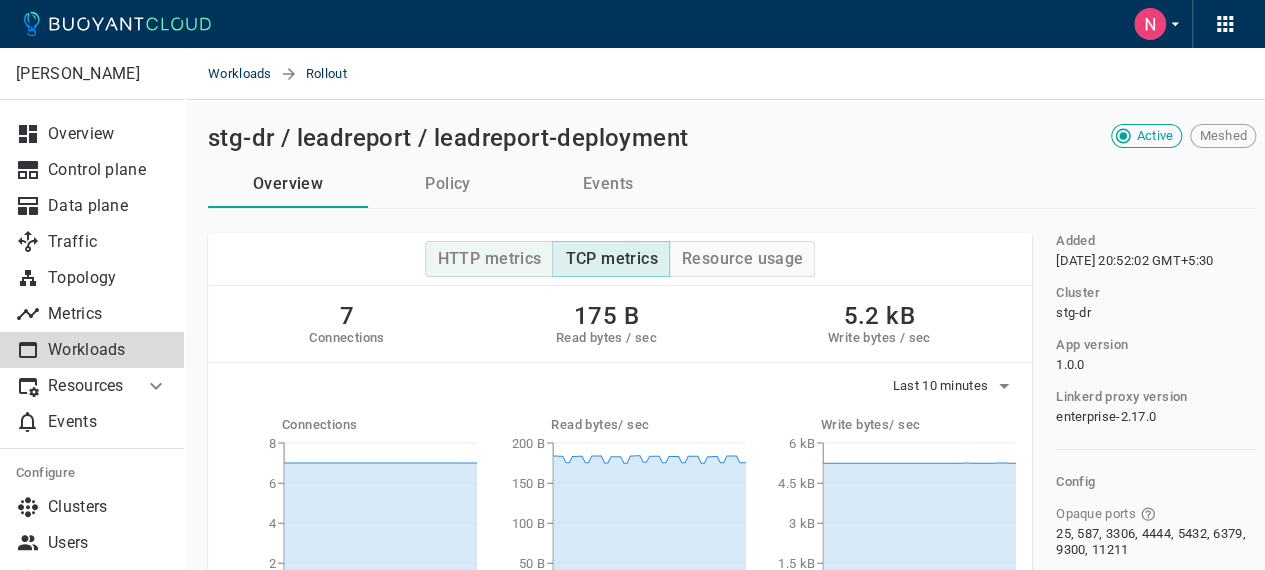 click on "HTTP metrics" at bounding box center [490, 259] 